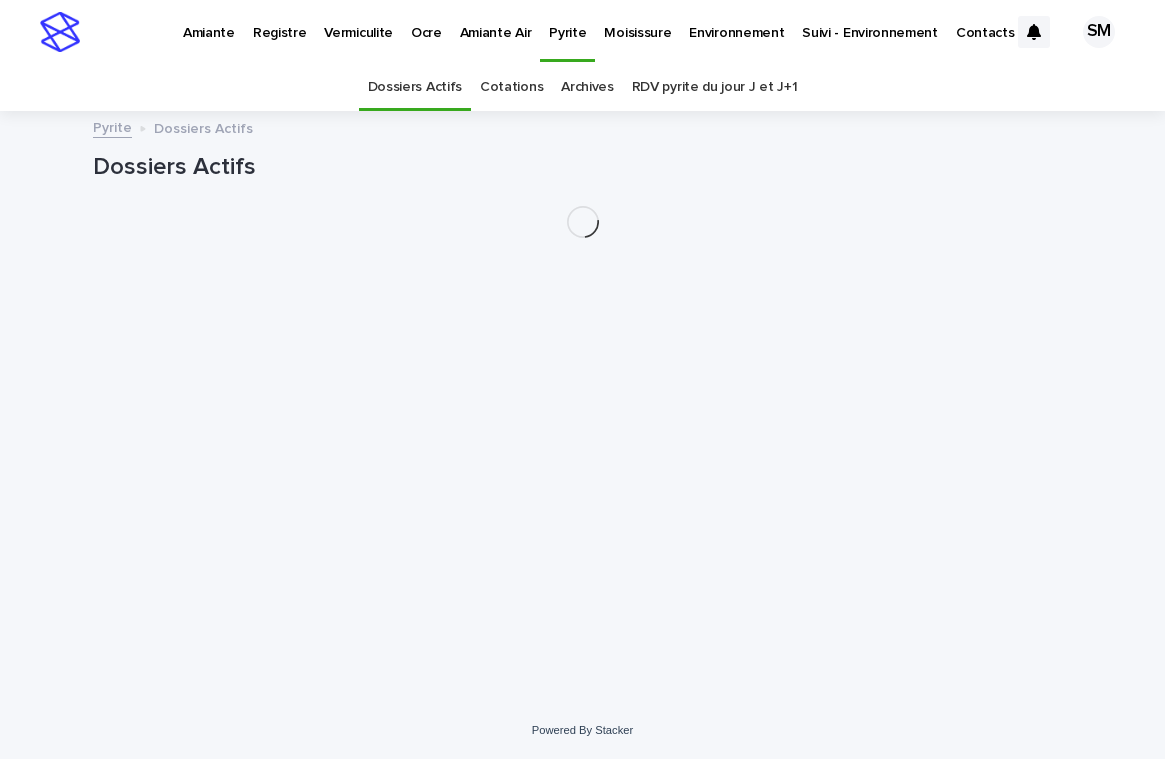 scroll, scrollTop: 0, scrollLeft: 0, axis: both 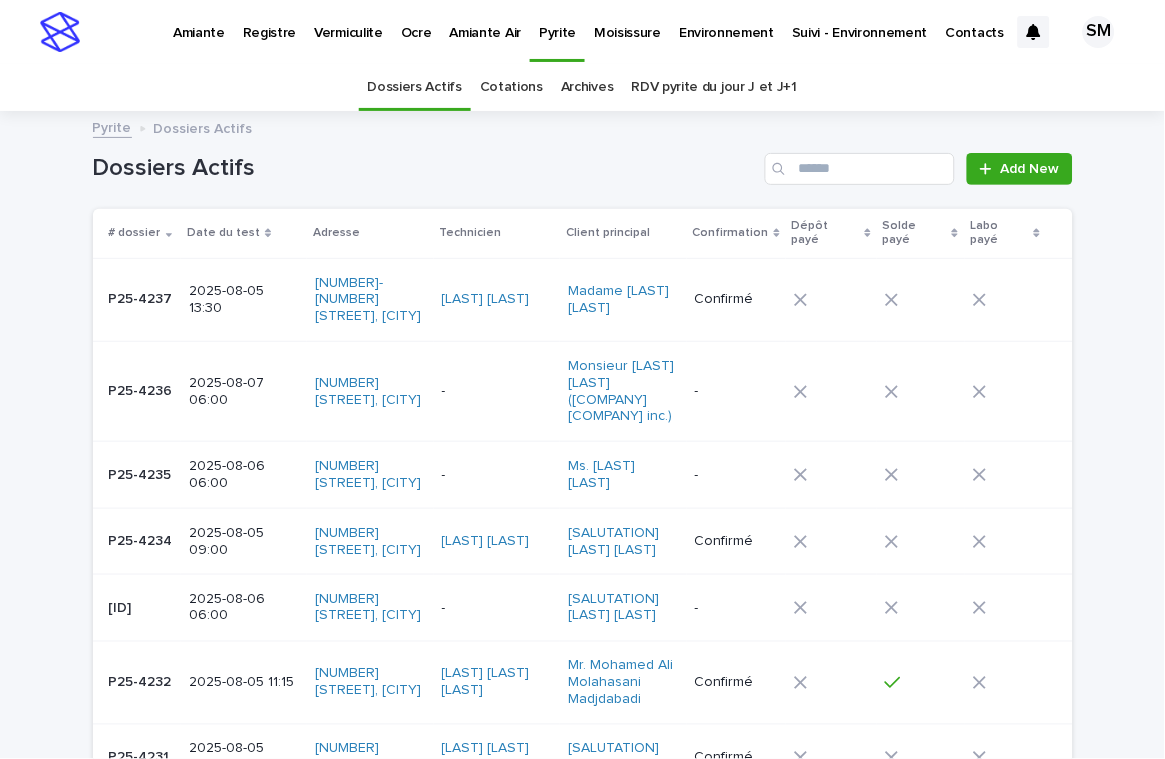 click on "Dossiers Actifs Add New" at bounding box center (583, 161) 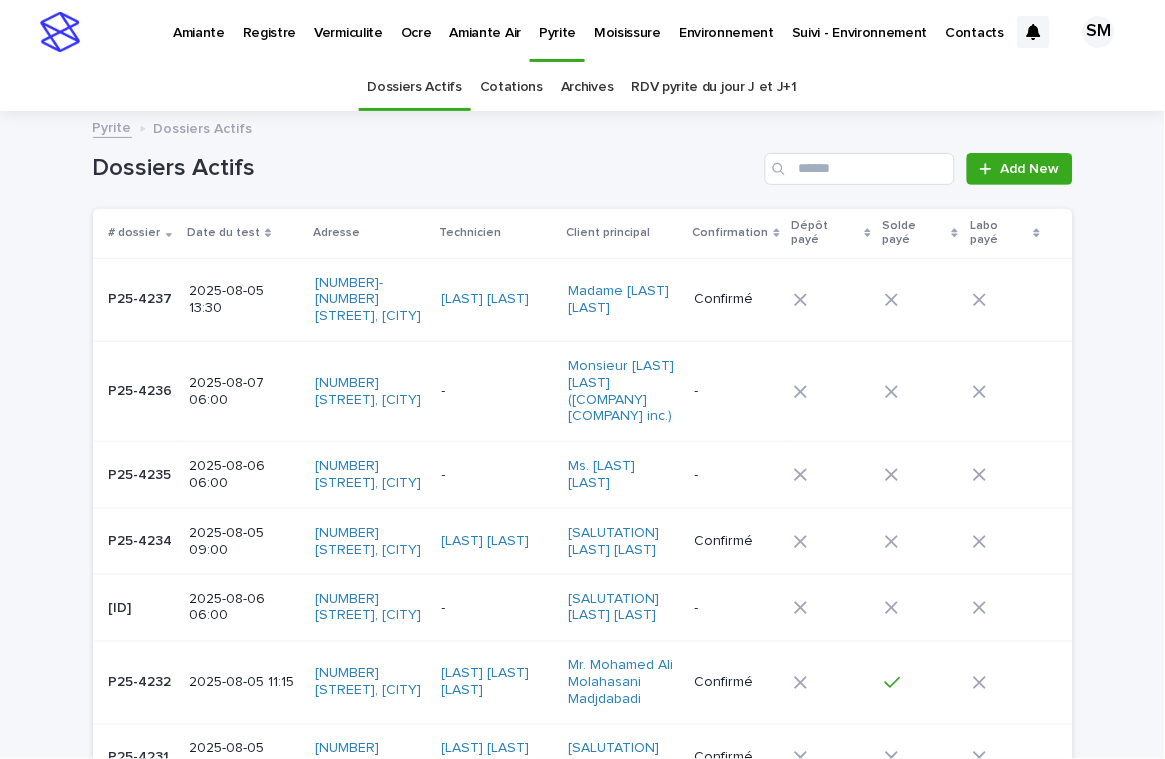 click on "Environnement" at bounding box center (726, 21) 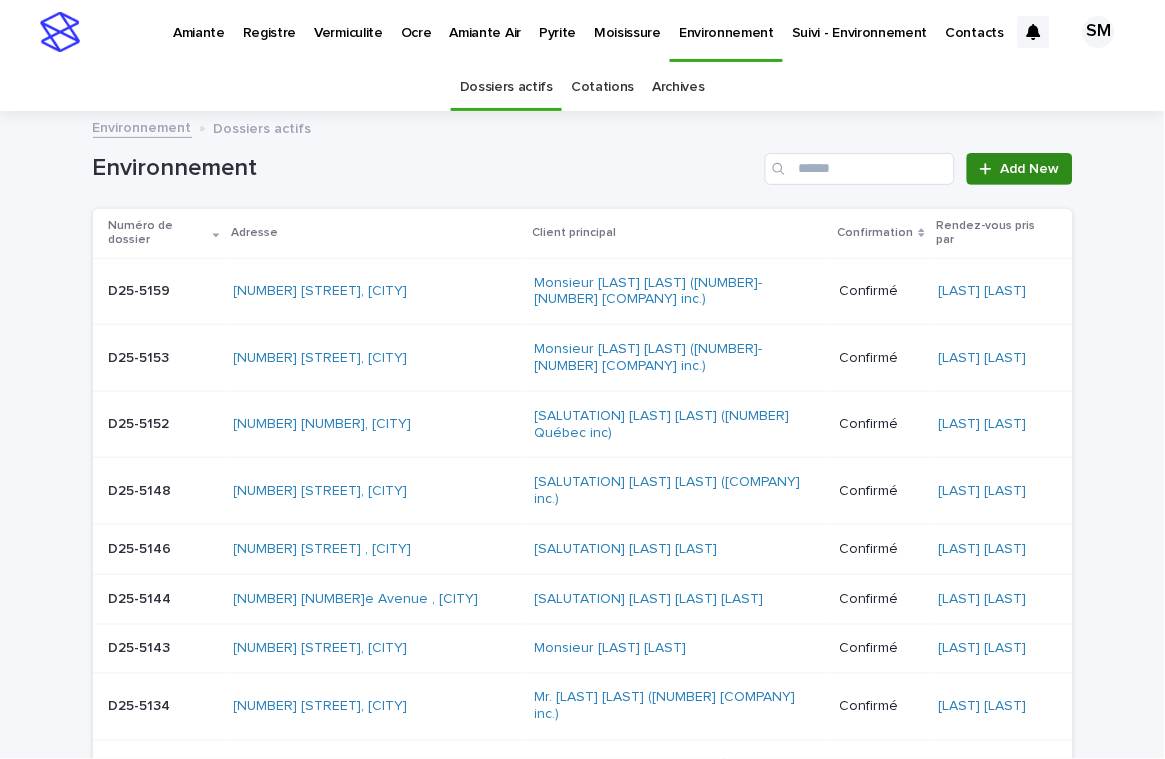 click on "Add New" at bounding box center (1030, 169) 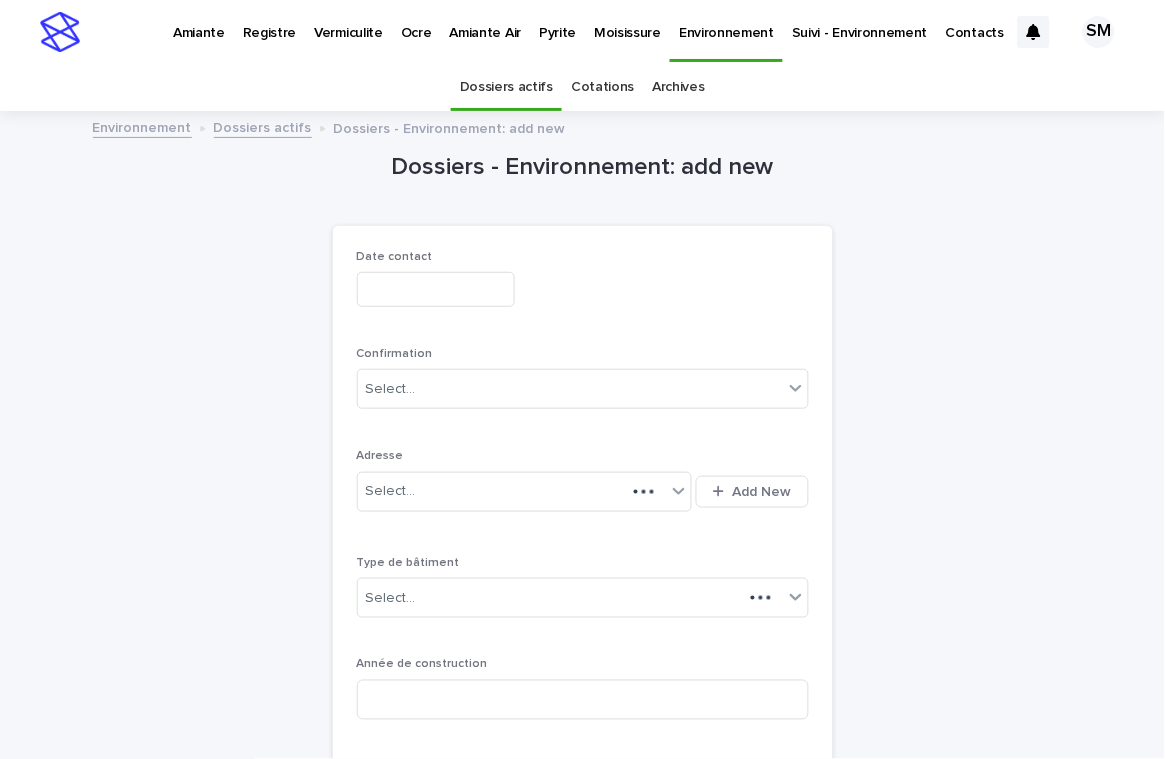 scroll, scrollTop: 64, scrollLeft: 0, axis: vertical 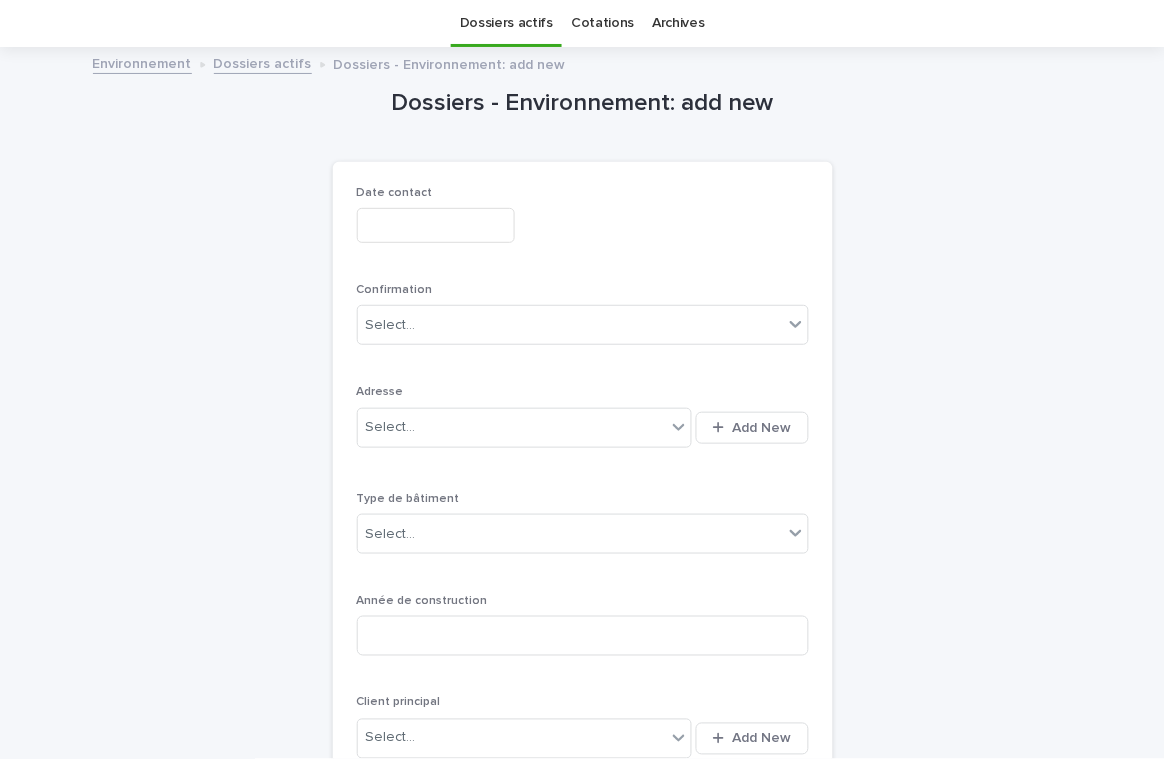 click at bounding box center (436, 225) 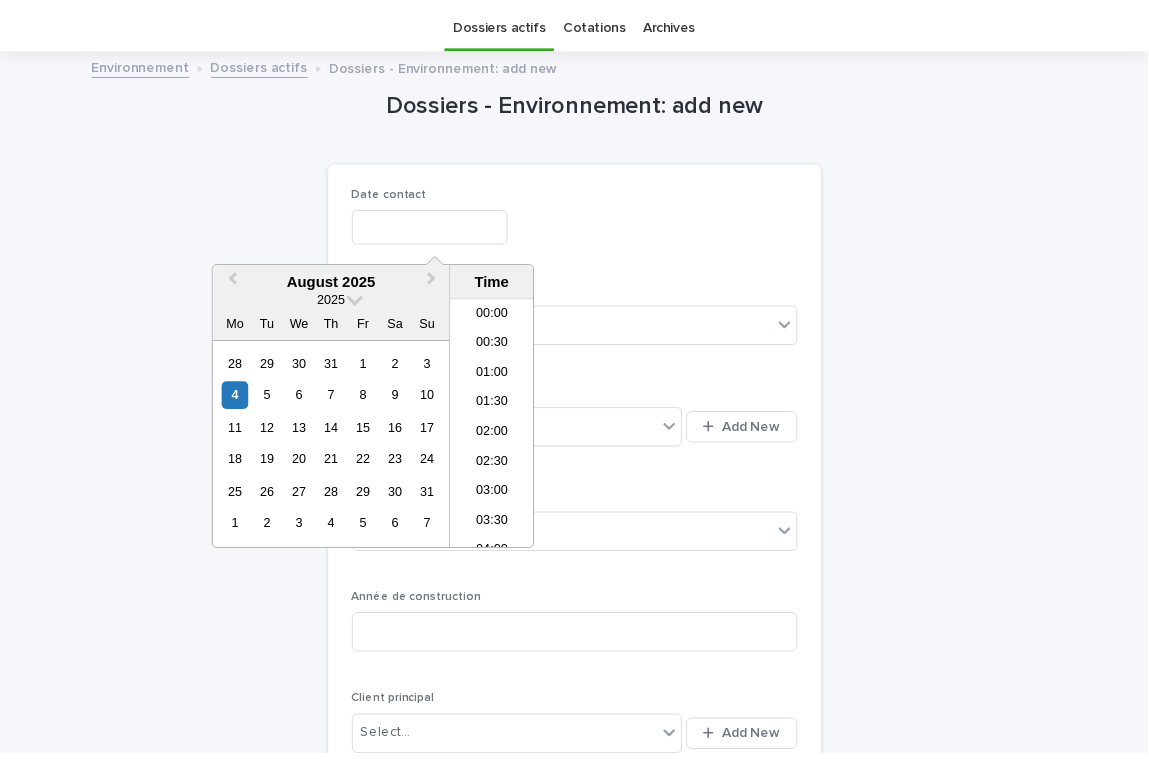 scroll, scrollTop: 849, scrollLeft: 0, axis: vertical 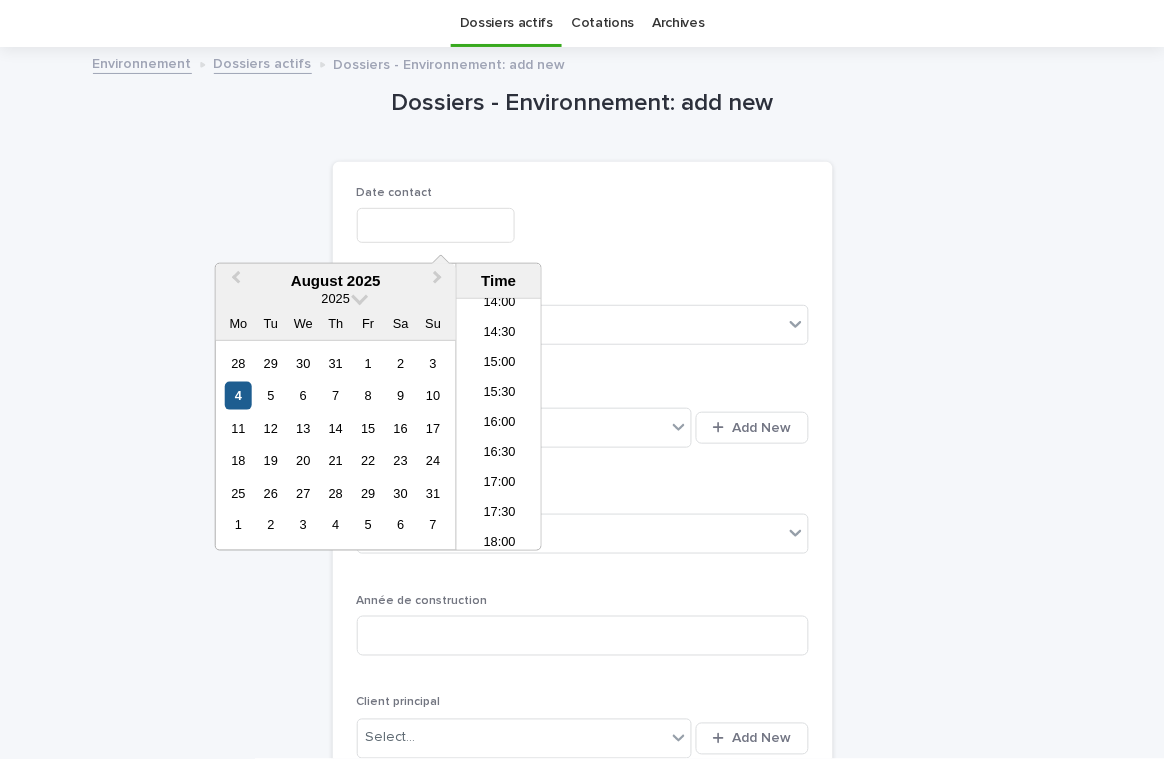 click on "4" at bounding box center (238, 395) 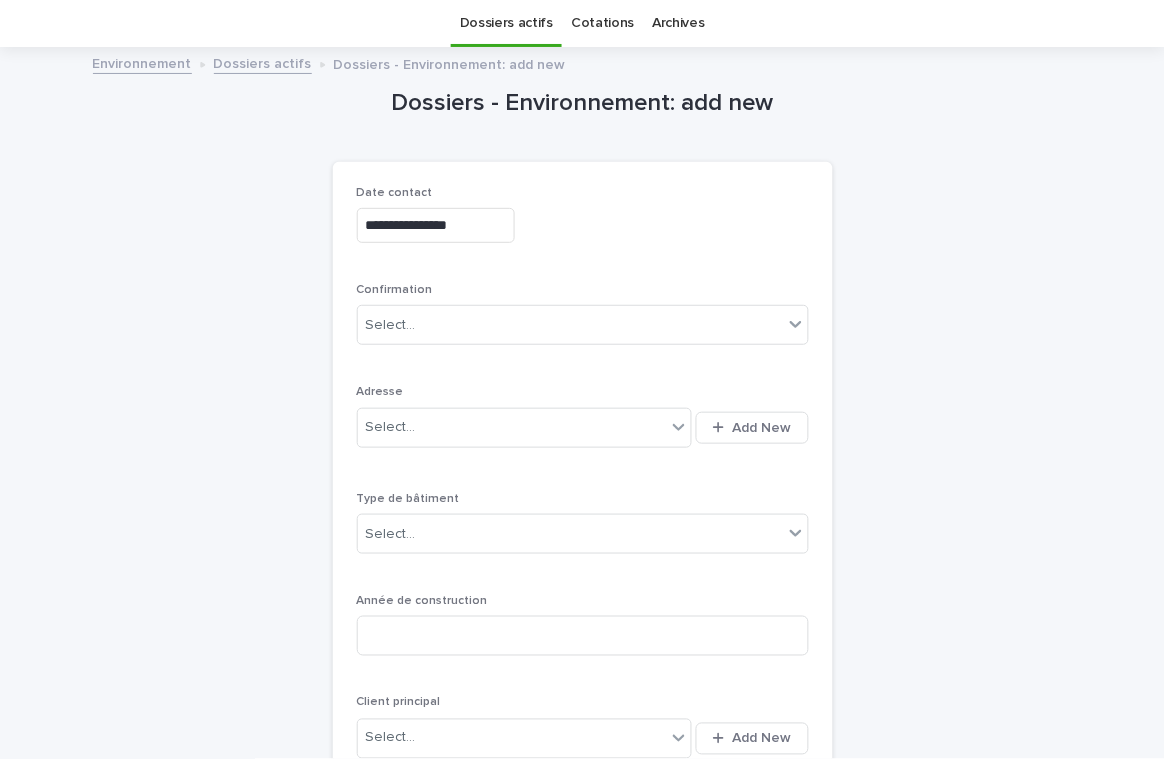 click on "**********" at bounding box center (583, 691) 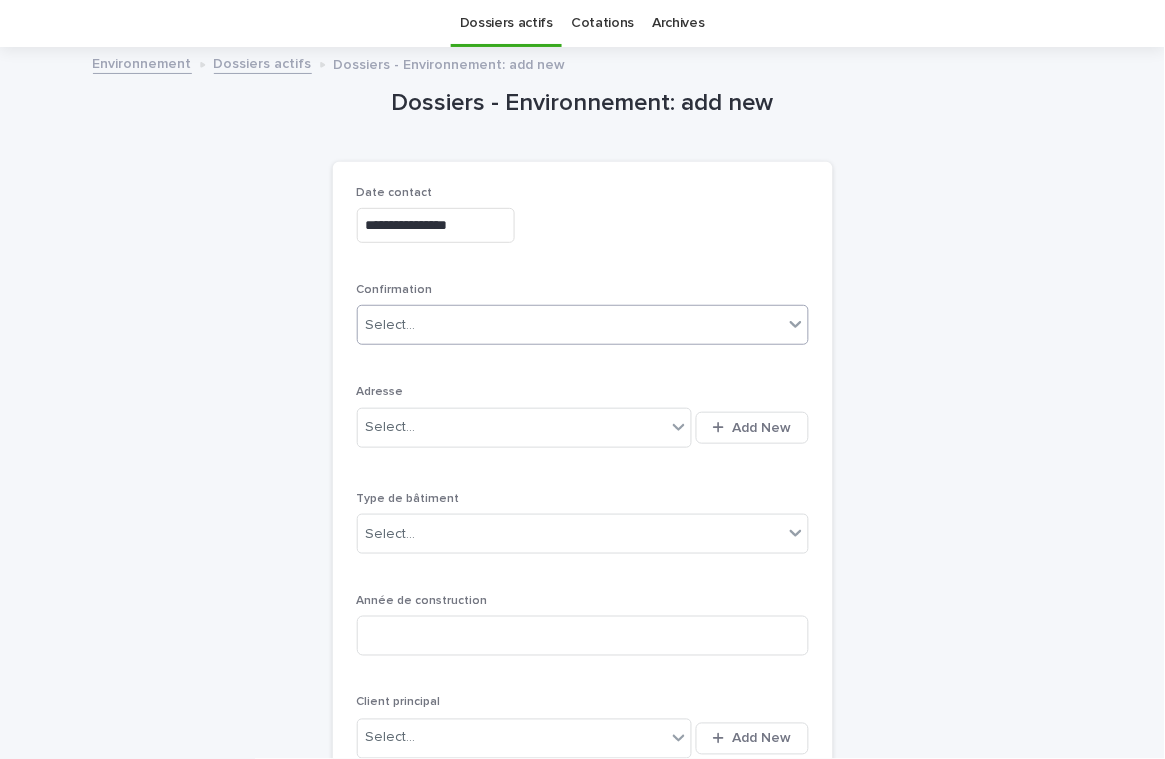 click on "Select..." at bounding box center [570, 325] 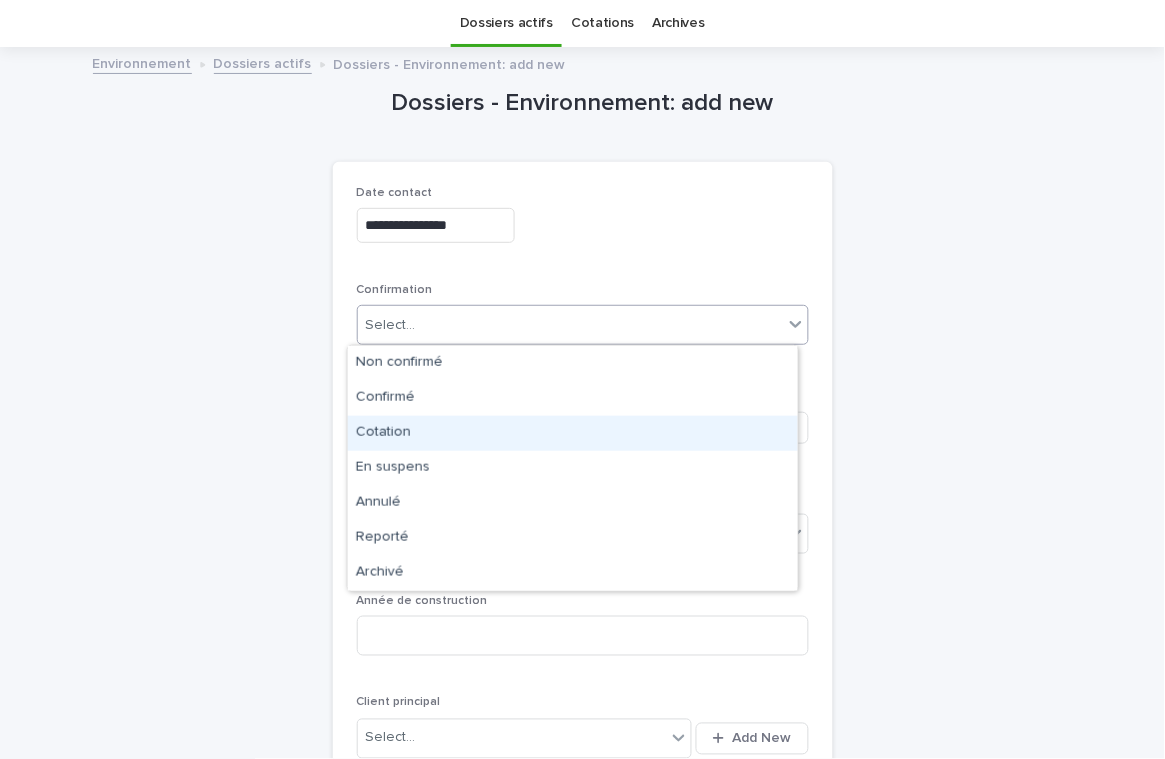 click on "Cotation" at bounding box center [573, 433] 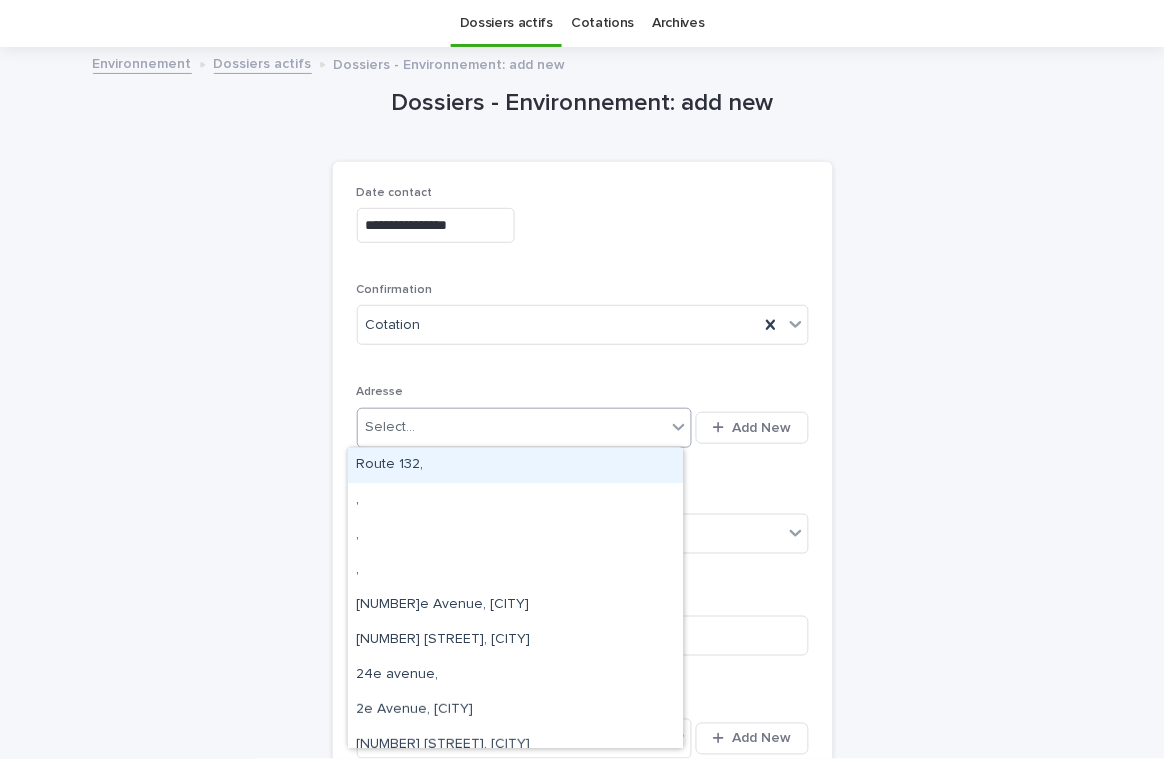 click on "Select..." at bounding box center (512, 427) 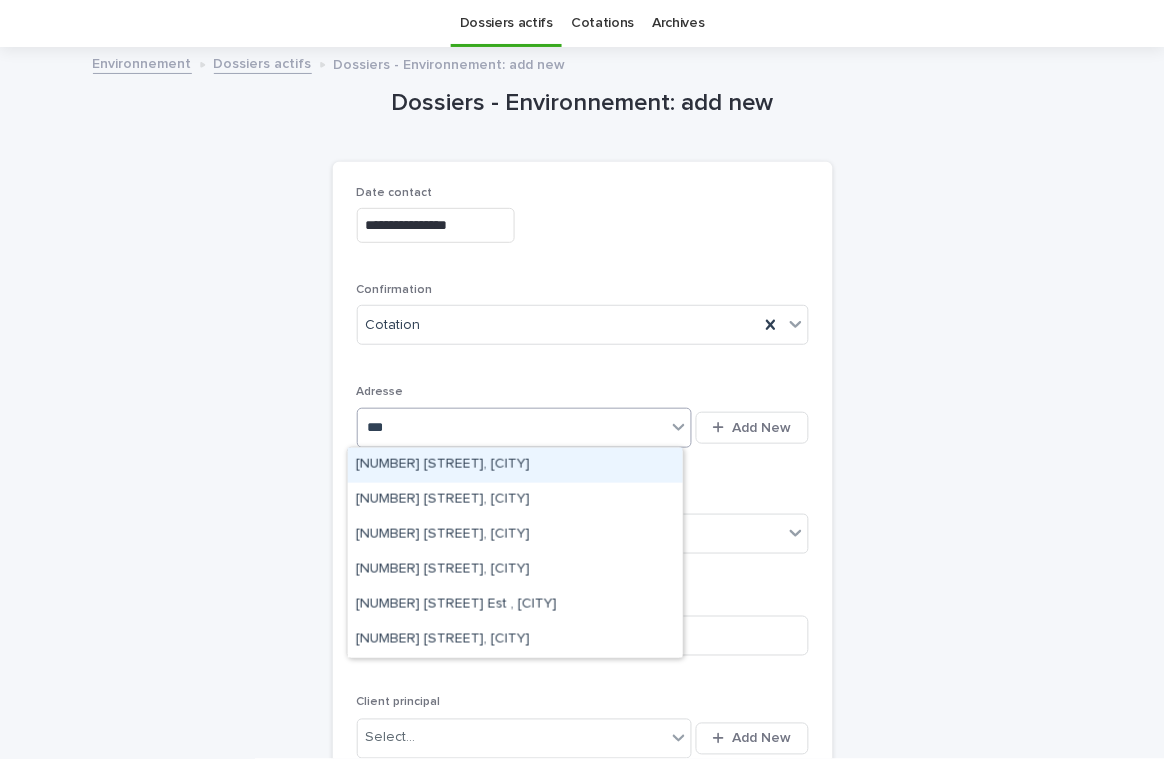 type on "****" 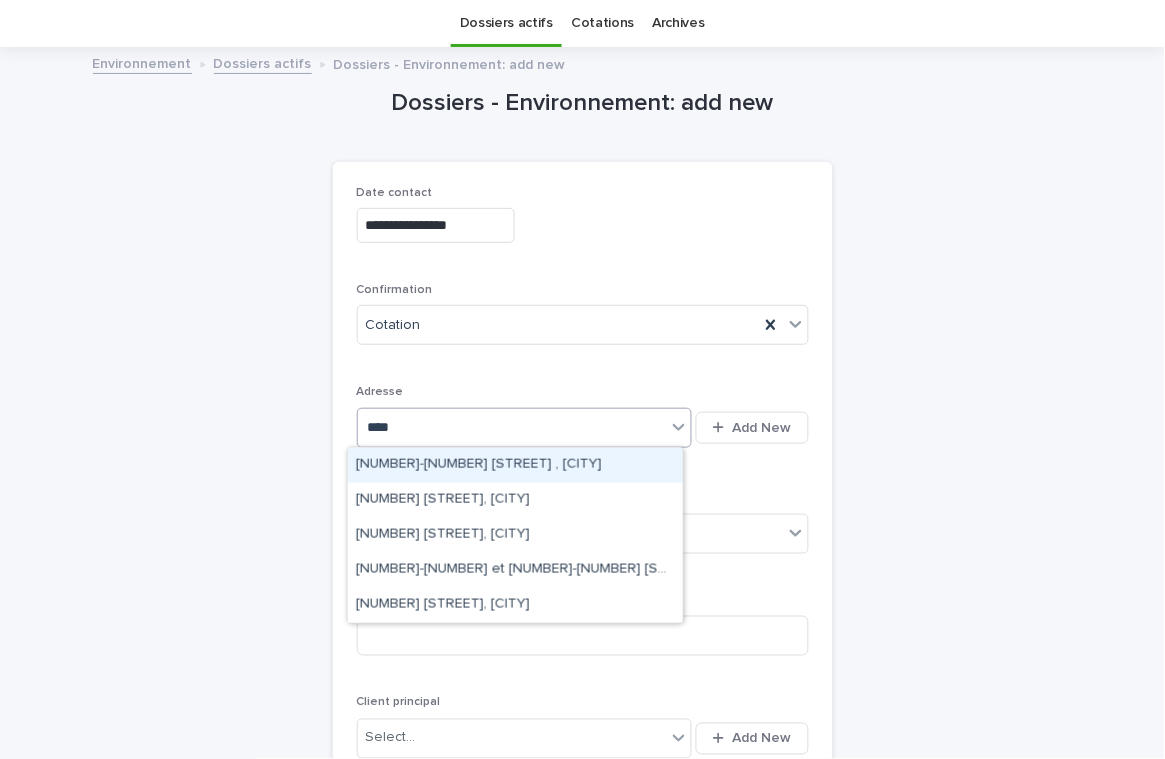 click on "[NUMBER]-[NUMBER] [STREET] , [CITY]" at bounding box center (515, 465) 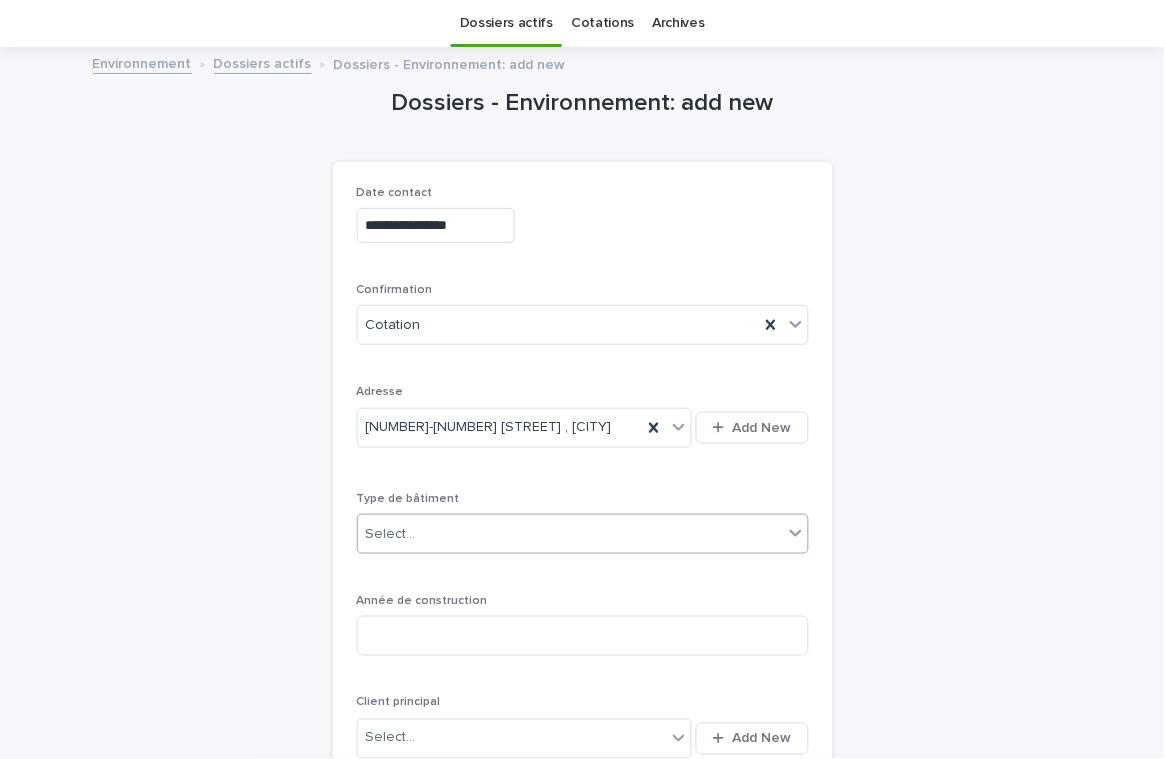 click on "Select..." at bounding box center [570, 534] 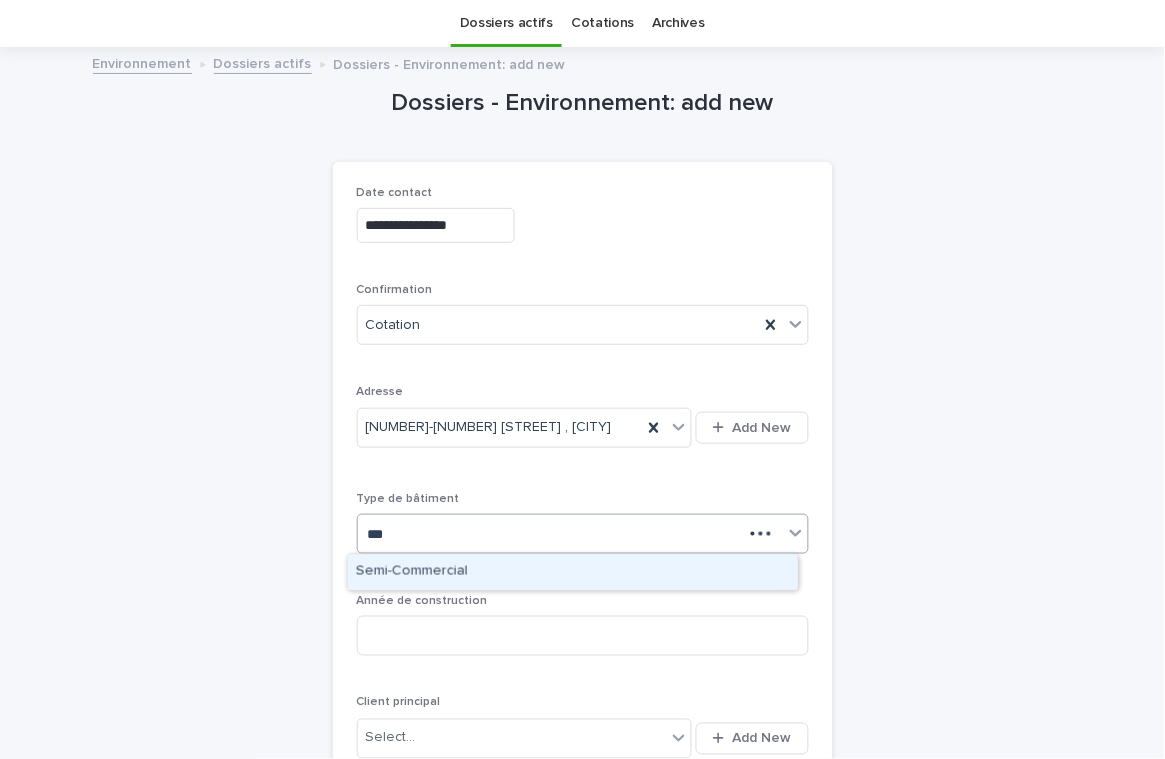 type on "****" 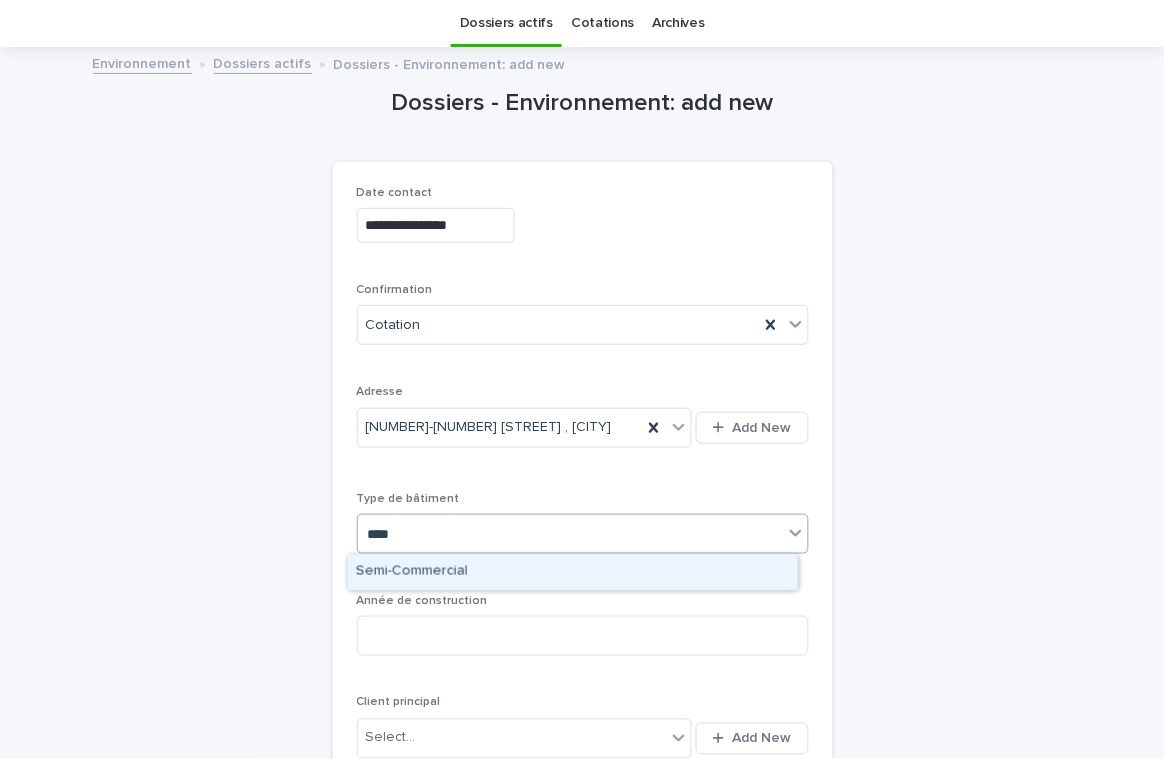 click on "Semi-Commercial" at bounding box center [573, 572] 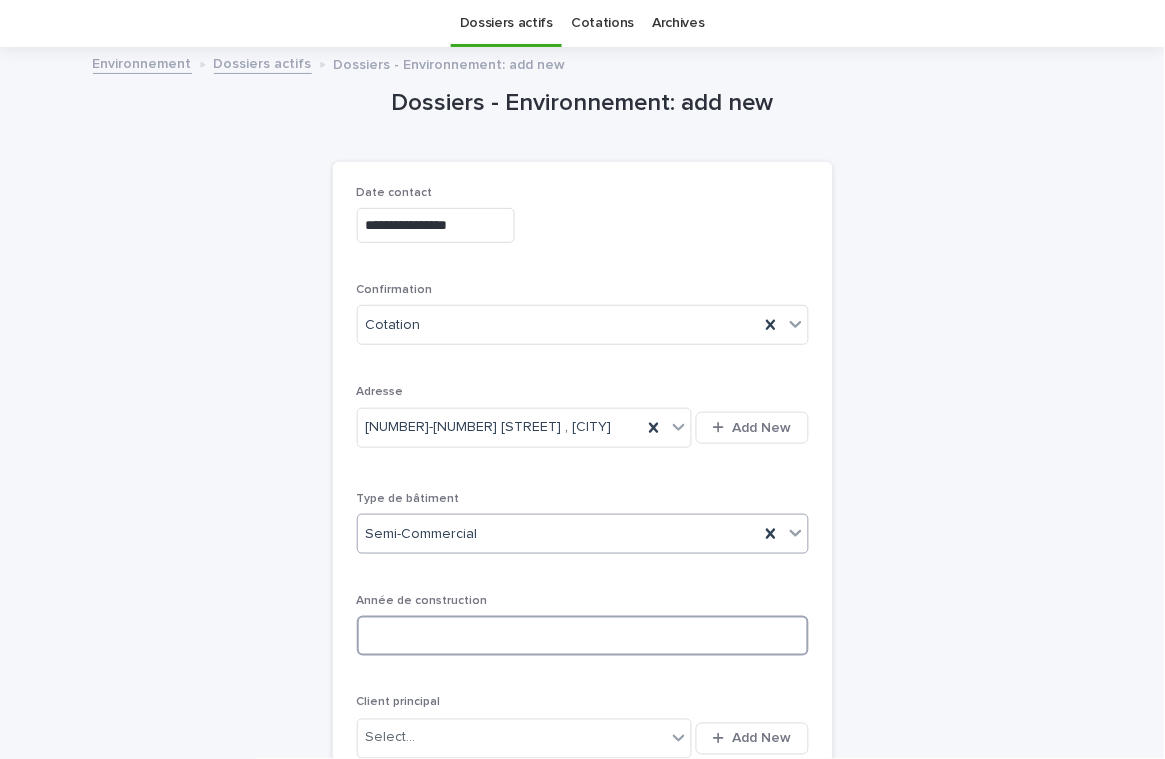 click at bounding box center [583, 636] 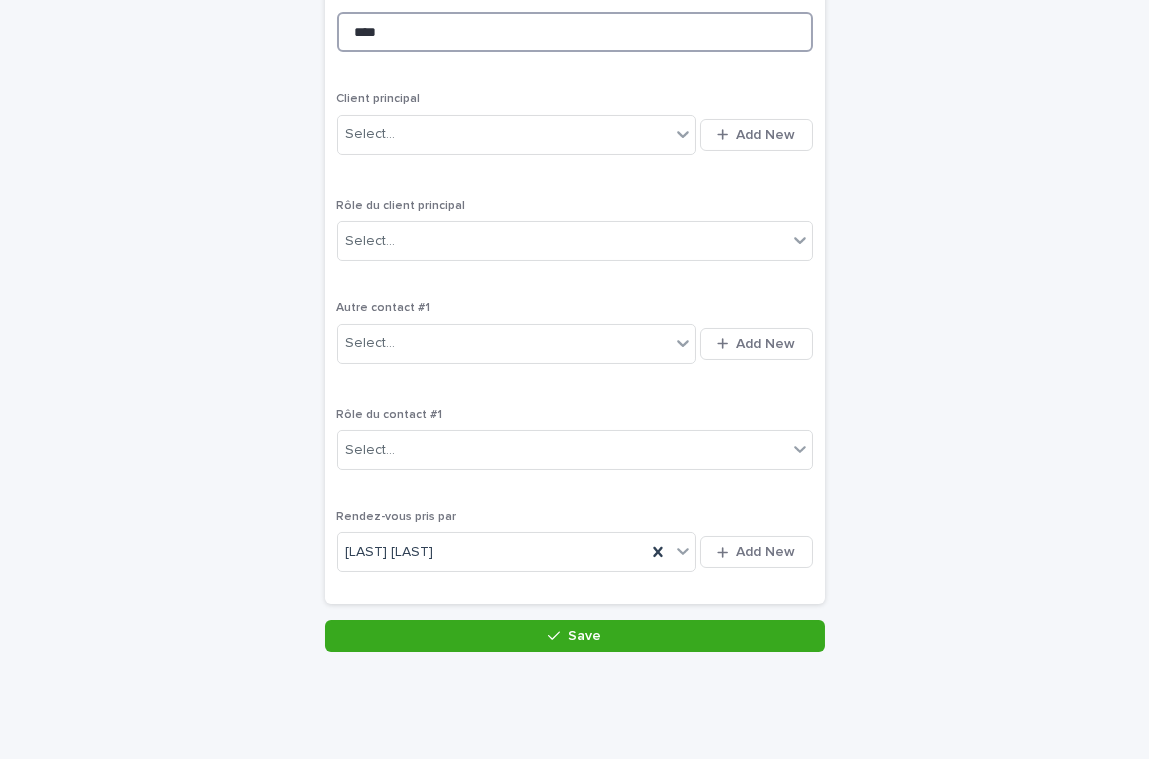 scroll, scrollTop: 676, scrollLeft: 0, axis: vertical 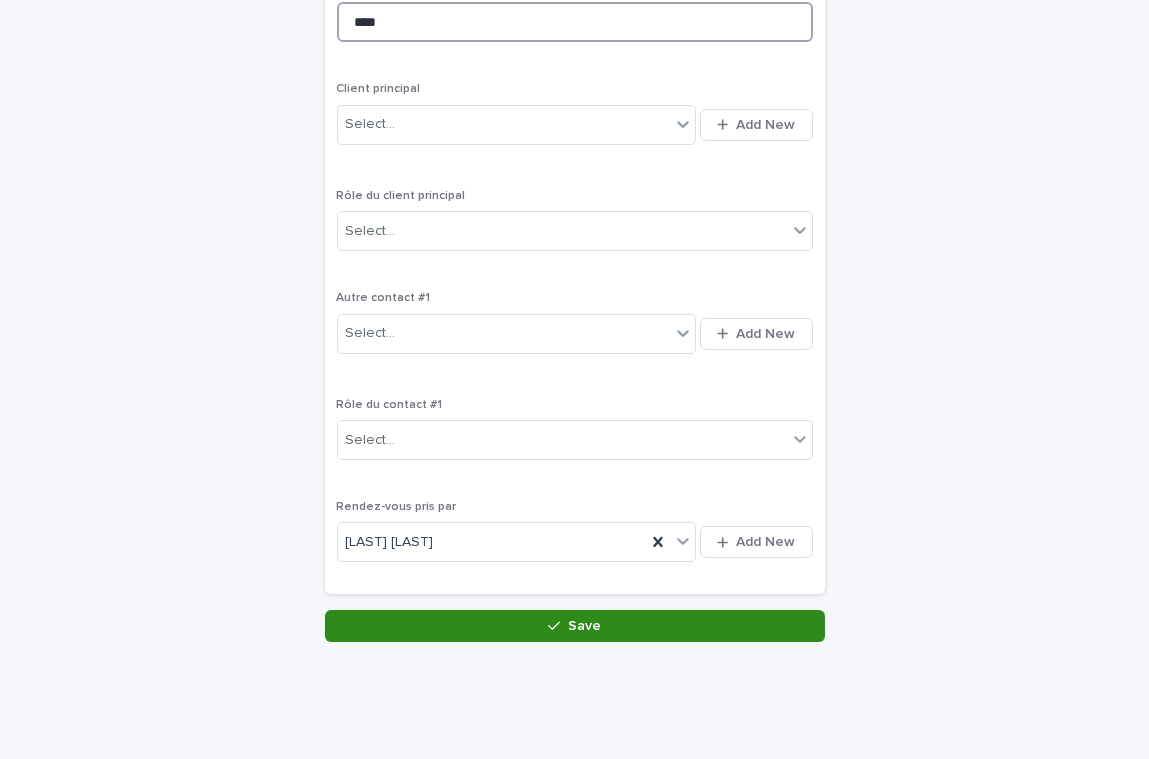 type on "****" 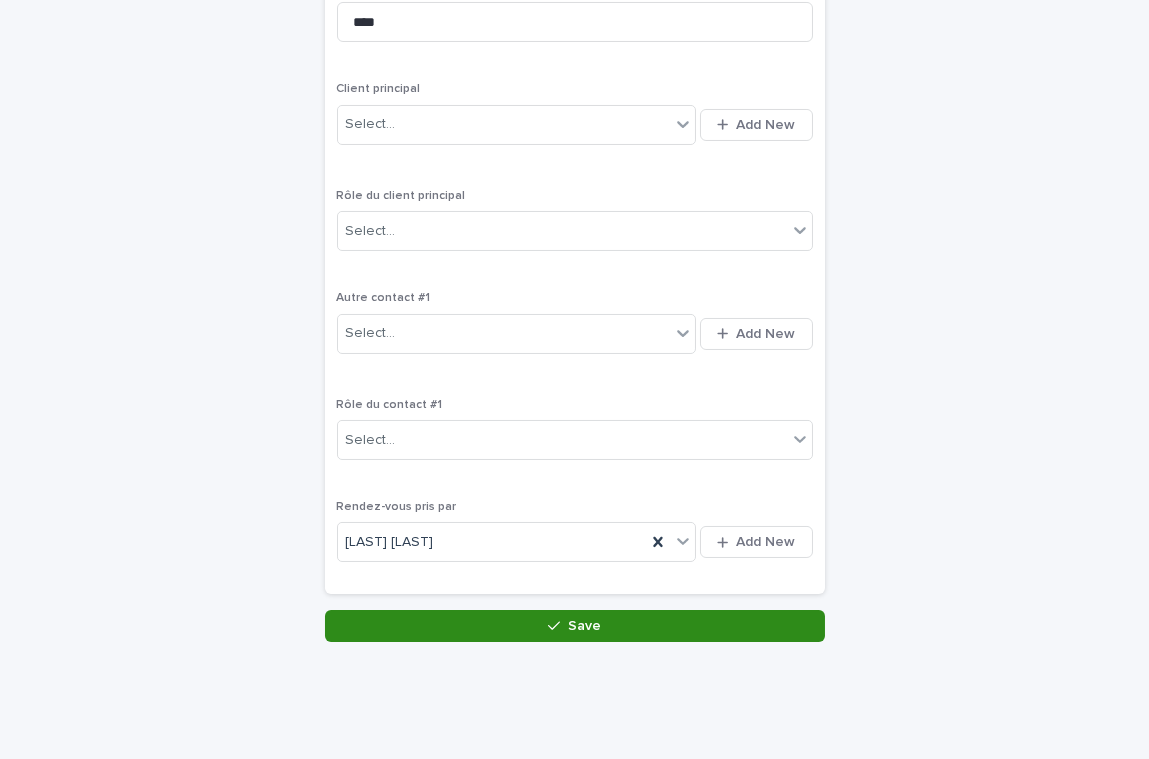 click on "Save" at bounding box center [575, 626] 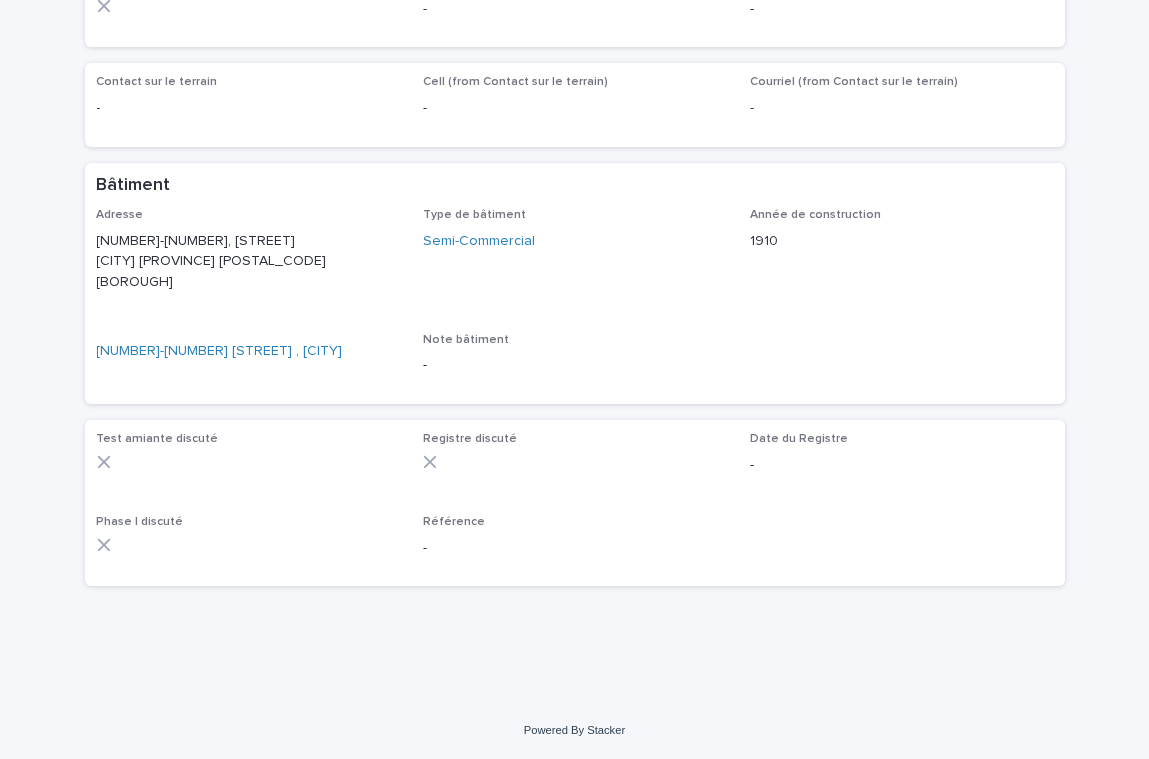 scroll, scrollTop: 0, scrollLeft: 0, axis: both 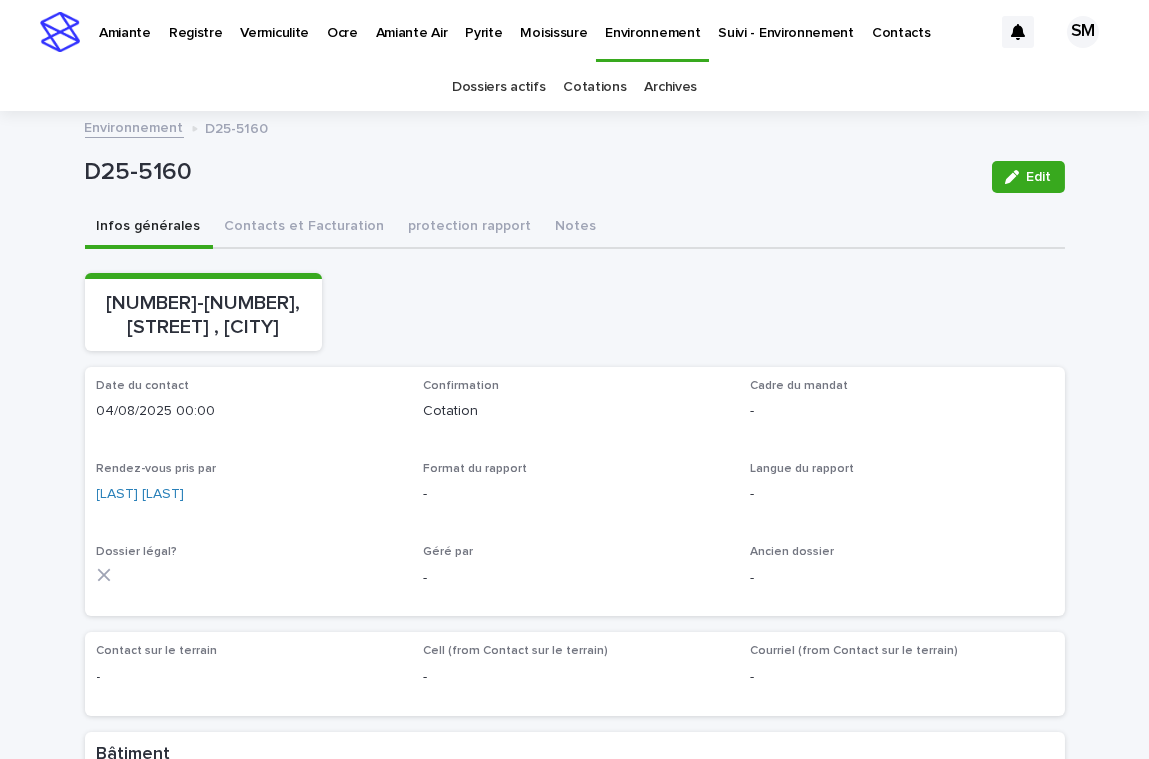 click on "Edit" at bounding box center (1039, 177) 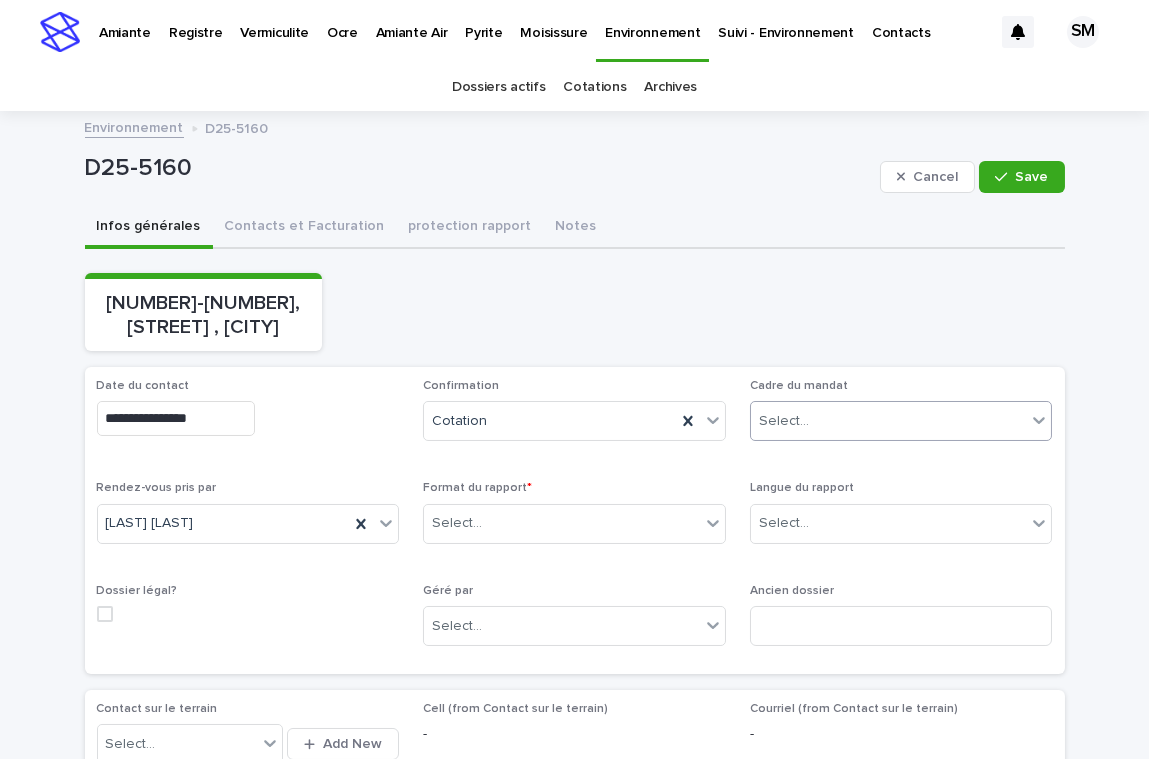 click on "Select..." at bounding box center [889, 421] 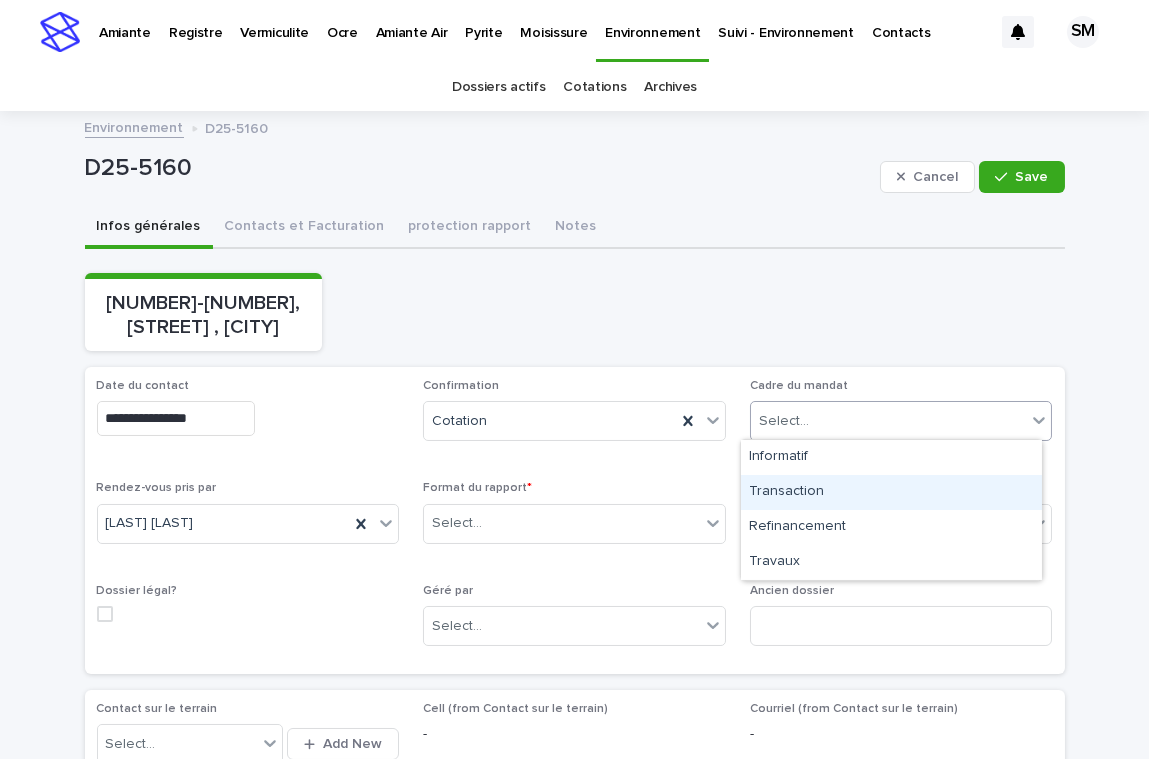 click on "Transaction" at bounding box center (891, 492) 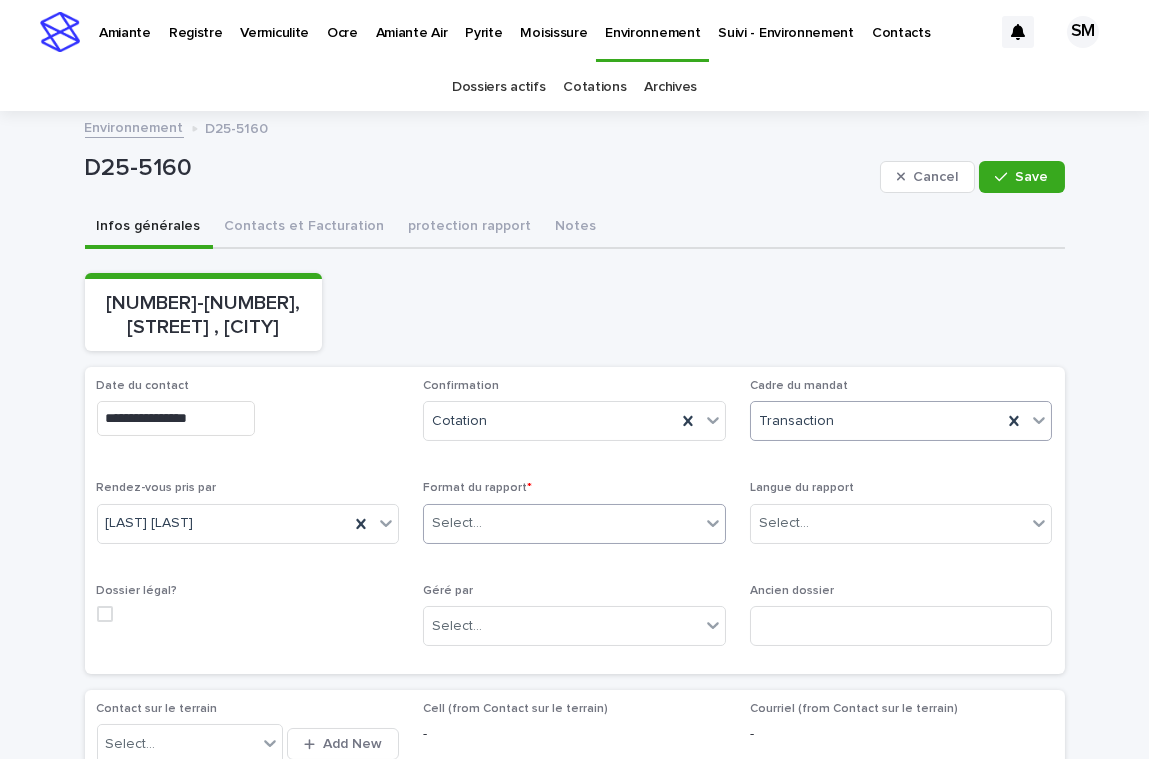 click on "Select..." at bounding box center [562, 523] 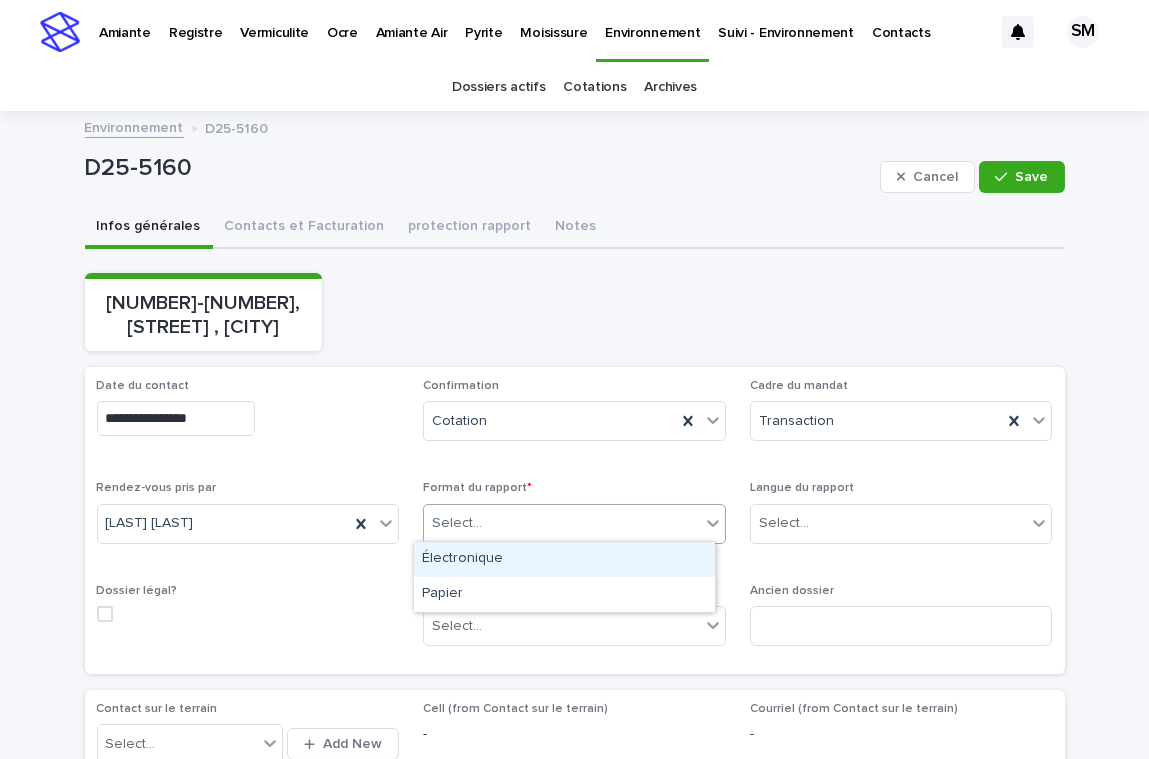 click on "Électronique" at bounding box center [564, 559] 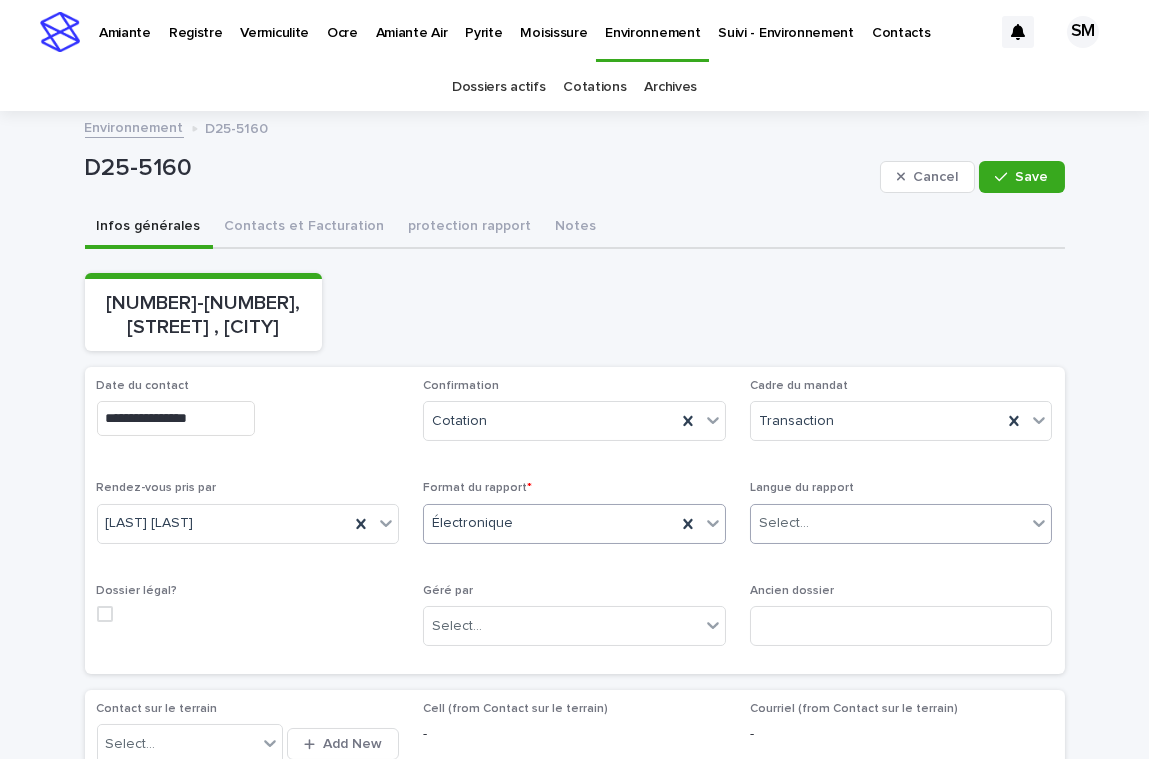 click on "Select..." at bounding box center [889, 523] 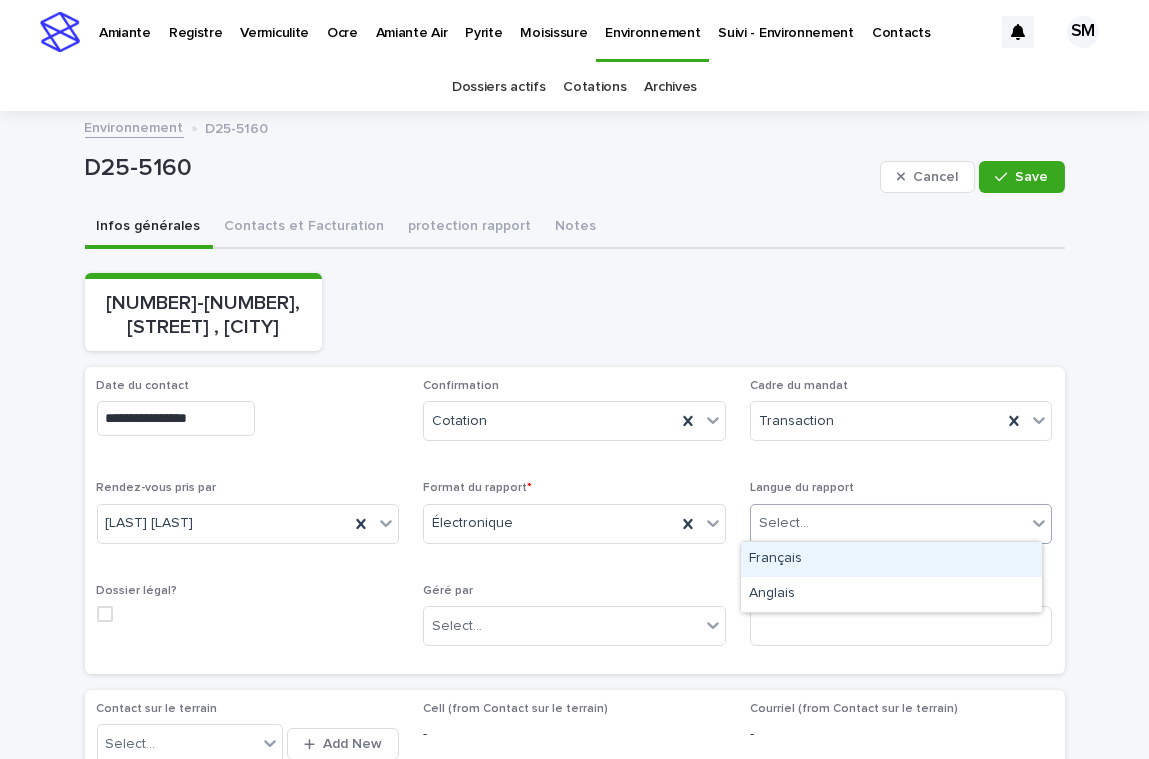 click on "Français" at bounding box center [891, 559] 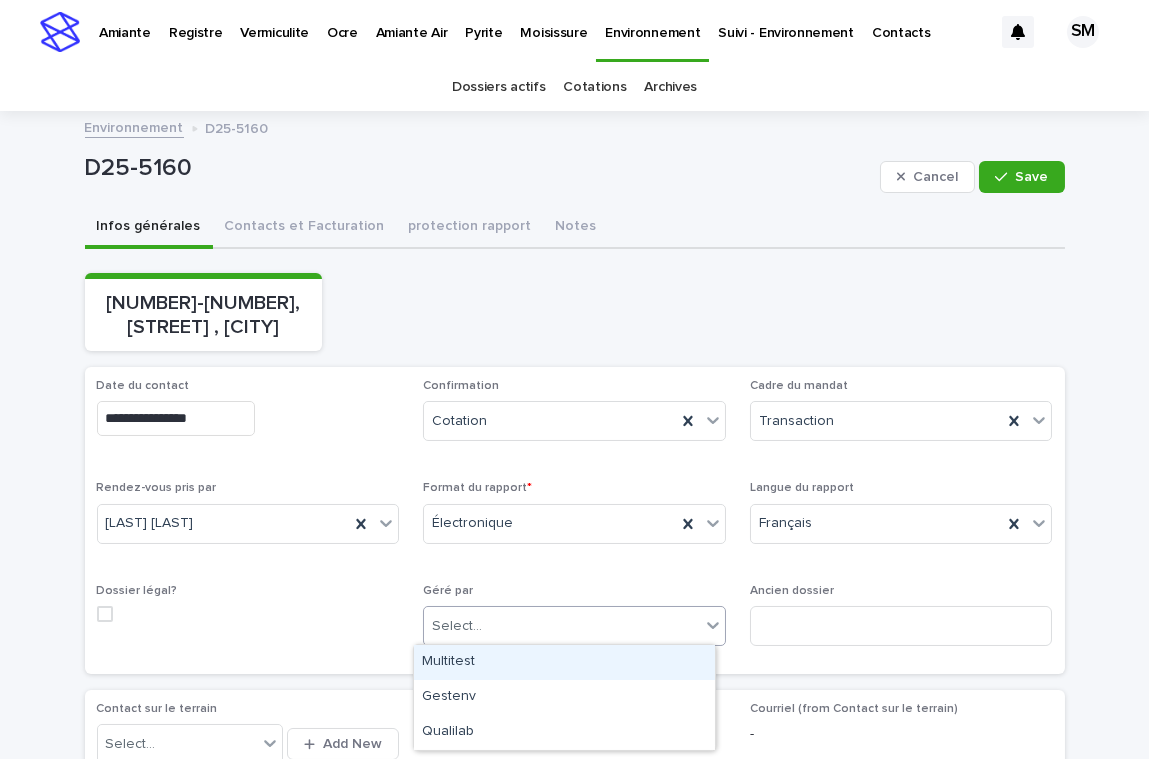 click on "Select..." at bounding box center (562, 626) 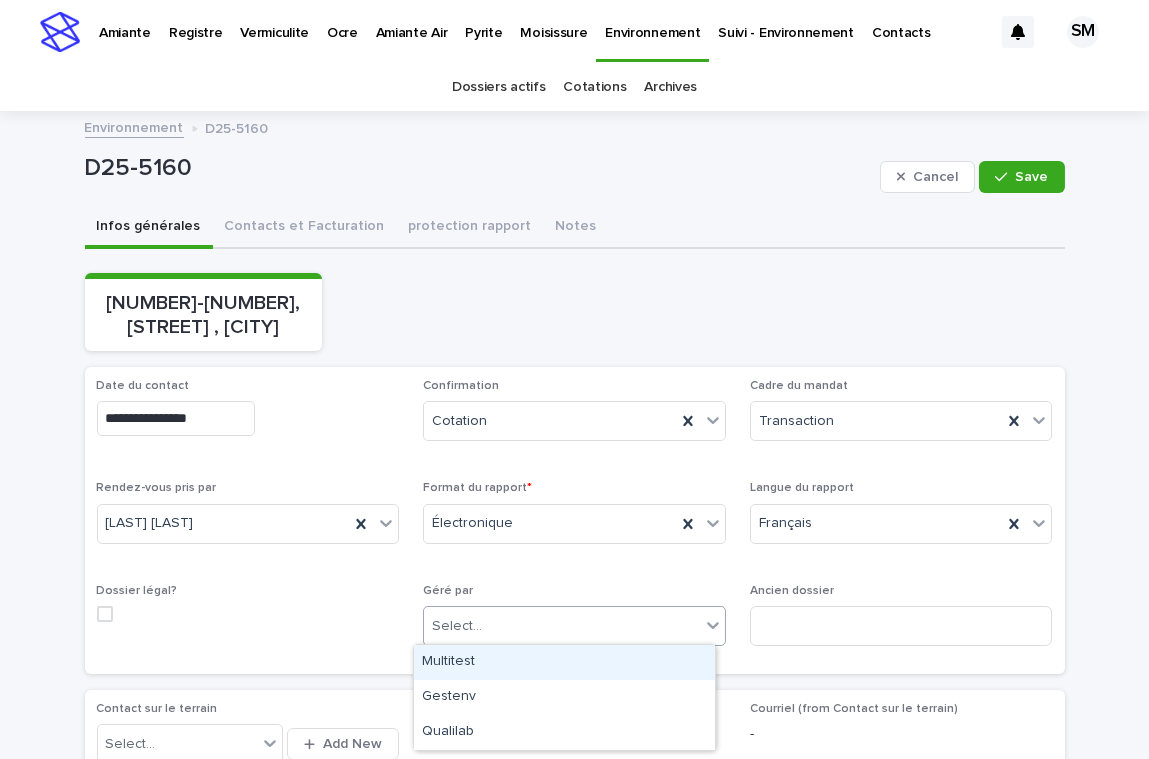 click on "Multitest" at bounding box center [564, 662] 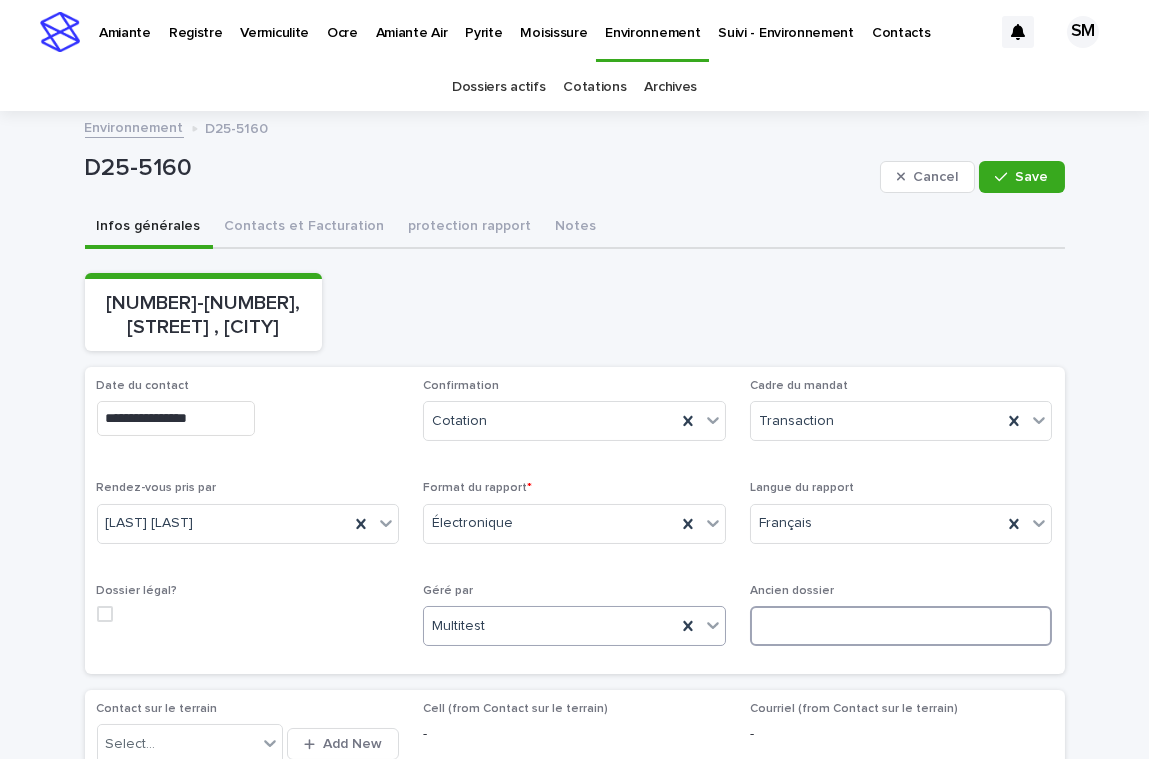 click at bounding box center (901, 626) 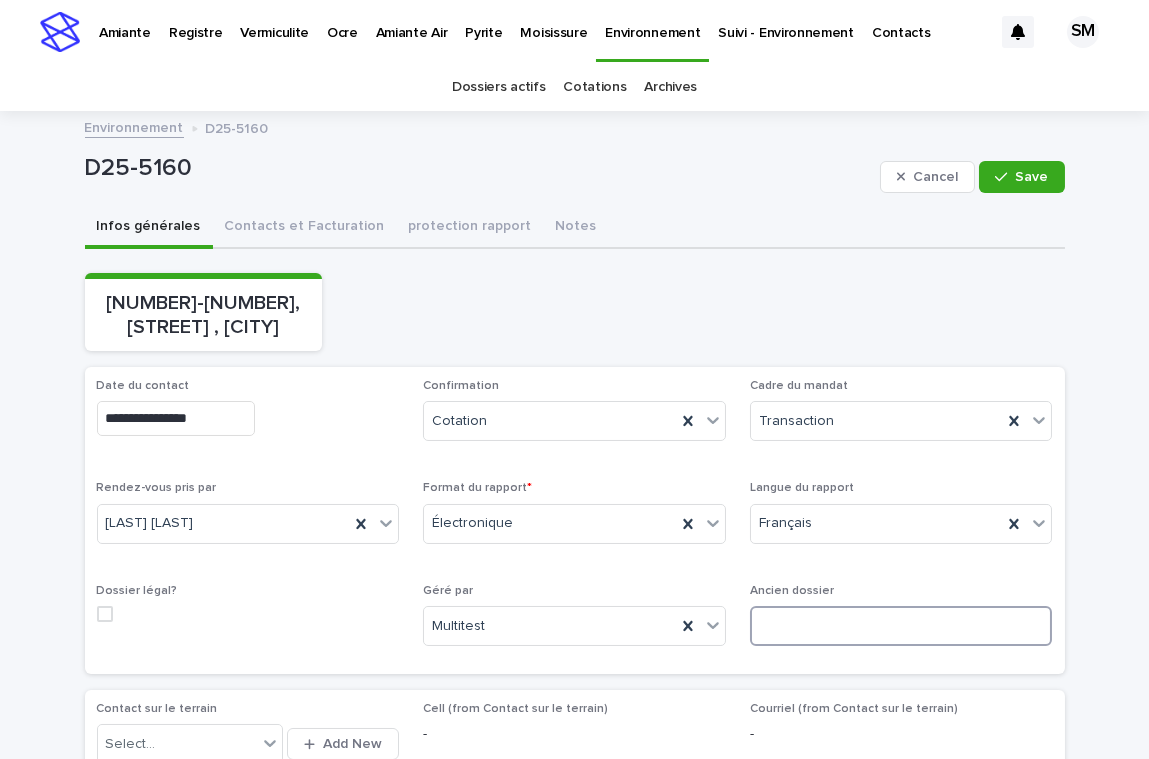 type on "*" 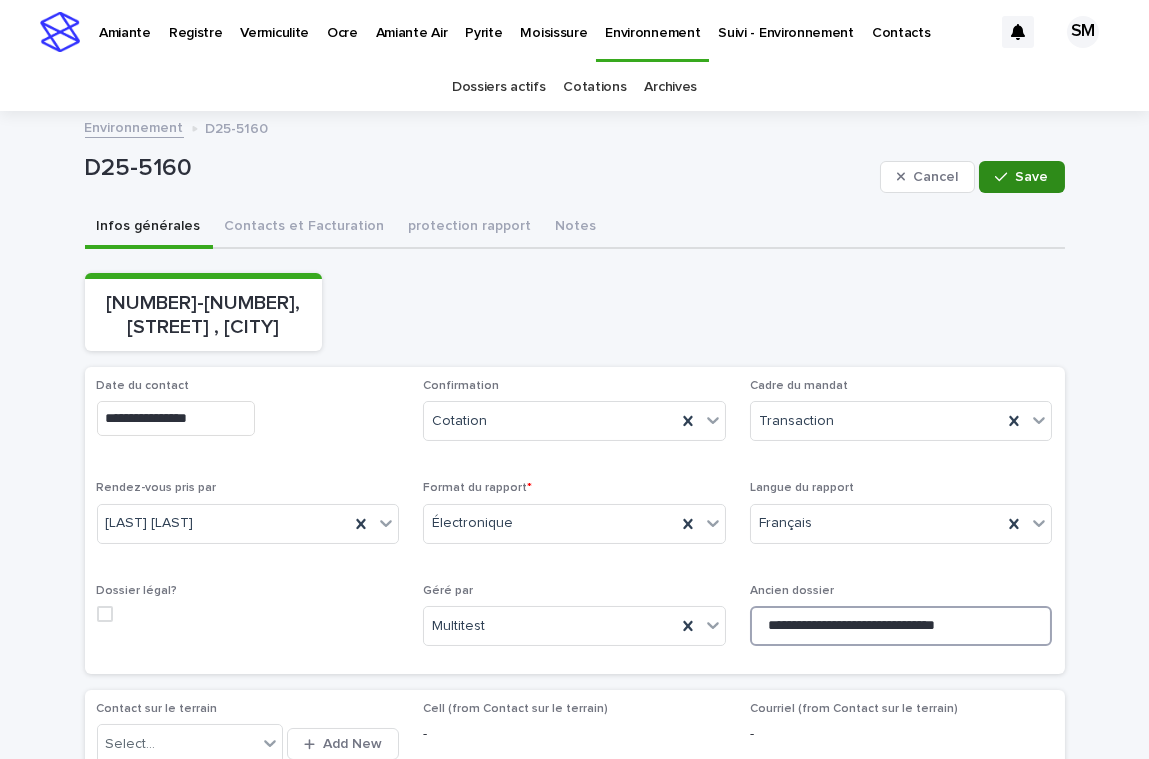 type on "**********" 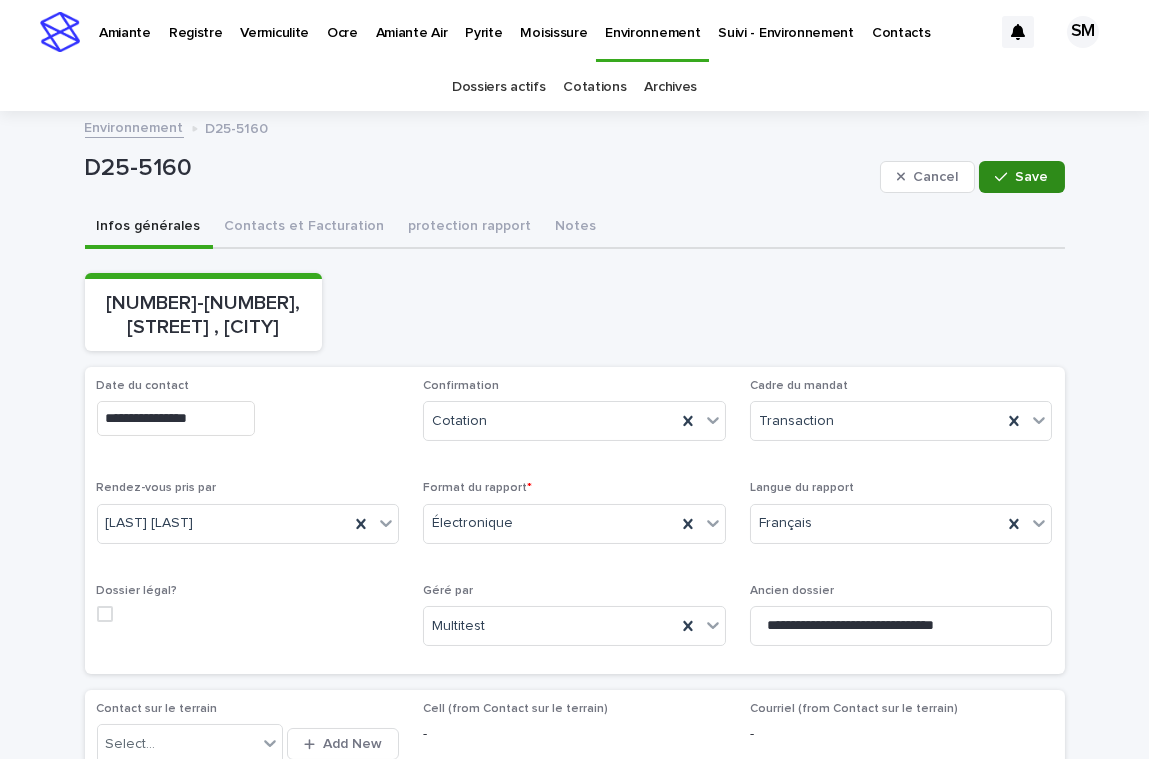 click 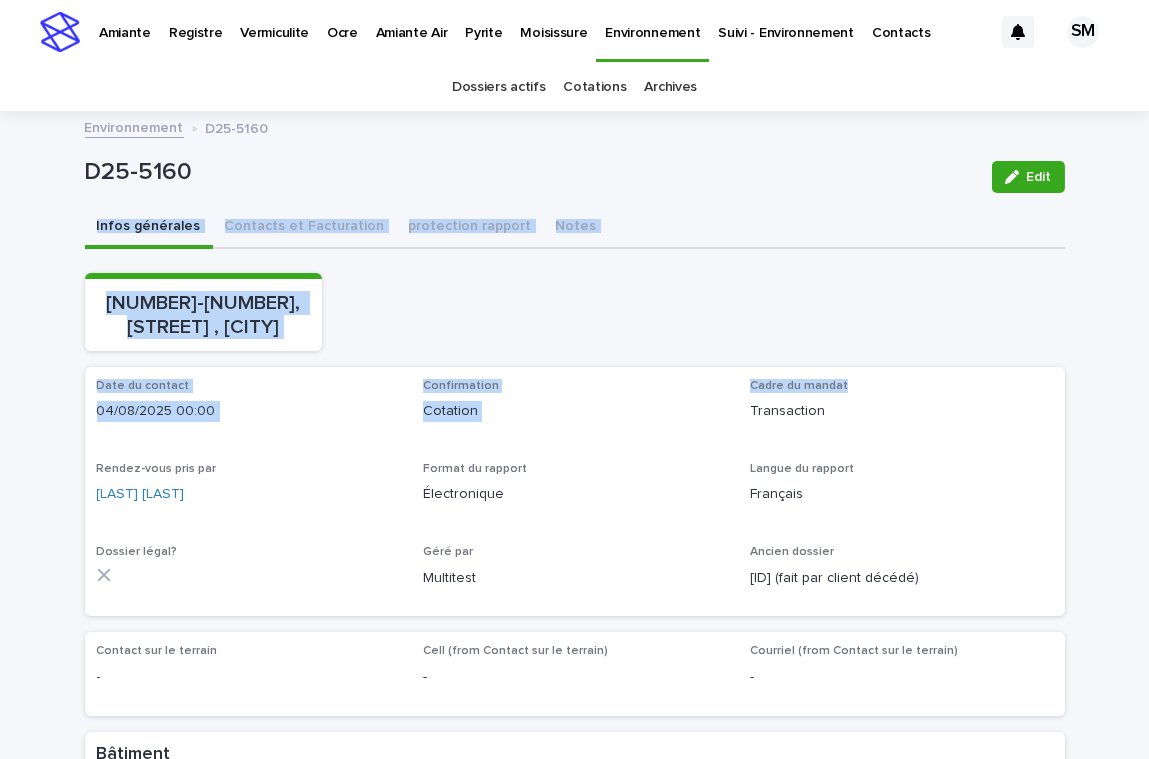 drag, startPoint x: 1126, startPoint y: 203, endPoint x: 1107, endPoint y: 380, distance: 178.01685 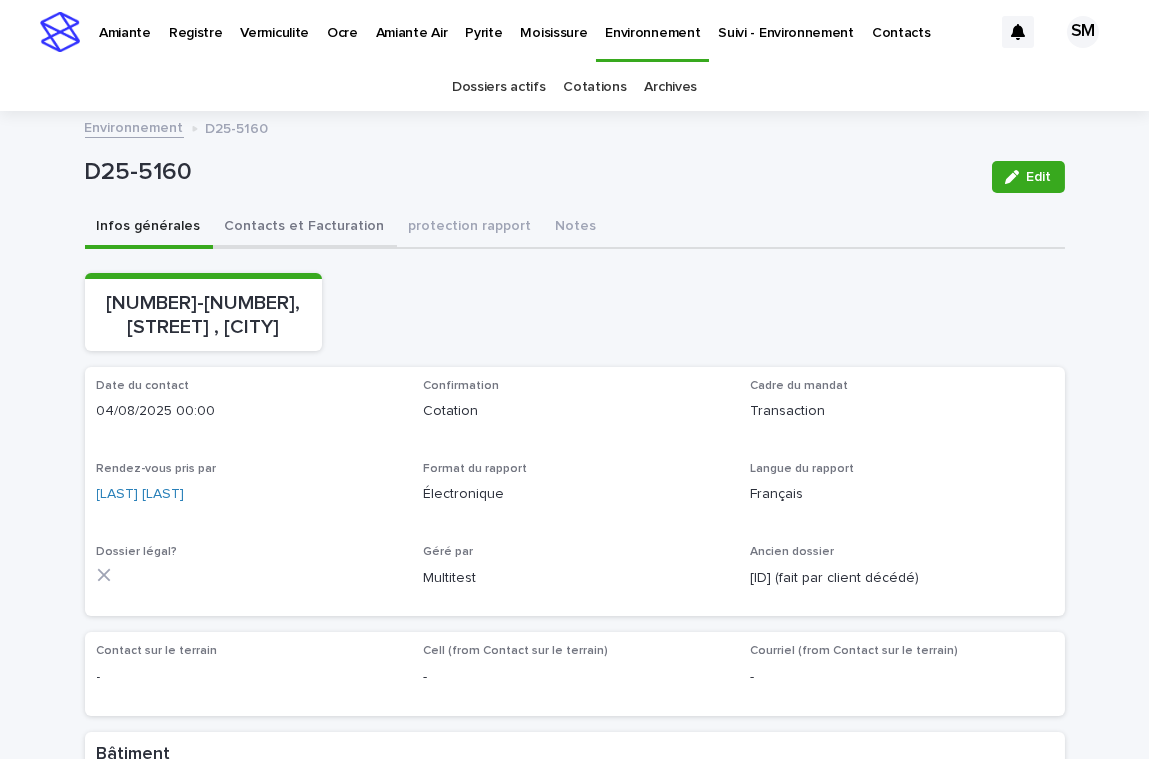 click on "Contacts et Facturation" at bounding box center [305, 228] 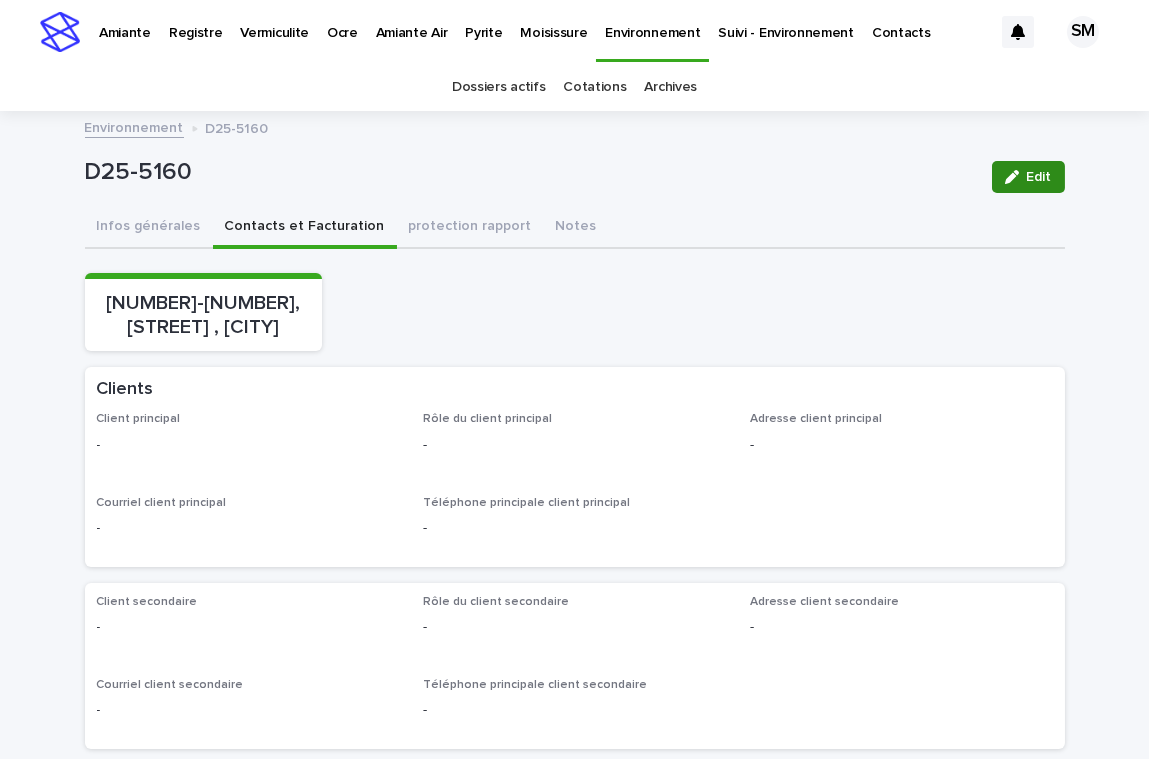 click on "Edit" at bounding box center (1028, 177) 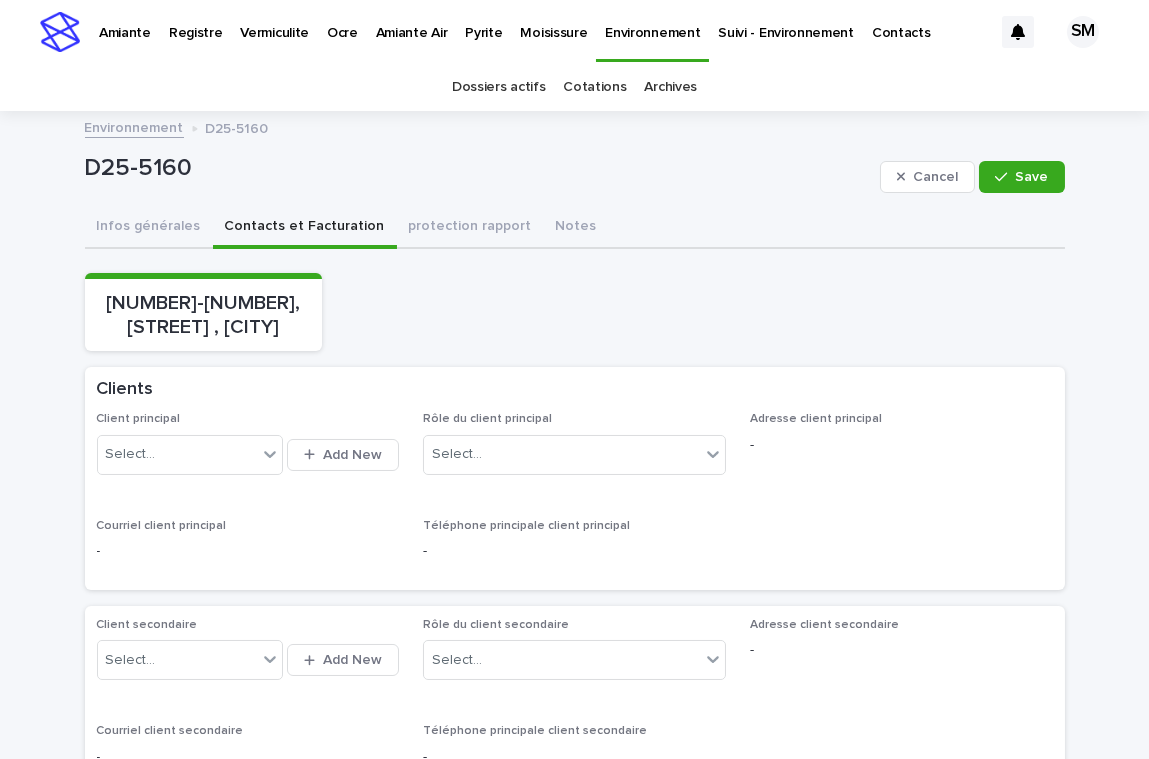 click on "[NUMBER]-[NUMBER], [STREET] , [CITY]" at bounding box center (575, 312) 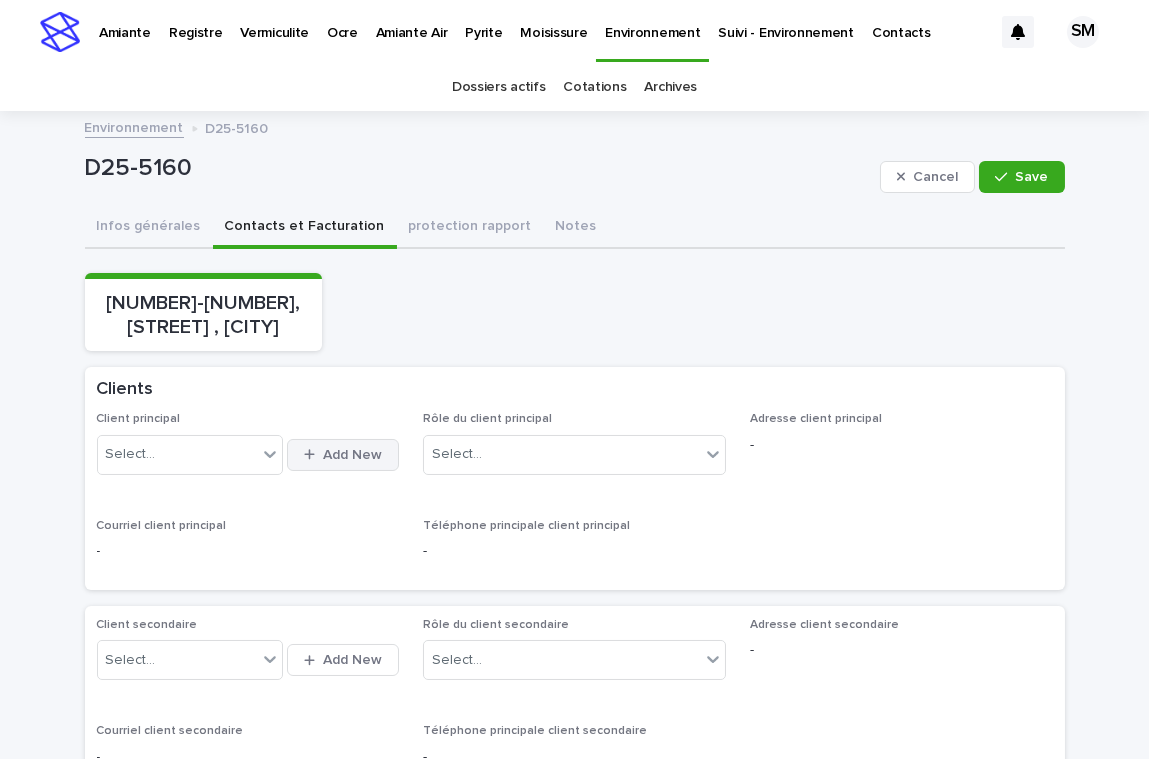 click on "Add New" at bounding box center [352, 455] 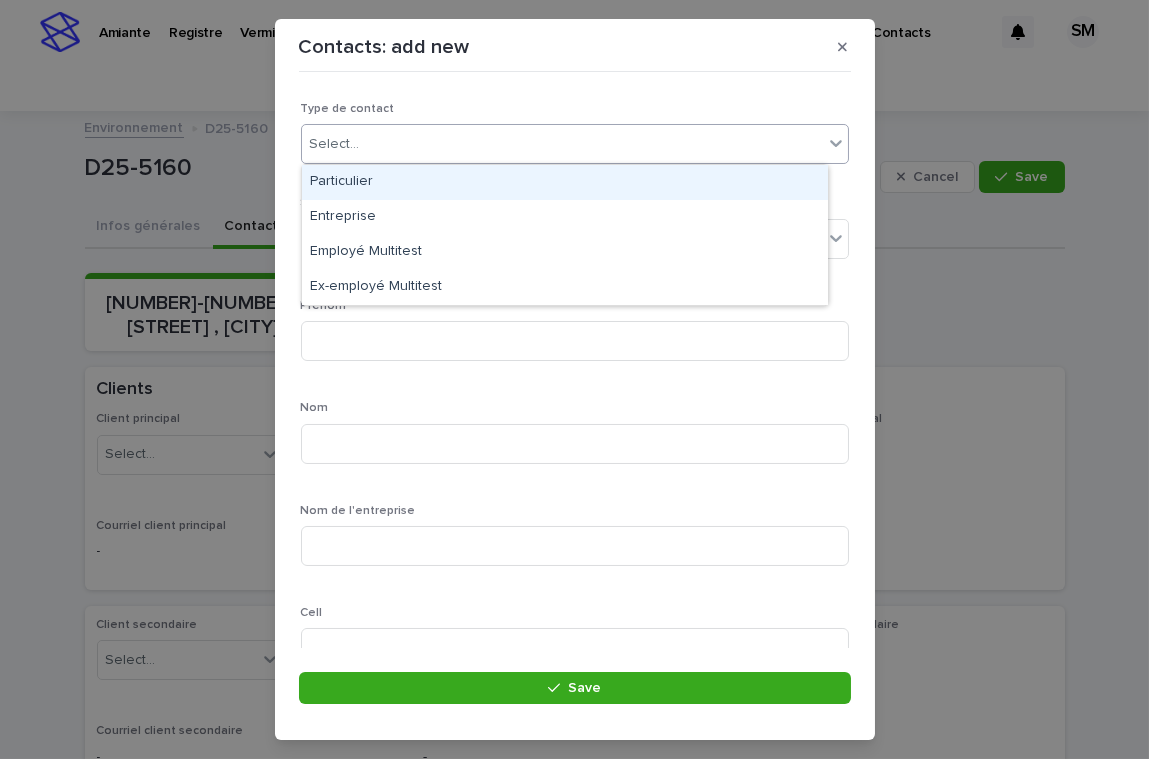 click on "Select..." at bounding box center (562, 144) 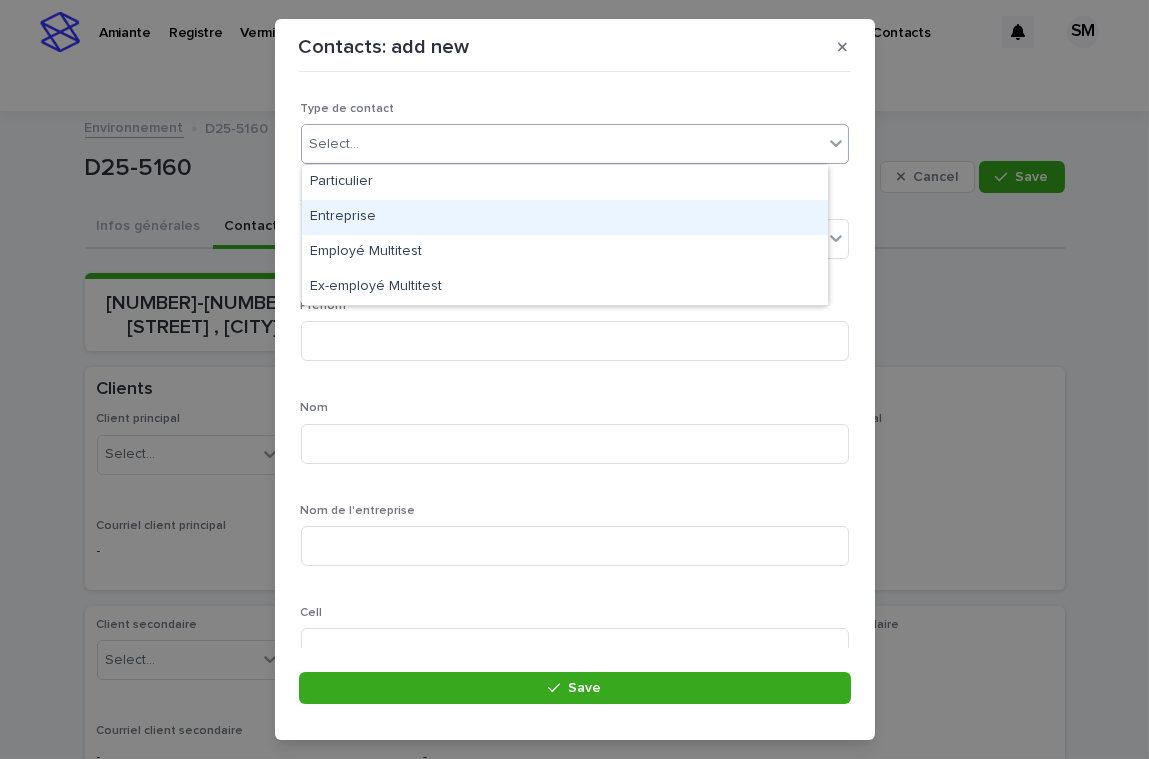 click on "Entreprise" at bounding box center (565, 217) 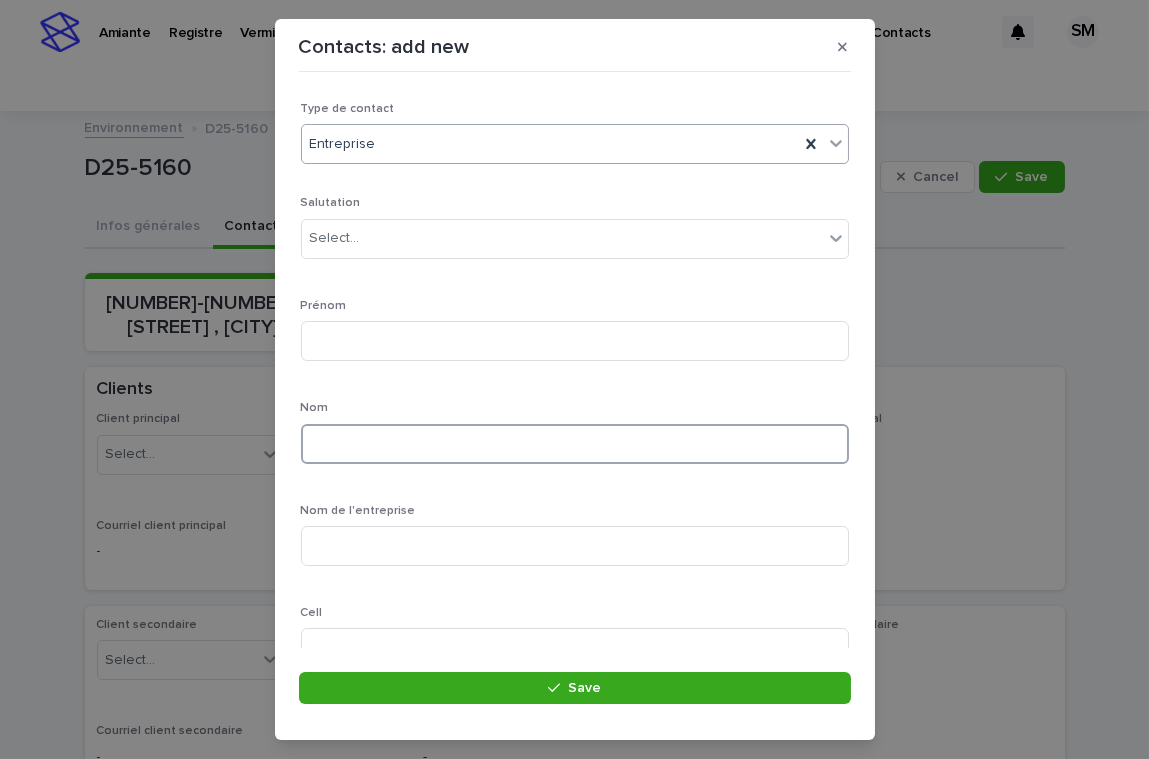 click at bounding box center [575, 444] 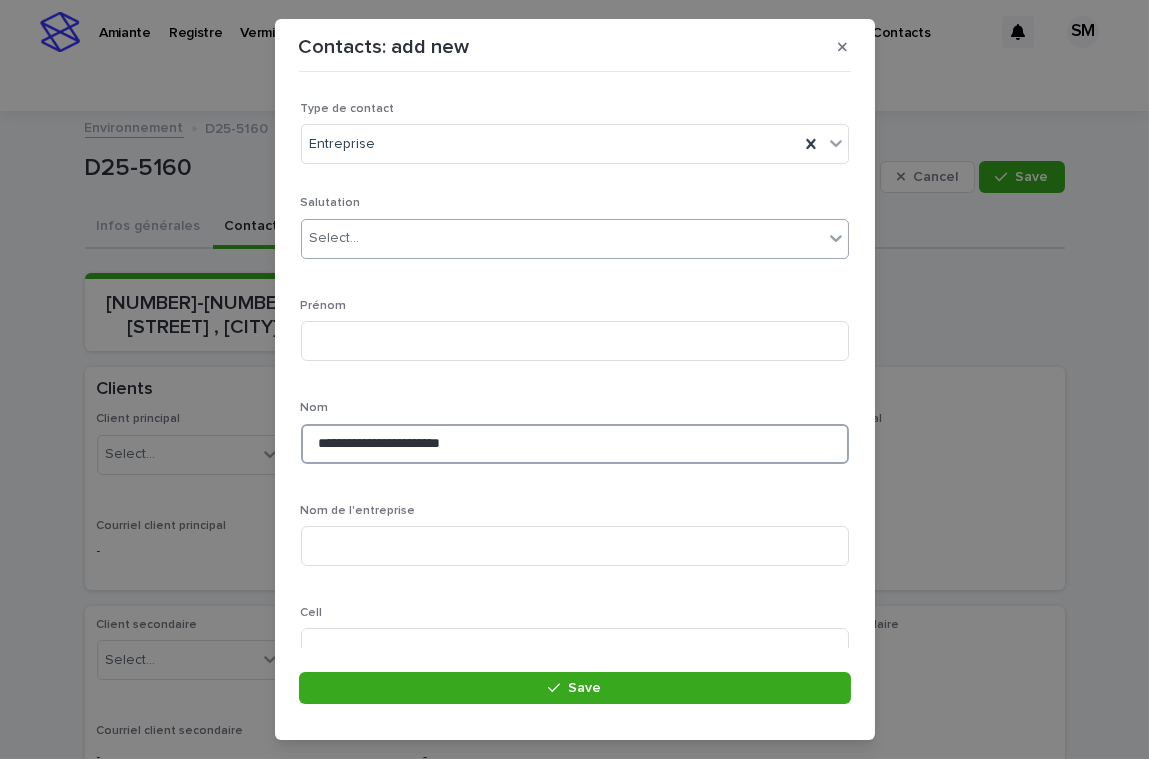 type on "**********" 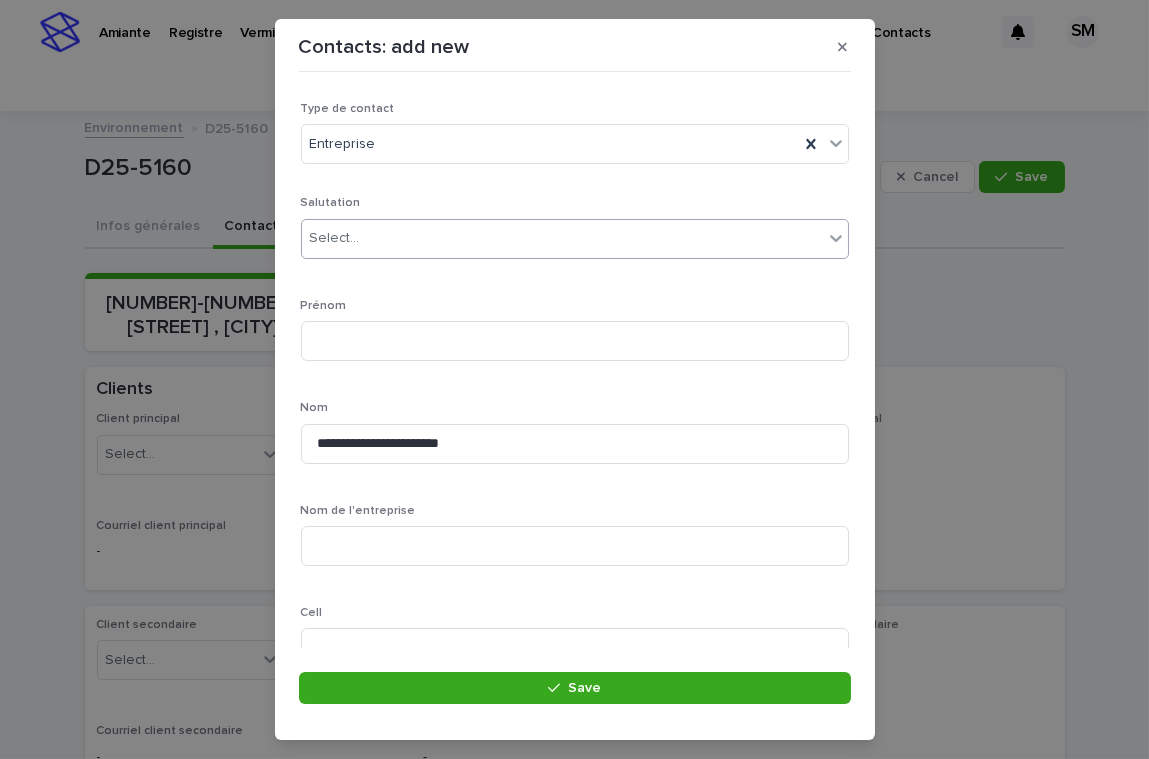 click on "Select..." at bounding box center (335, 238) 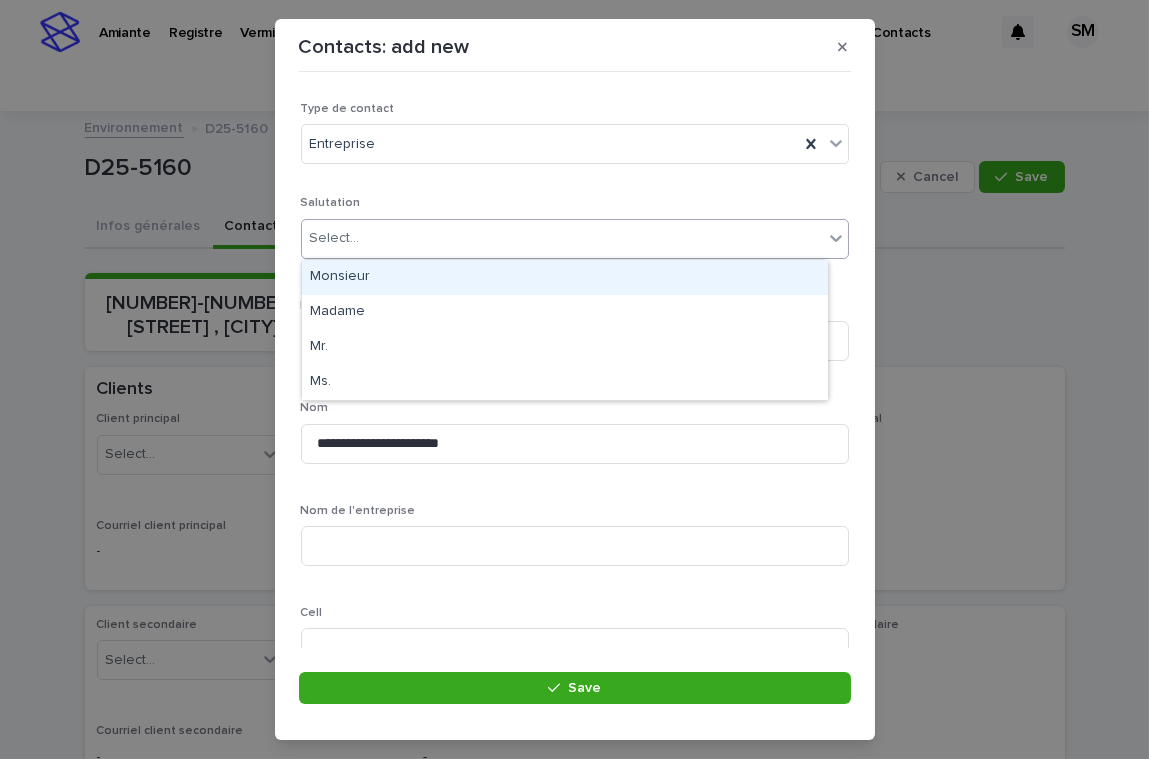 click on "Monsieur" at bounding box center [565, 277] 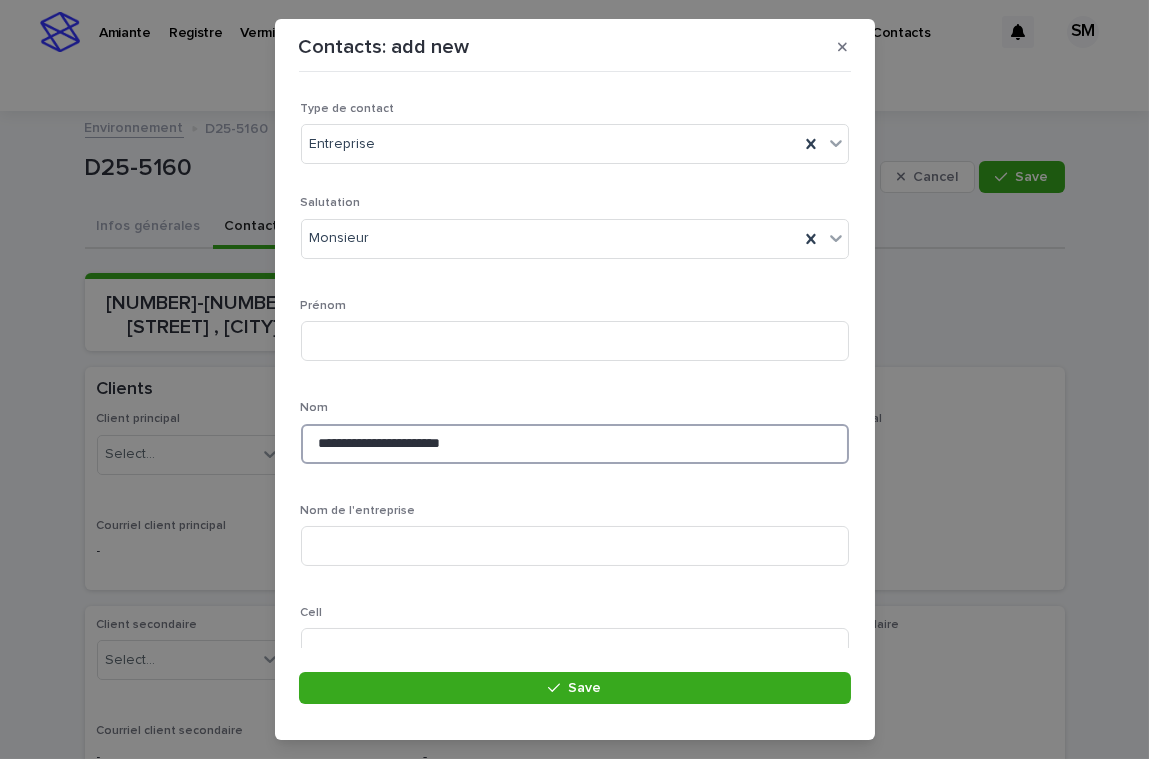 drag, startPoint x: 497, startPoint y: 448, endPoint x: 286, endPoint y: 438, distance: 211.23683 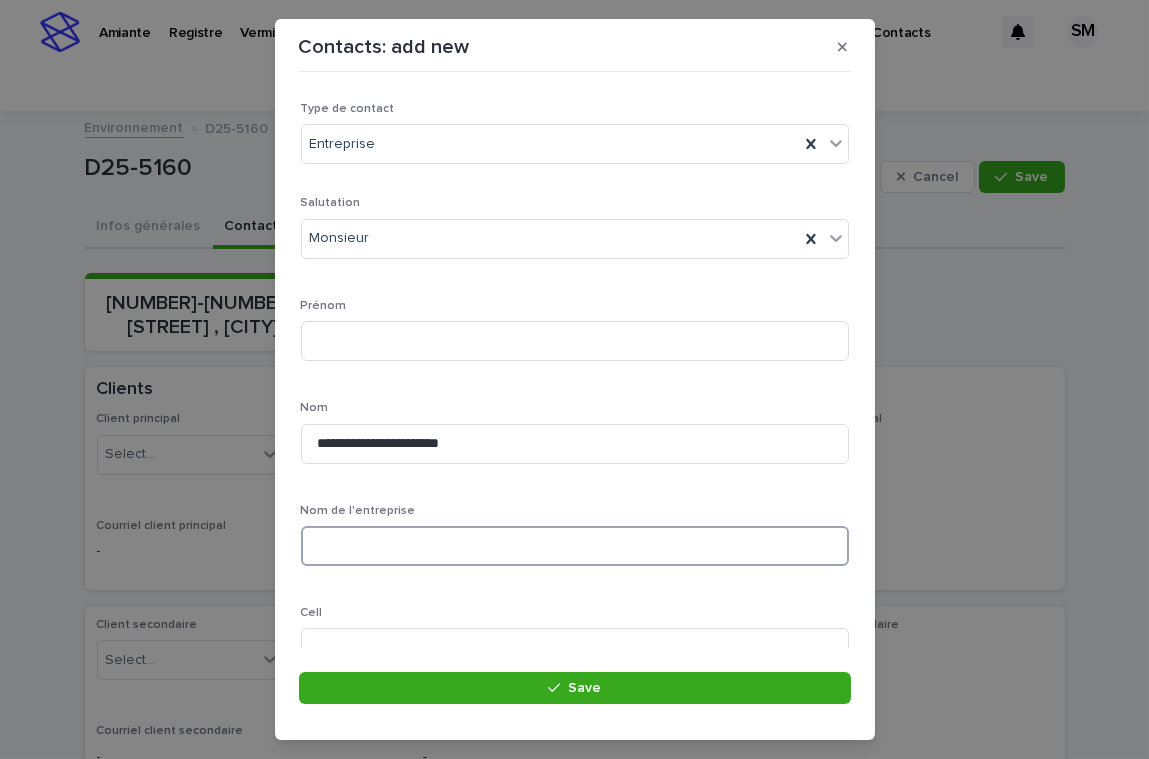 click at bounding box center (575, 546) 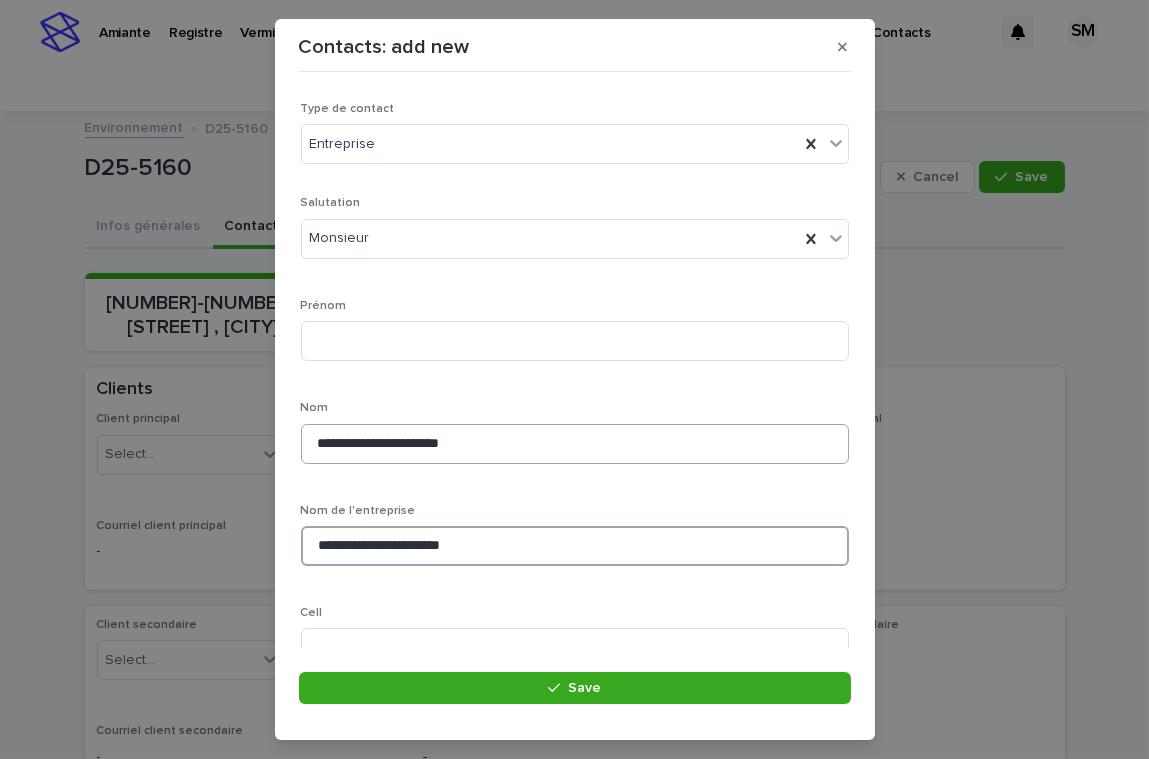 type on "**********" 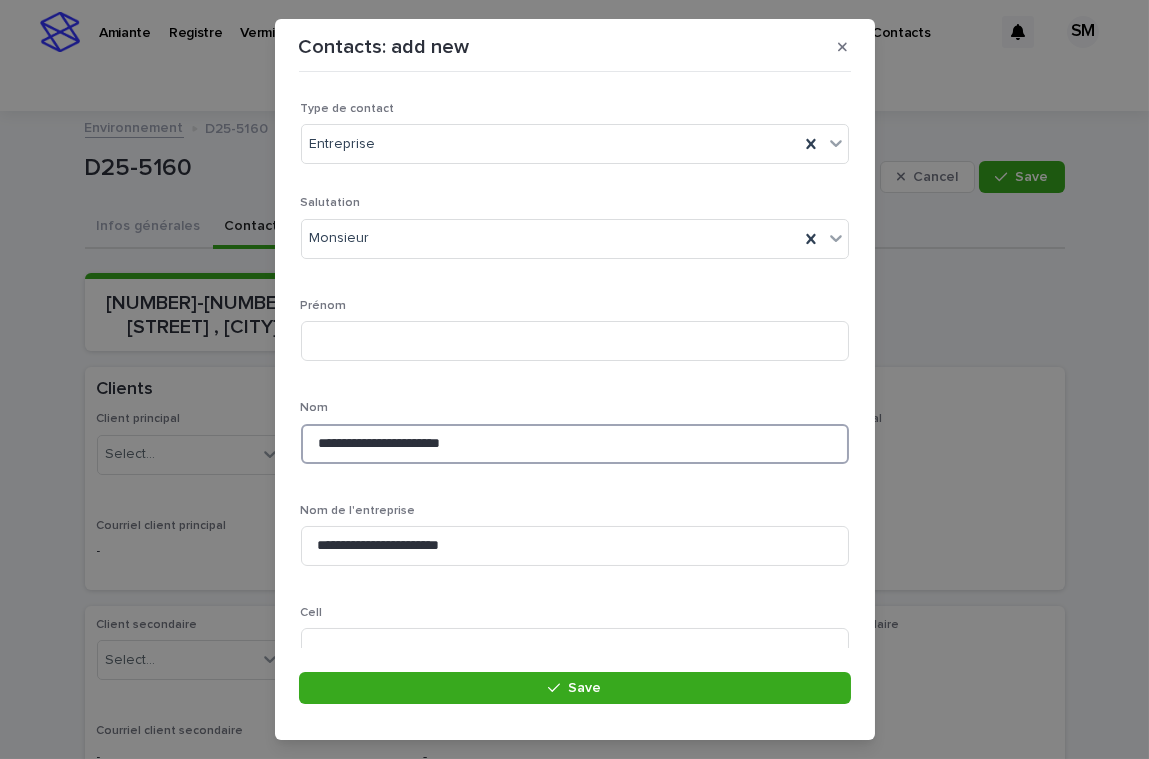 drag, startPoint x: 546, startPoint y: 433, endPoint x: 261, endPoint y: 458, distance: 286.0944 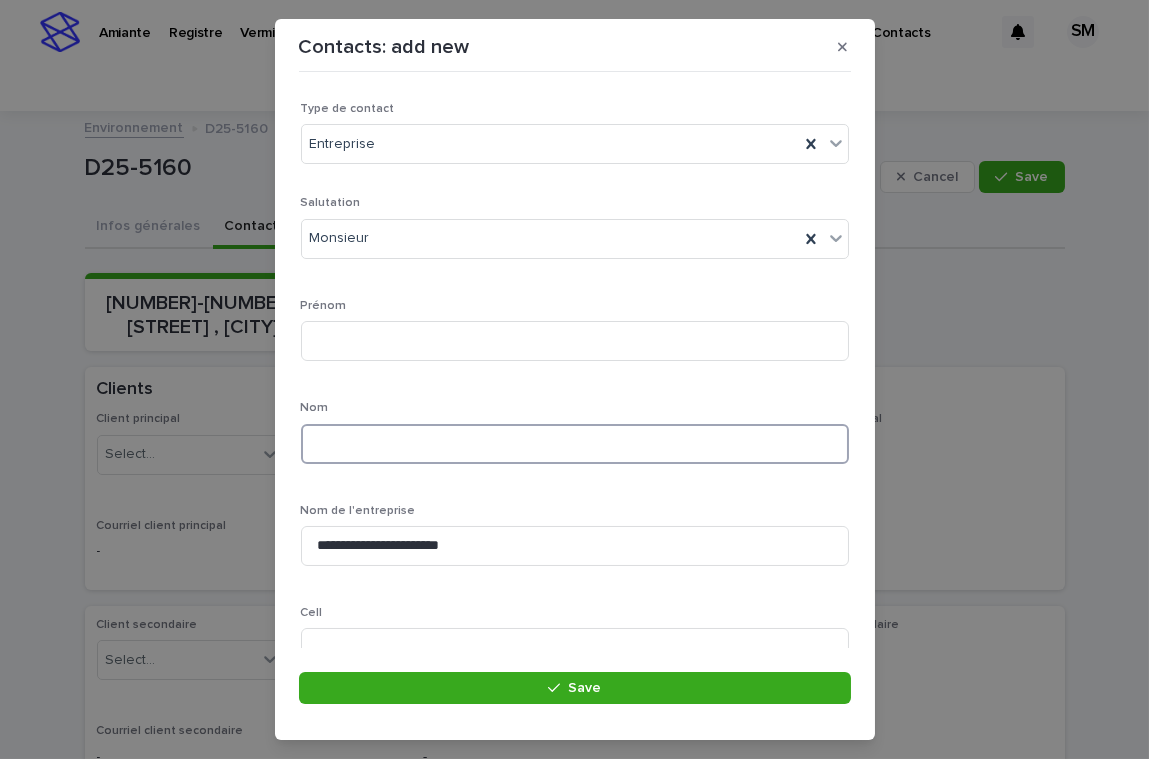 type 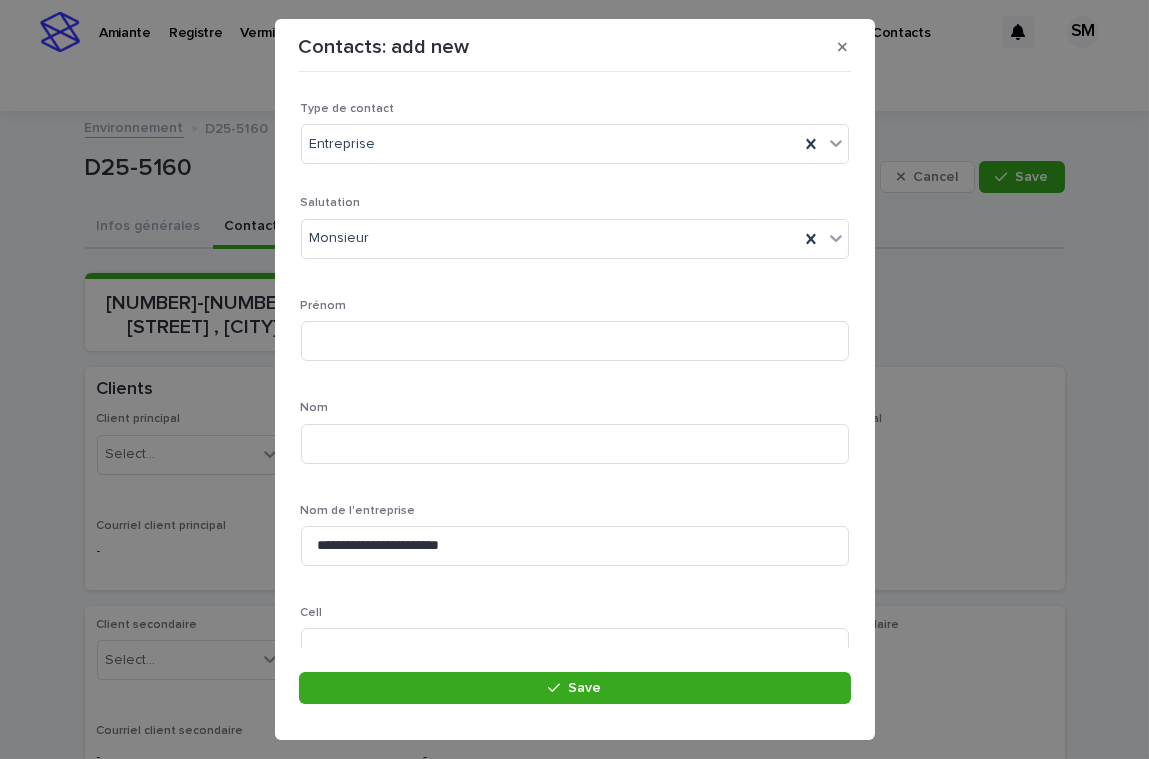 click on "**********" at bounding box center [575, 379] 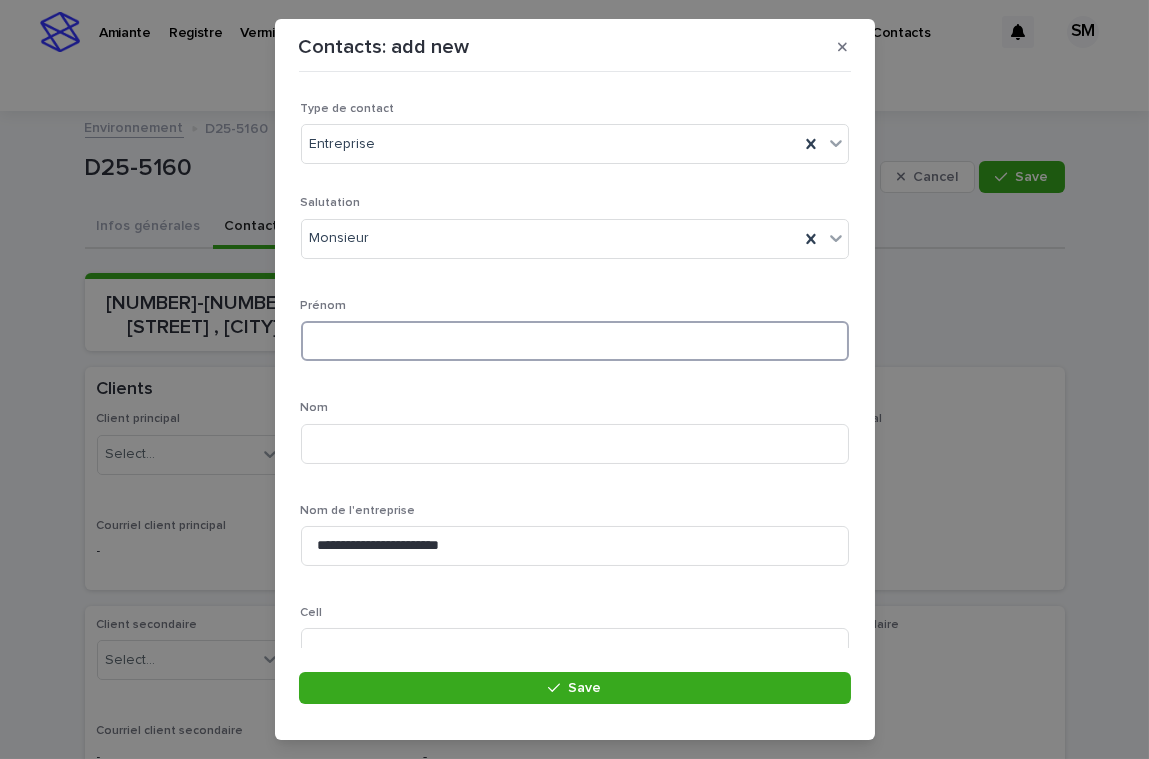 click at bounding box center [575, 341] 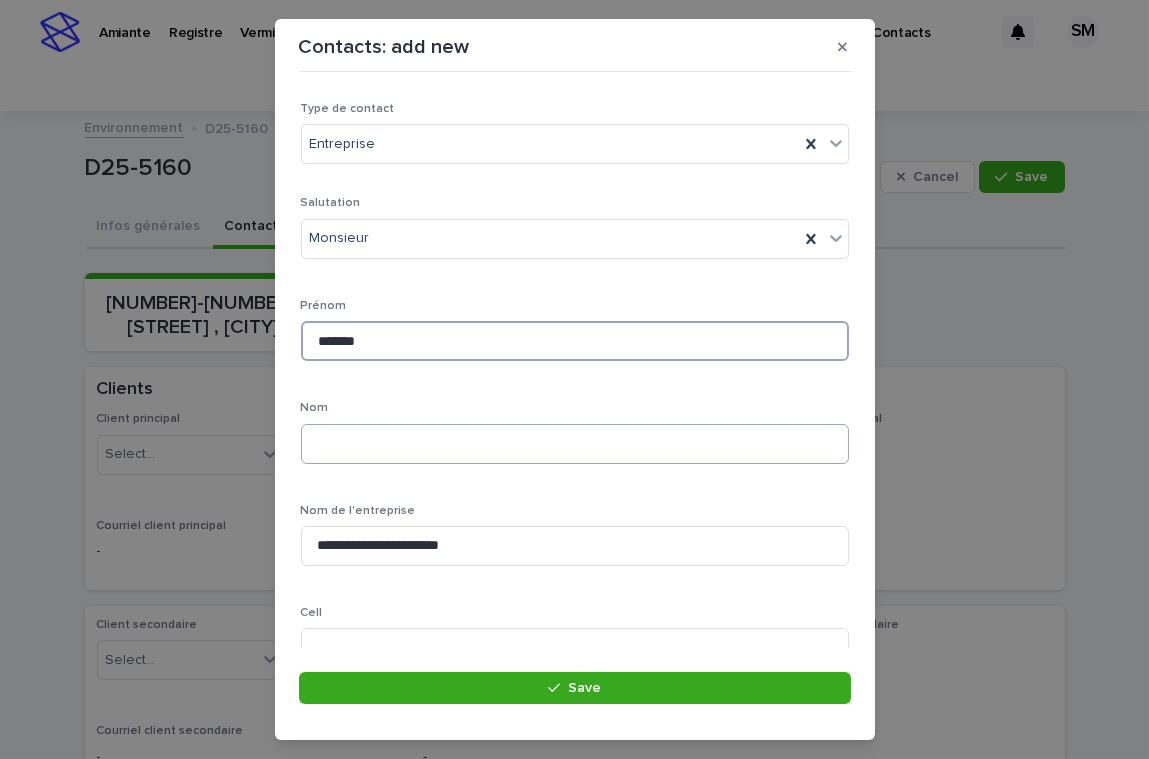 type on "******" 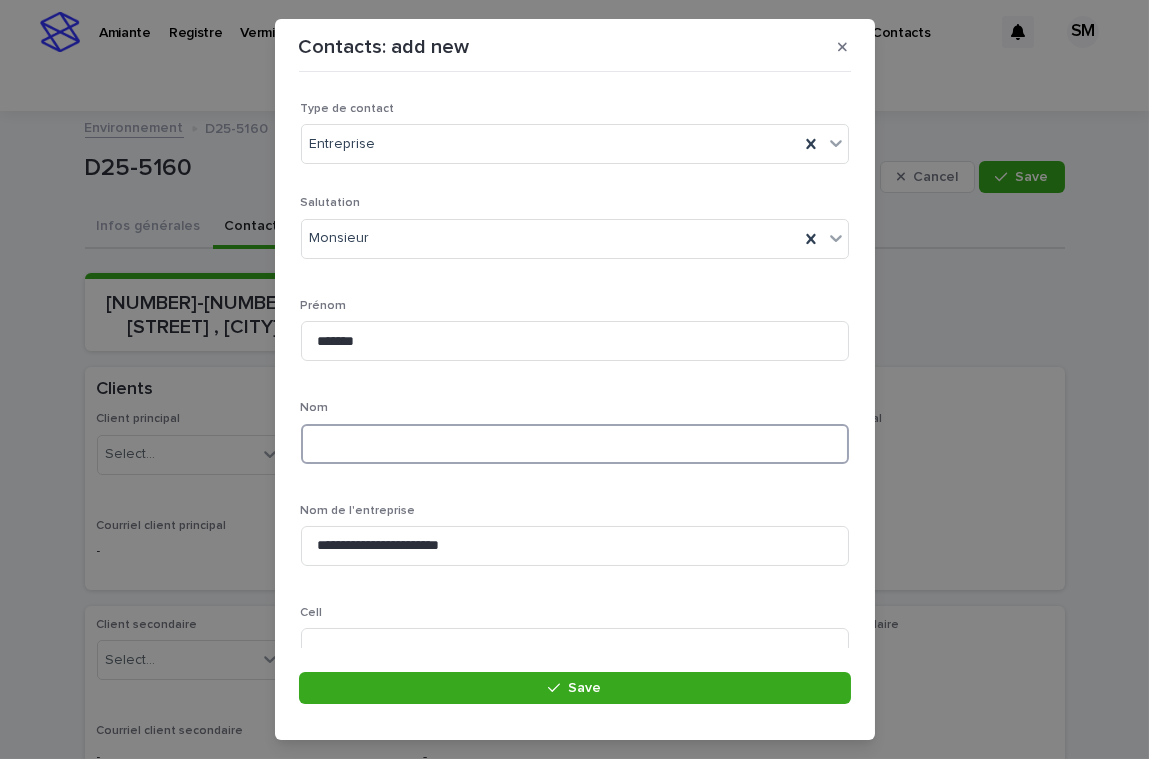 click at bounding box center (575, 444) 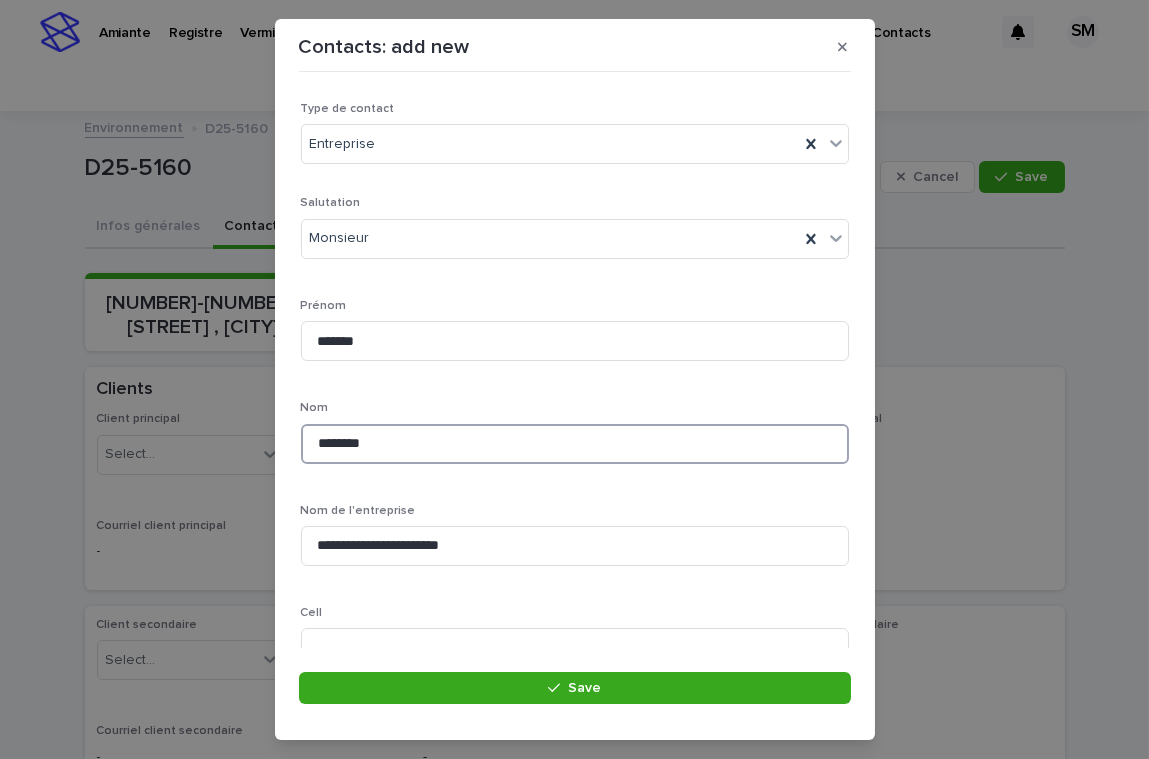 type on "********" 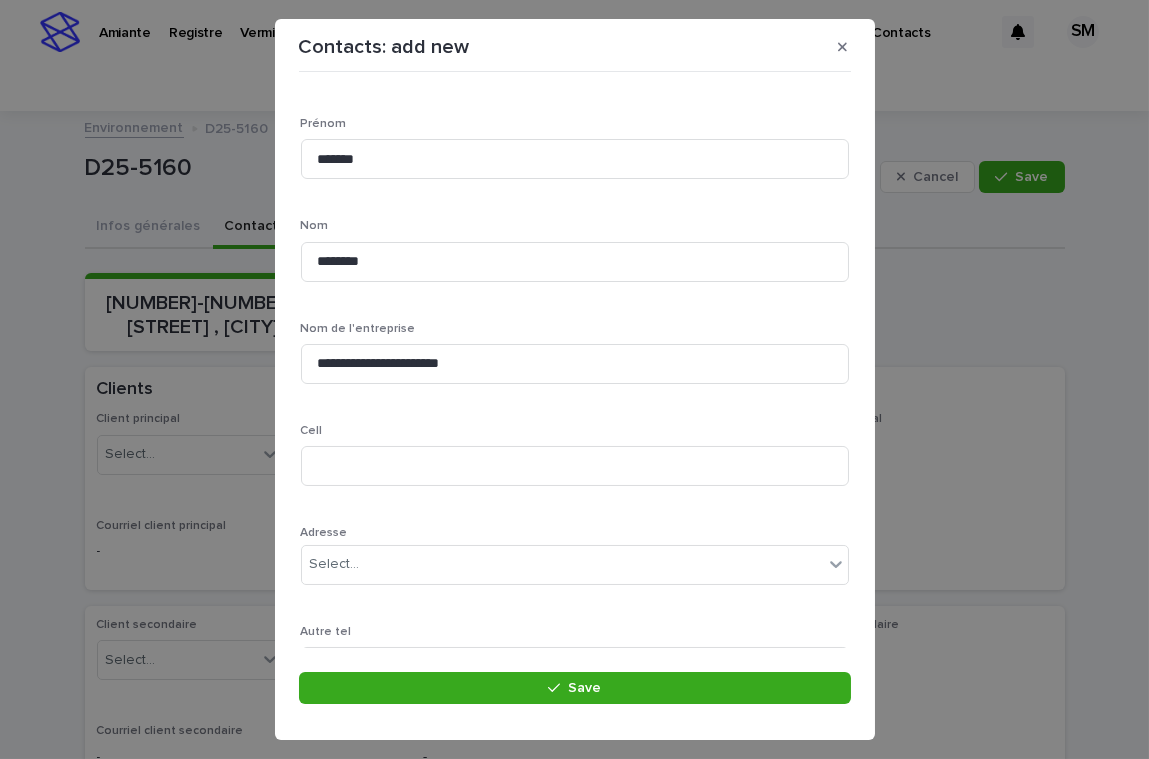 scroll, scrollTop: 190, scrollLeft: 0, axis: vertical 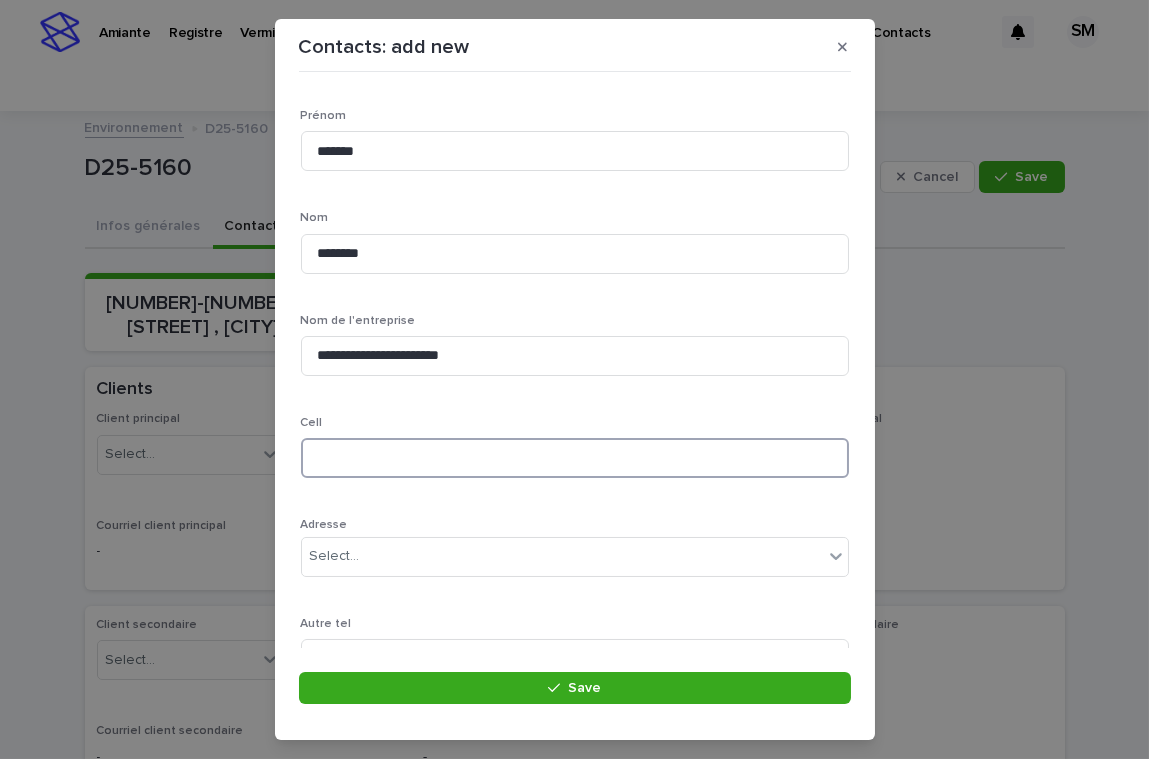 click at bounding box center [575, 458] 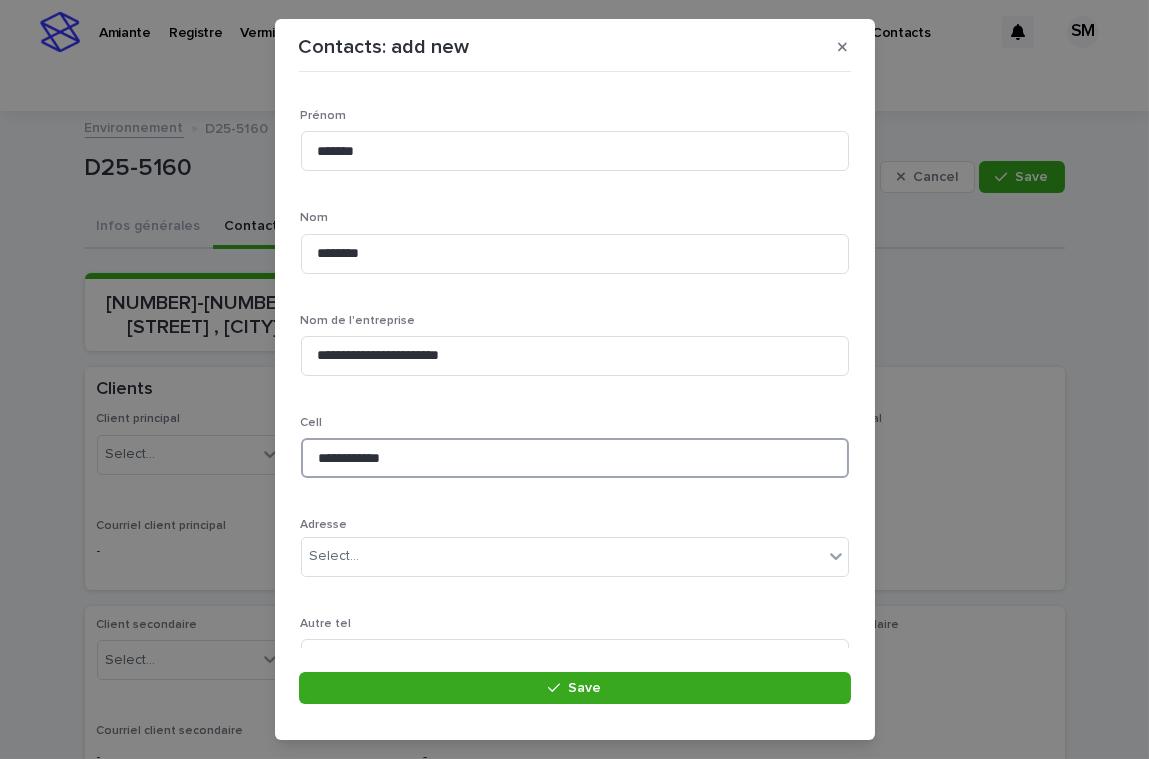 type on "**********" 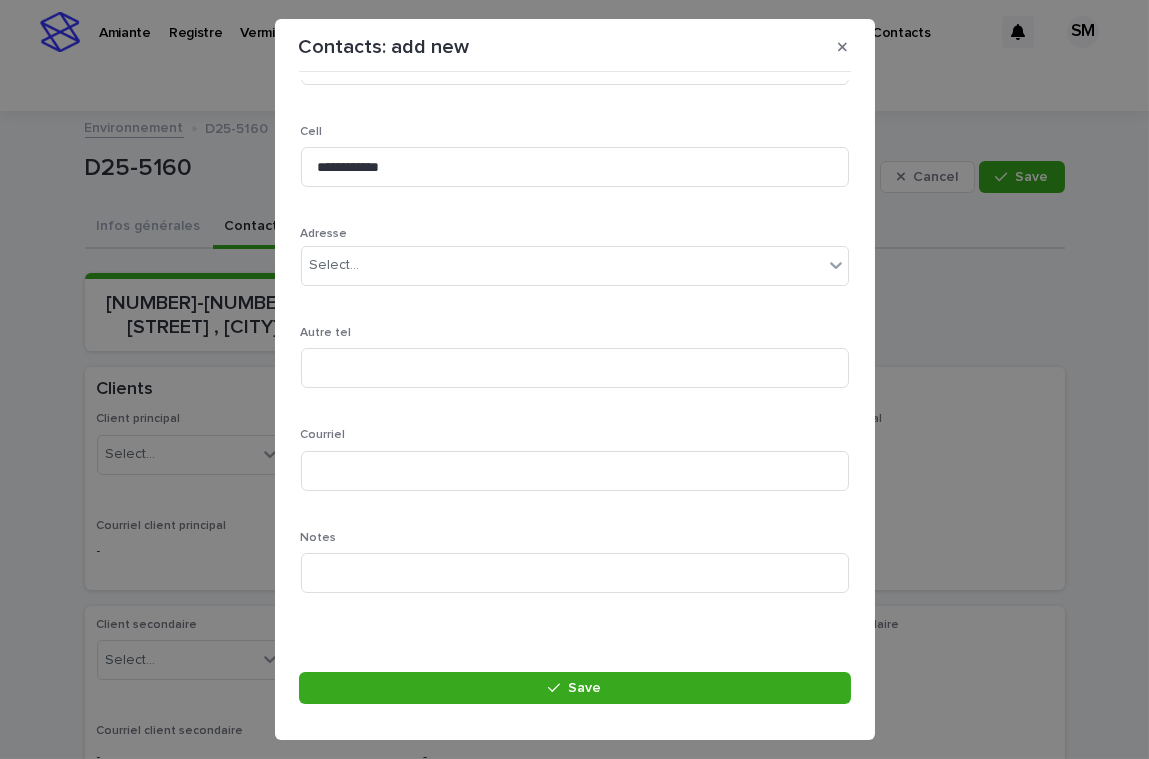 scroll, scrollTop: 486, scrollLeft: 0, axis: vertical 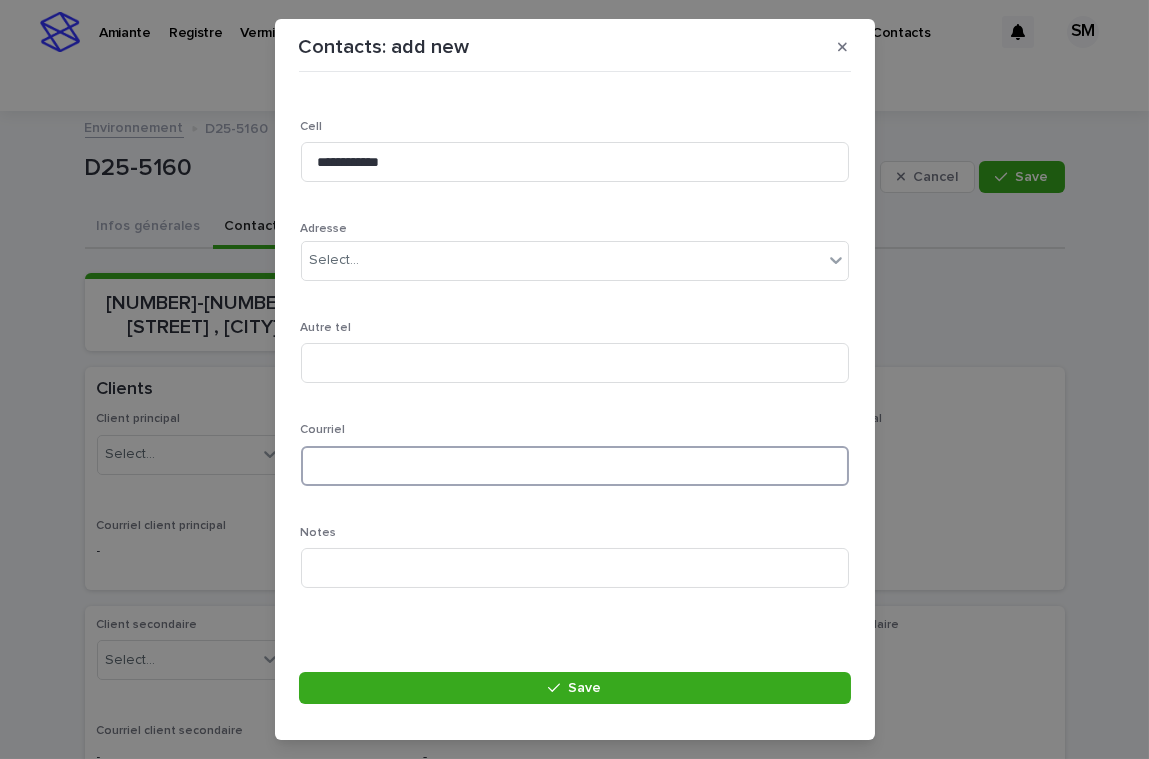 click at bounding box center (575, 466) 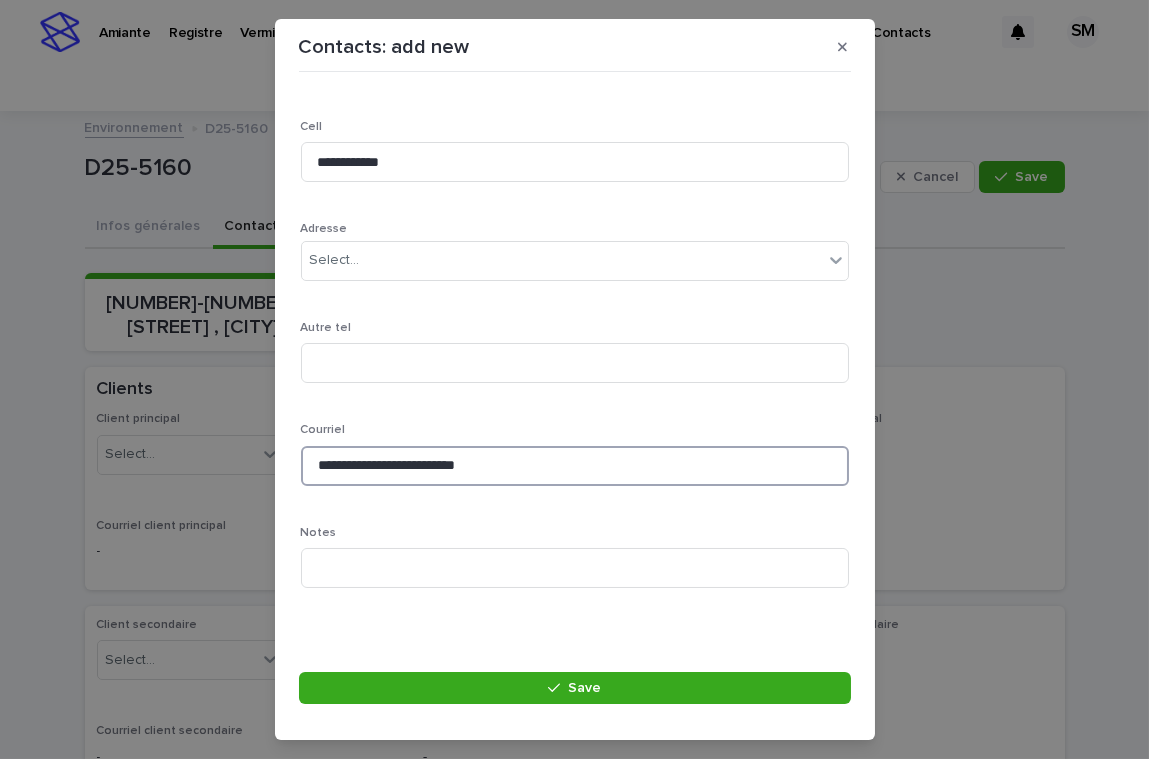 click on "**********" at bounding box center (575, 466) 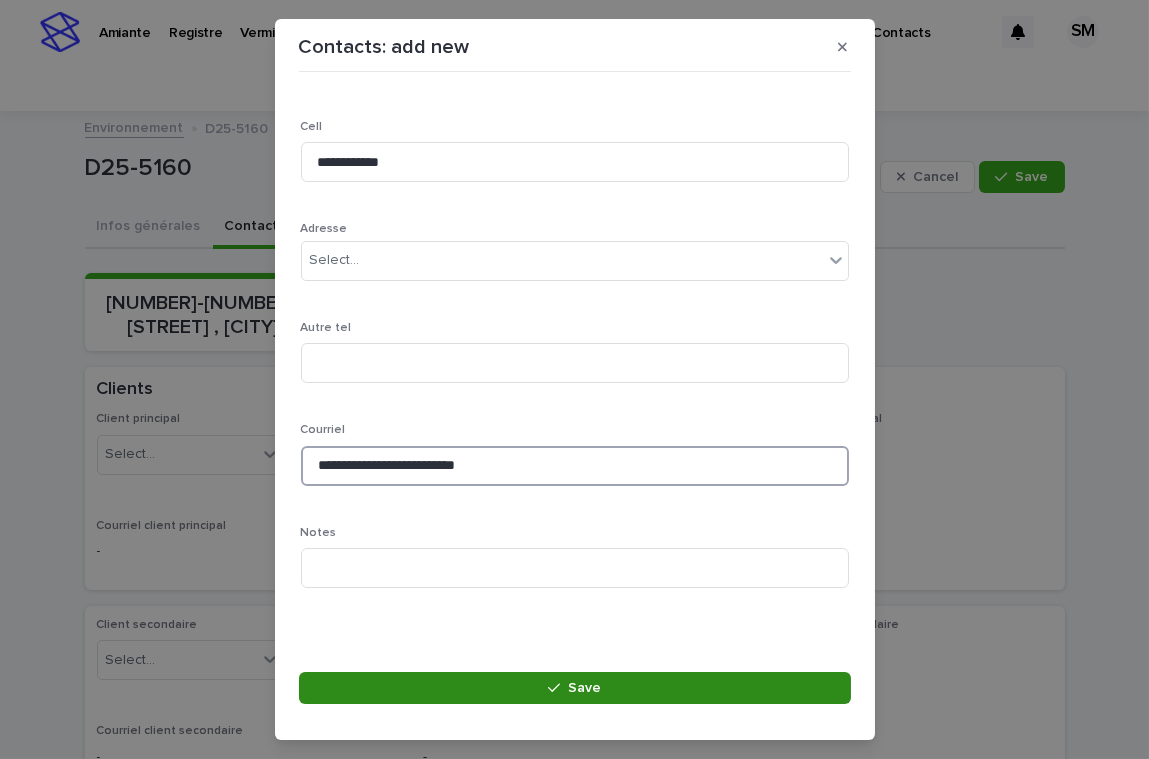 type on "**********" 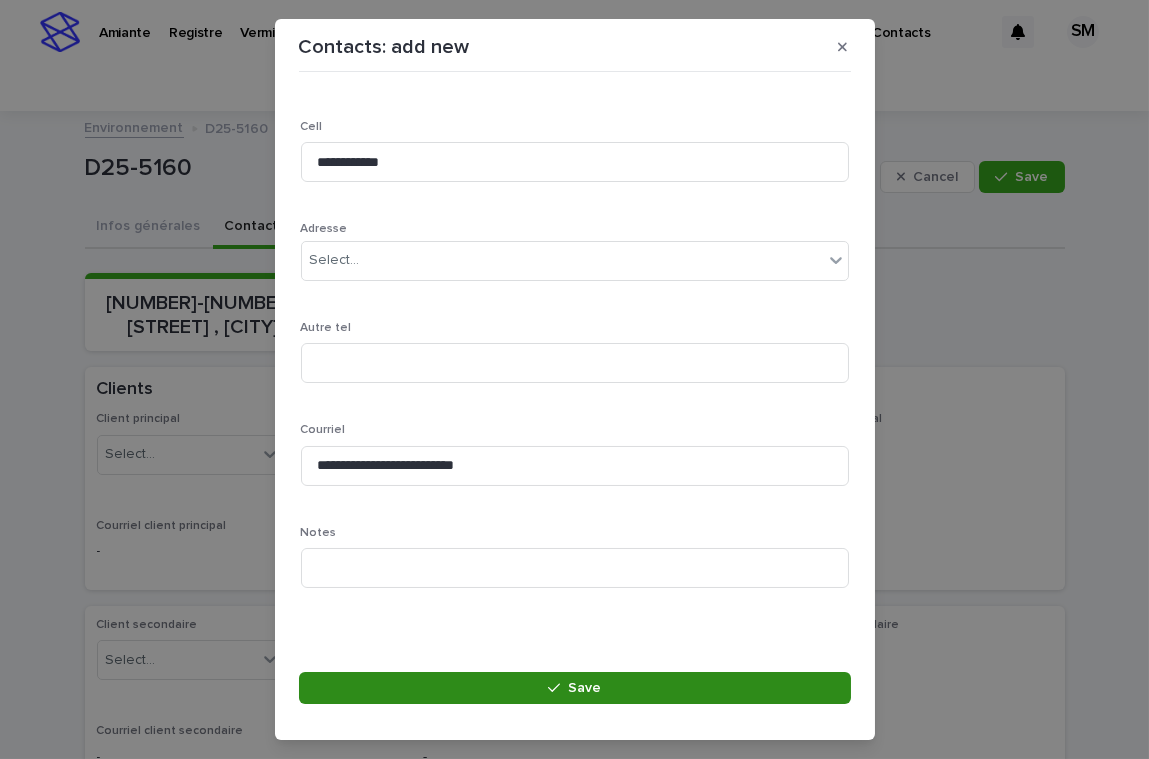 click on "Save" at bounding box center [575, 688] 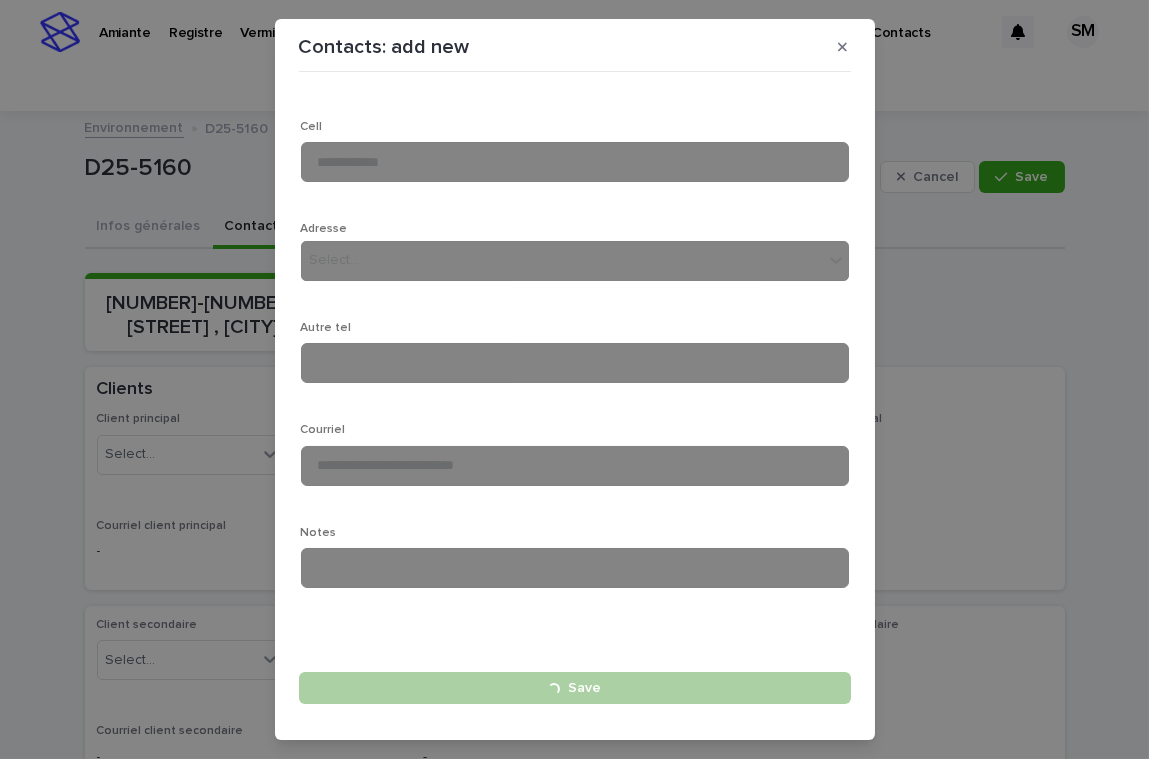 type 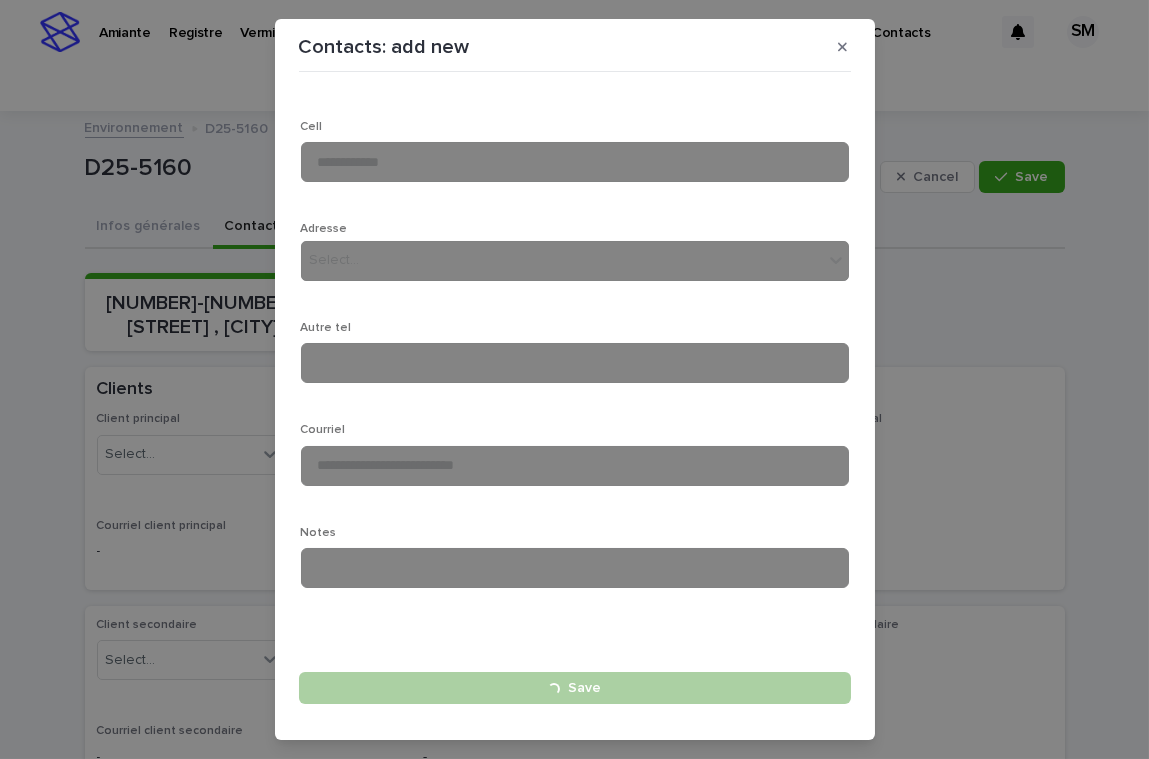 type 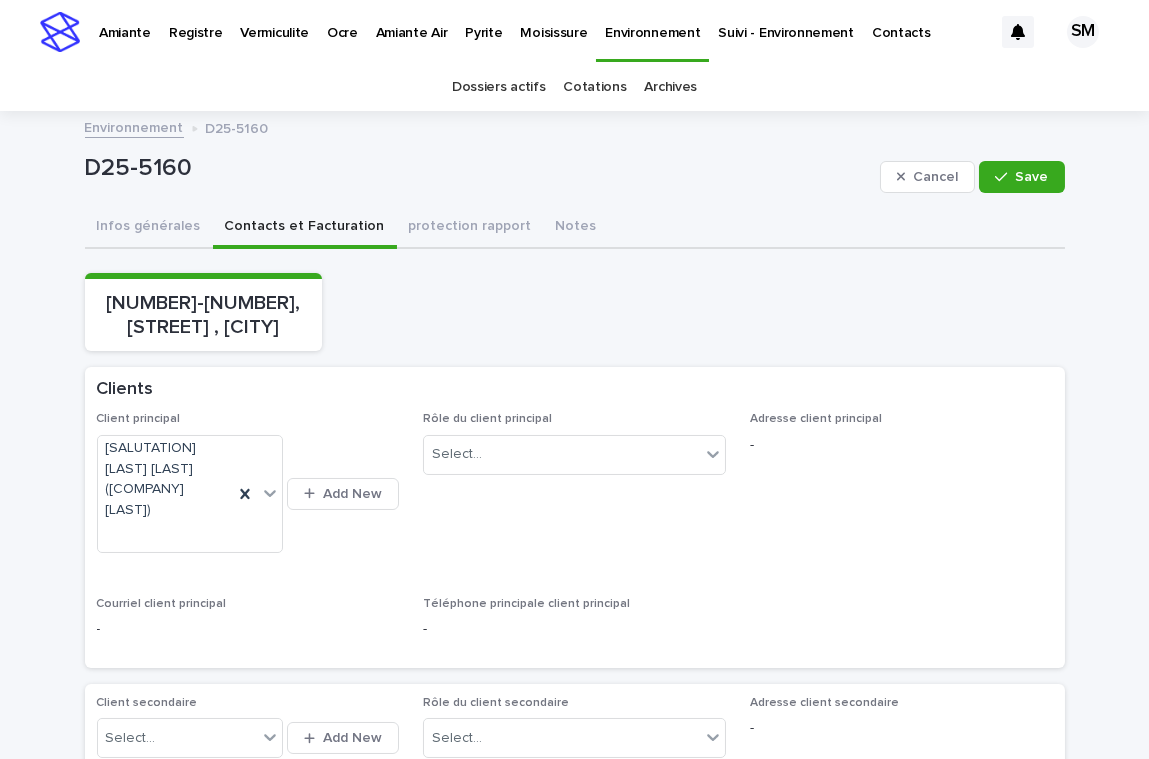 drag, startPoint x: 1010, startPoint y: 170, endPoint x: 1033, endPoint y: 337, distance: 168.57639 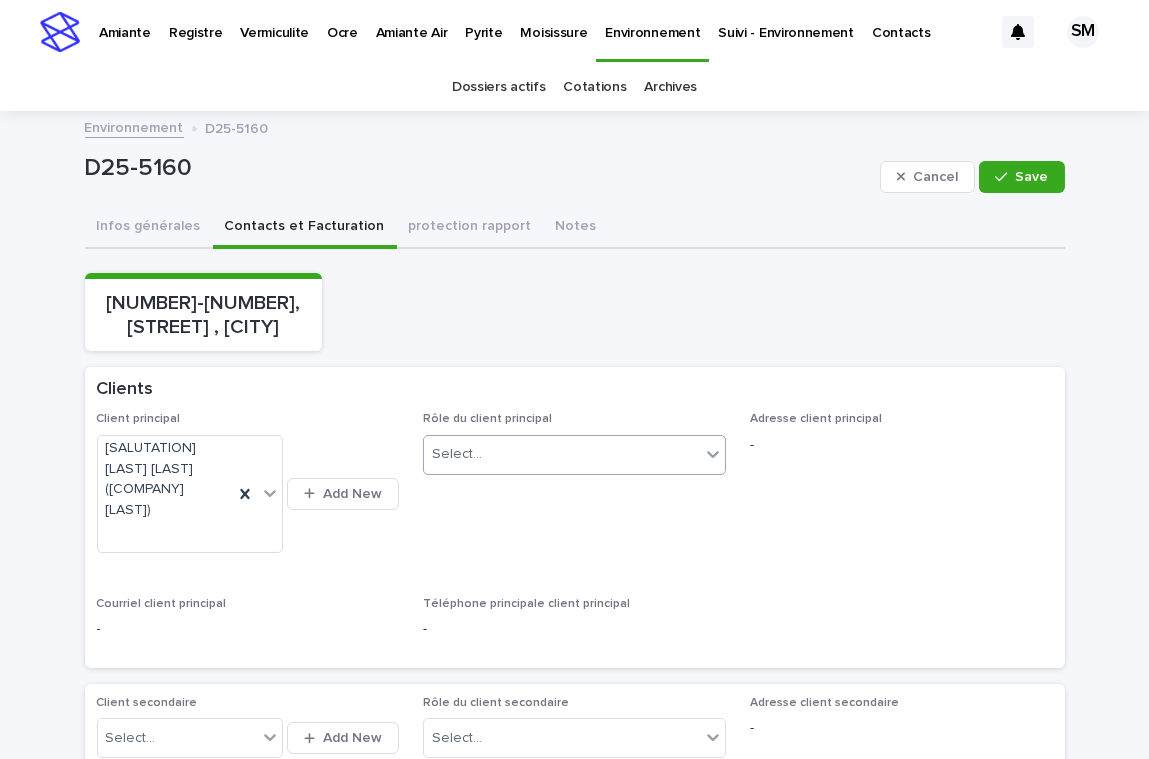click 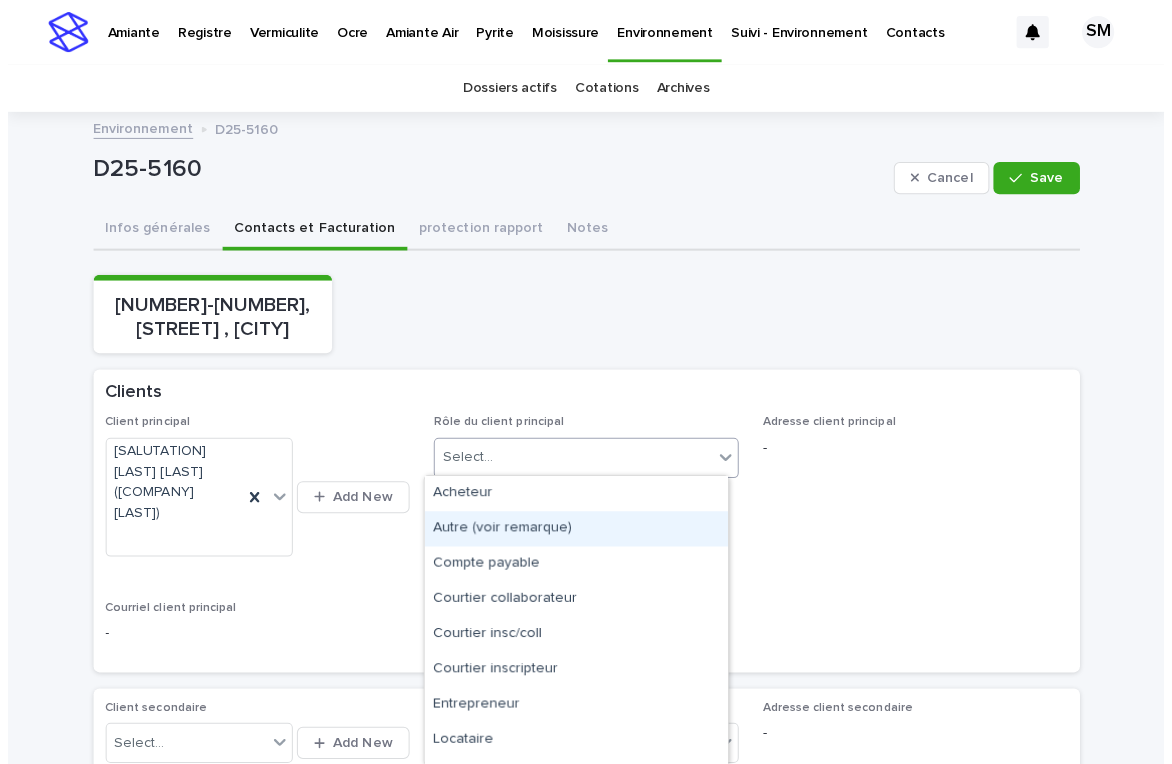 scroll, scrollTop: 62, scrollLeft: 0, axis: vertical 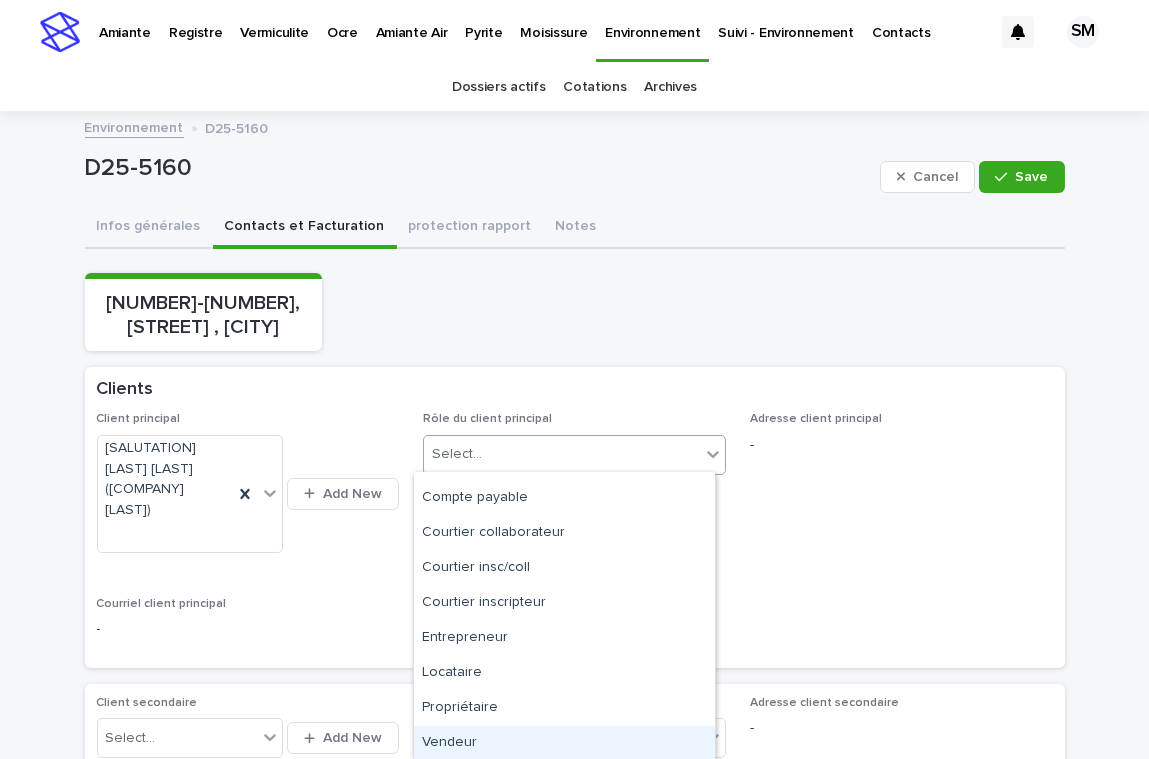 click on "Vendeur" at bounding box center [564, 743] 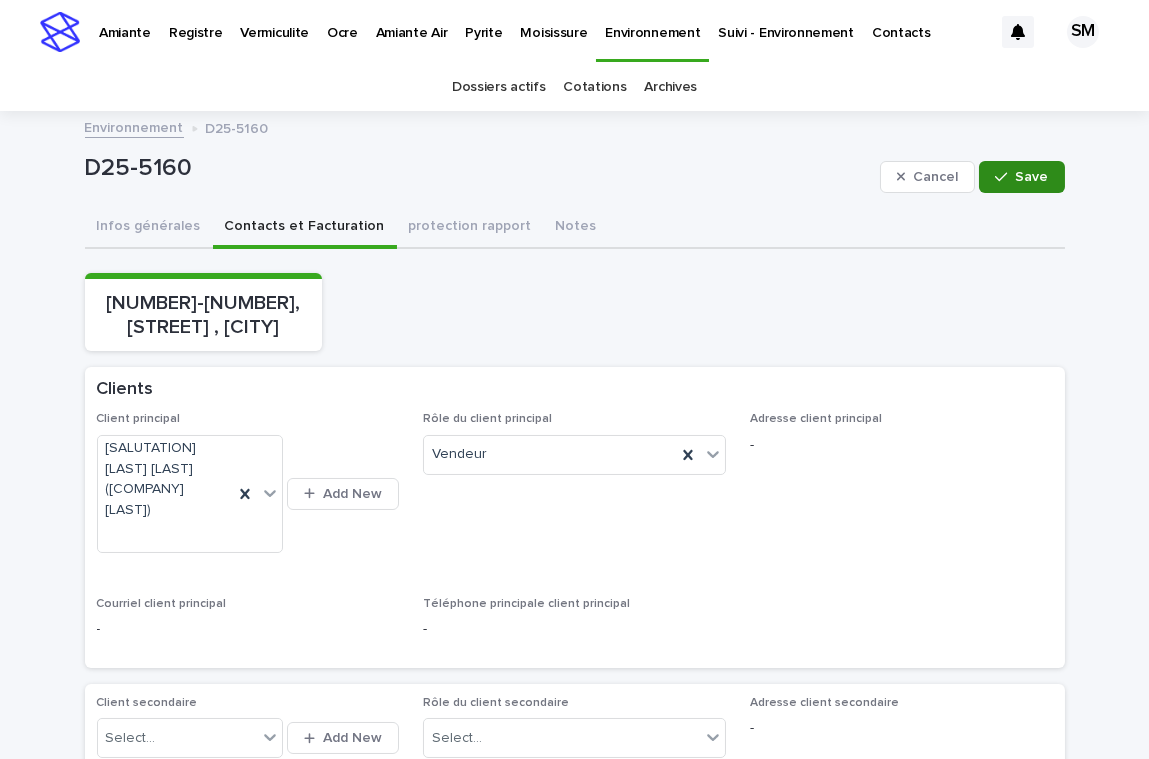 click at bounding box center (1005, 177) 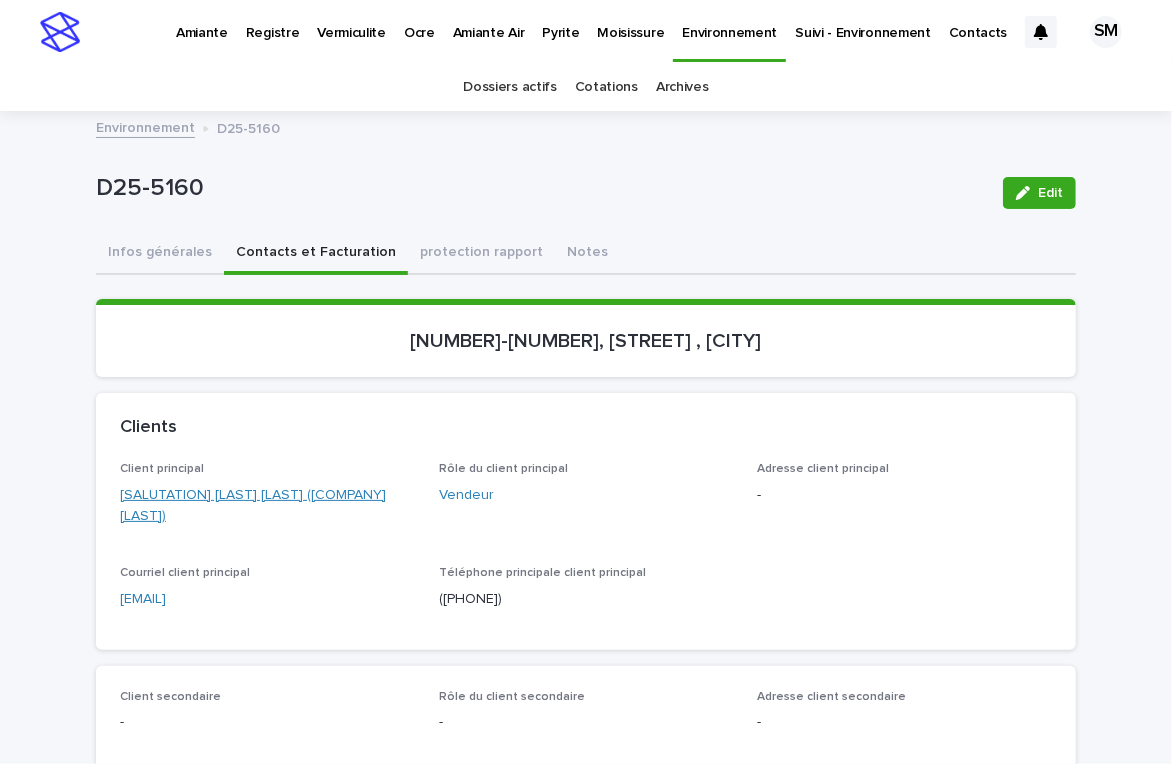 click on "Monsieur Gilles  Ducharme (Succession René Ducharme)" at bounding box center [267, 506] 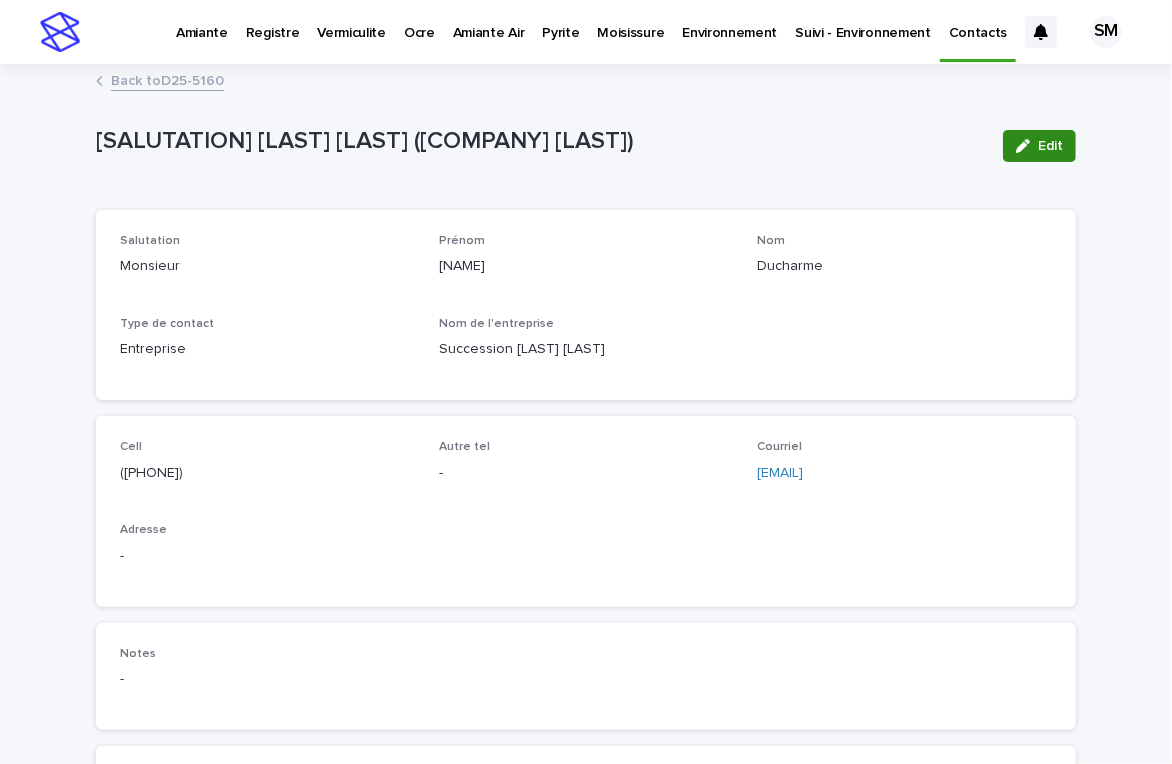 click on "Edit" at bounding box center (1050, 146) 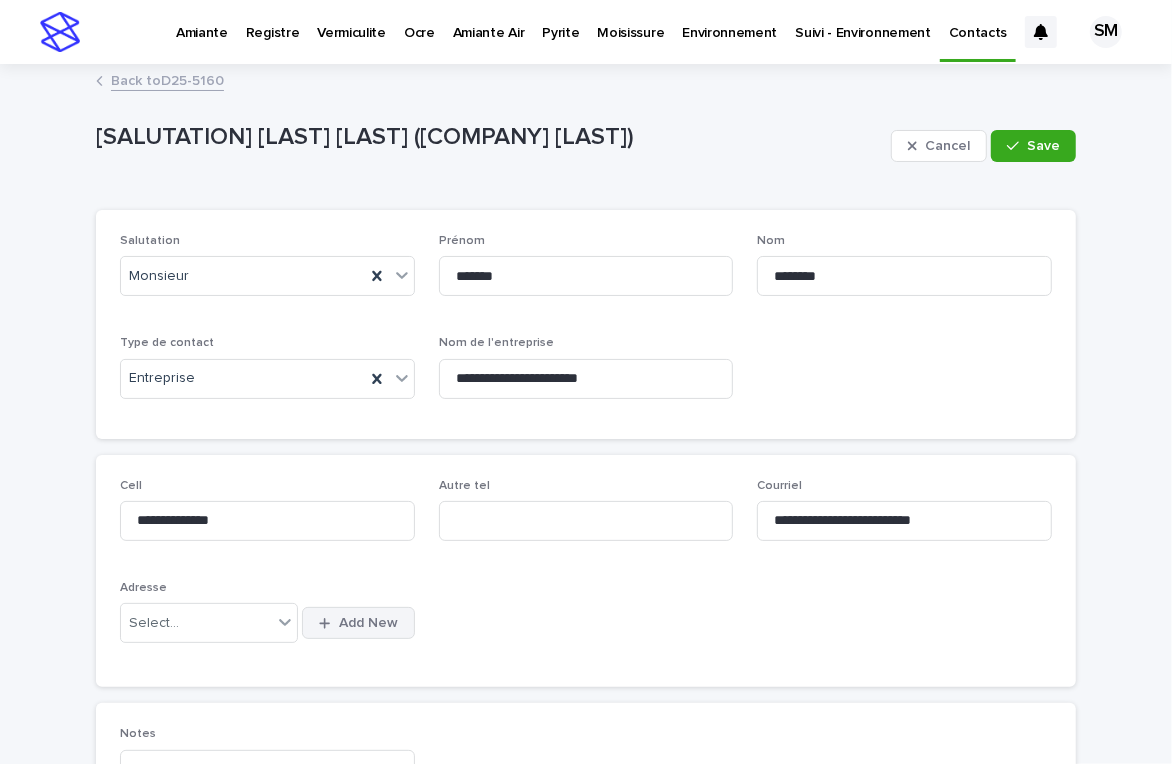 click on "Add New" at bounding box center [368, 623] 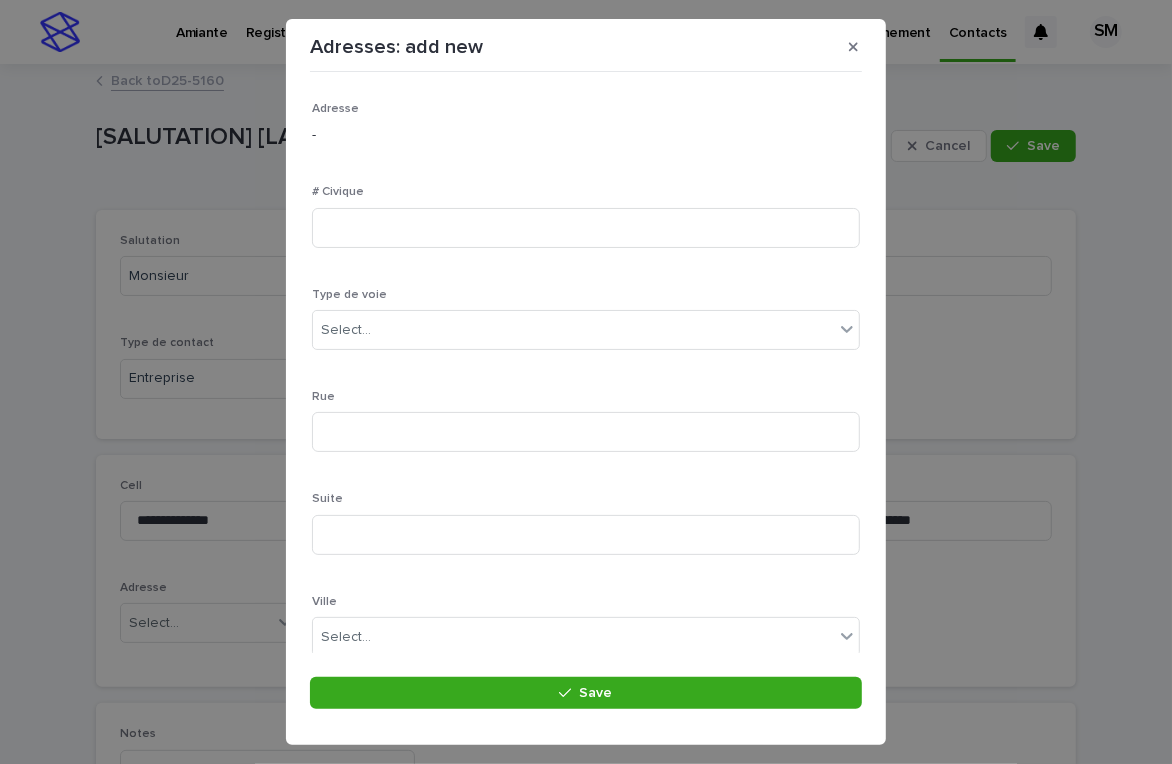 click on "# Civique" at bounding box center (586, 224) 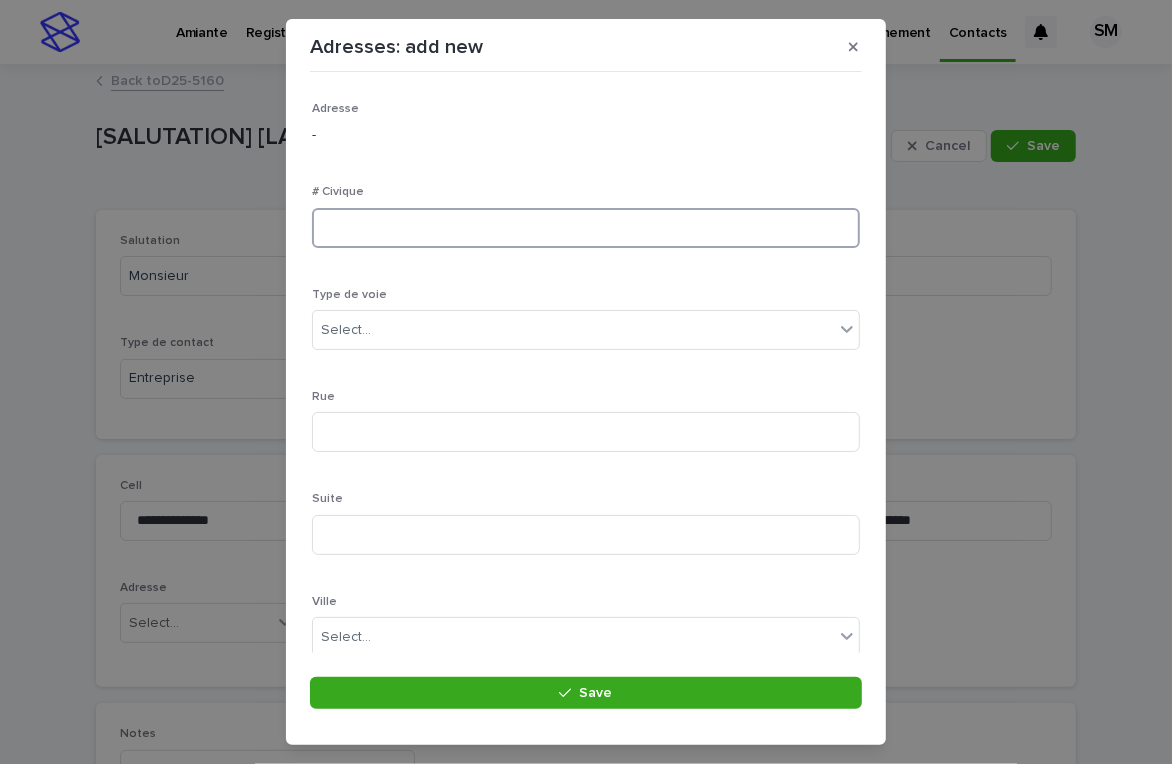 click at bounding box center (586, 228) 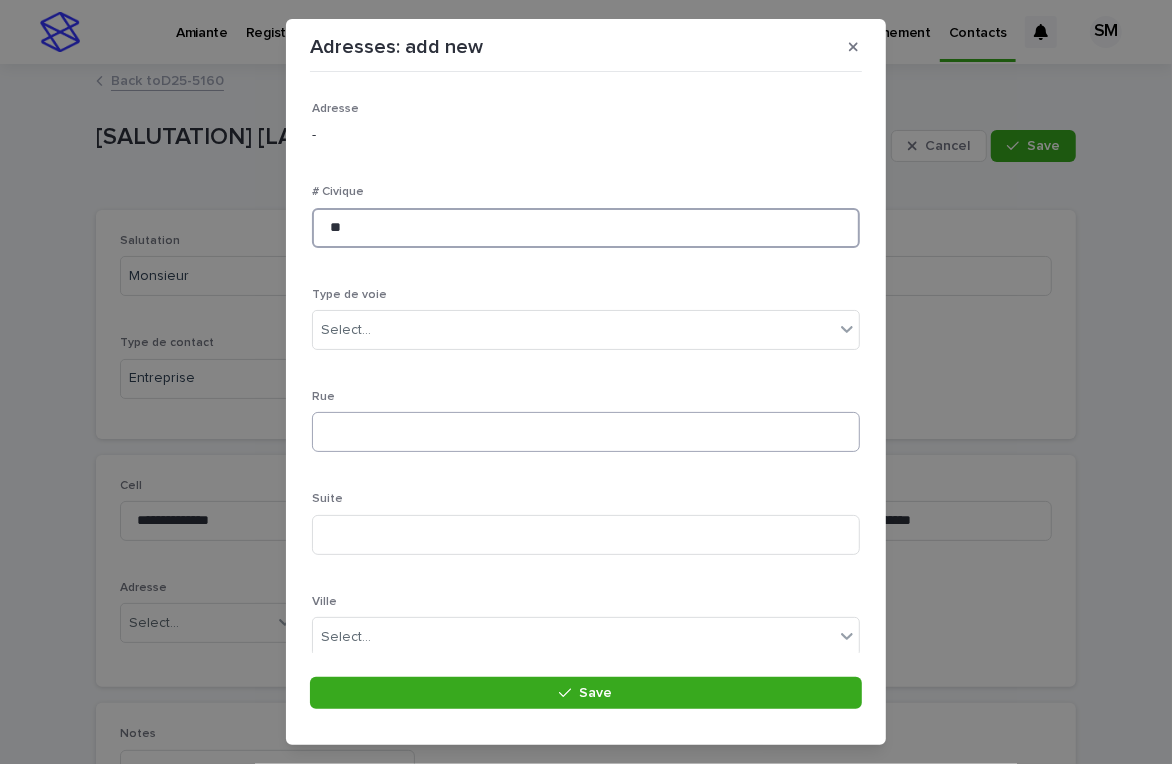 type on "**" 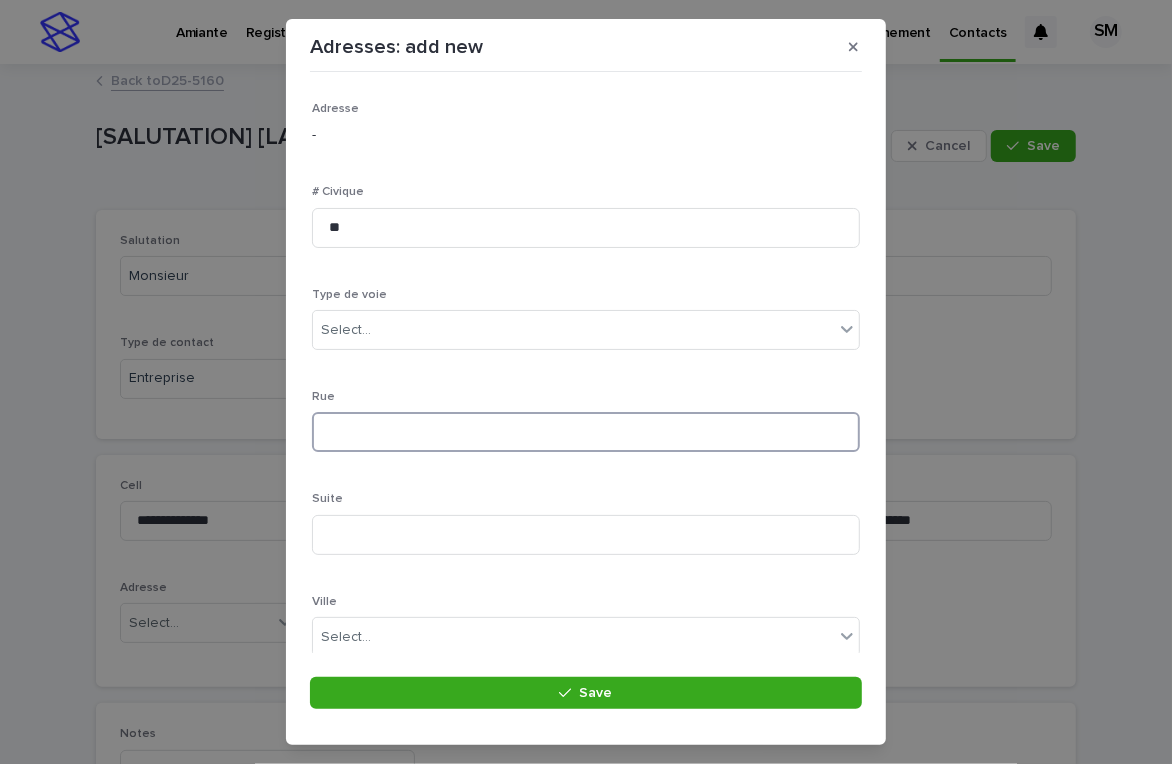 click at bounding box center [586, 432] 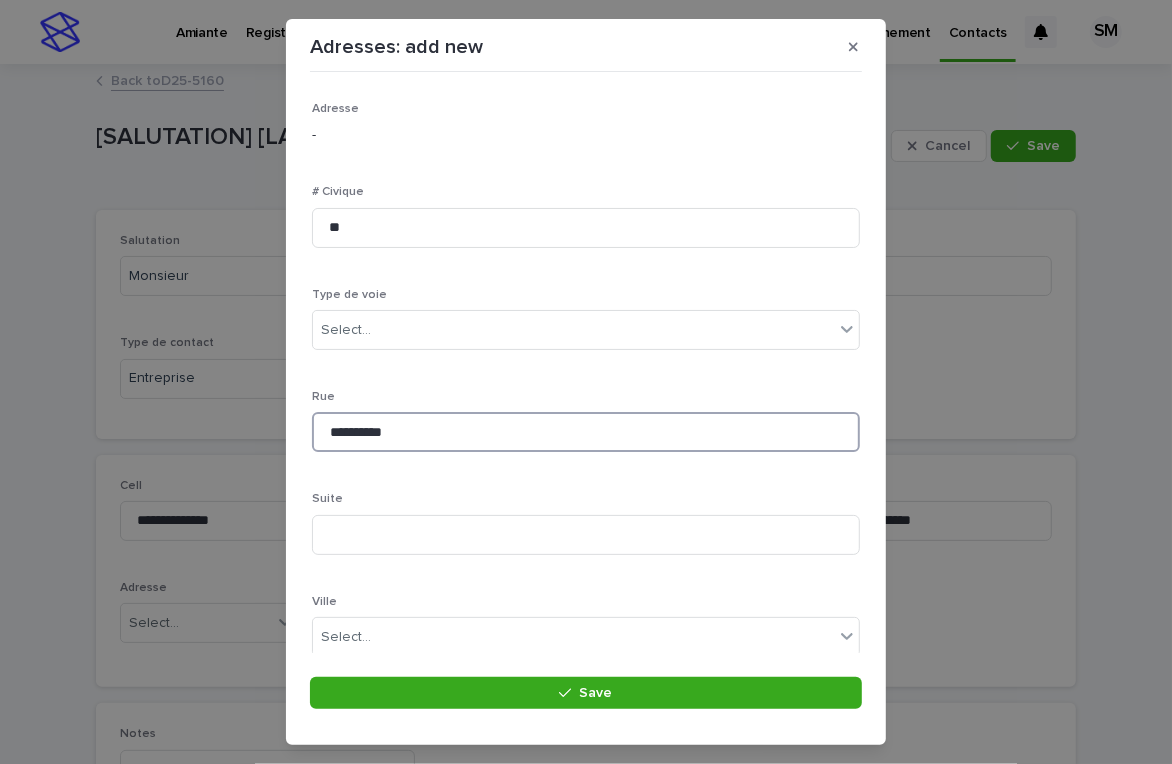 type on "**********" 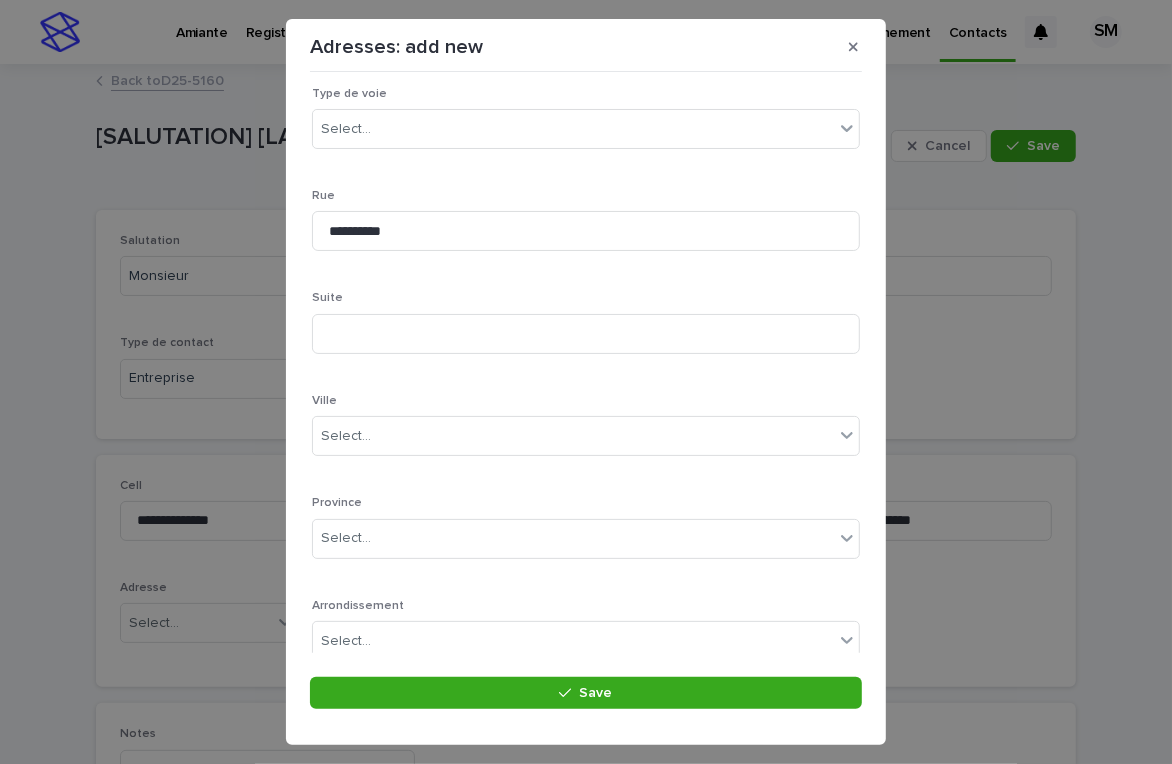scroll, scrollTop: 202, scrollLeft: 0, axis: vertical 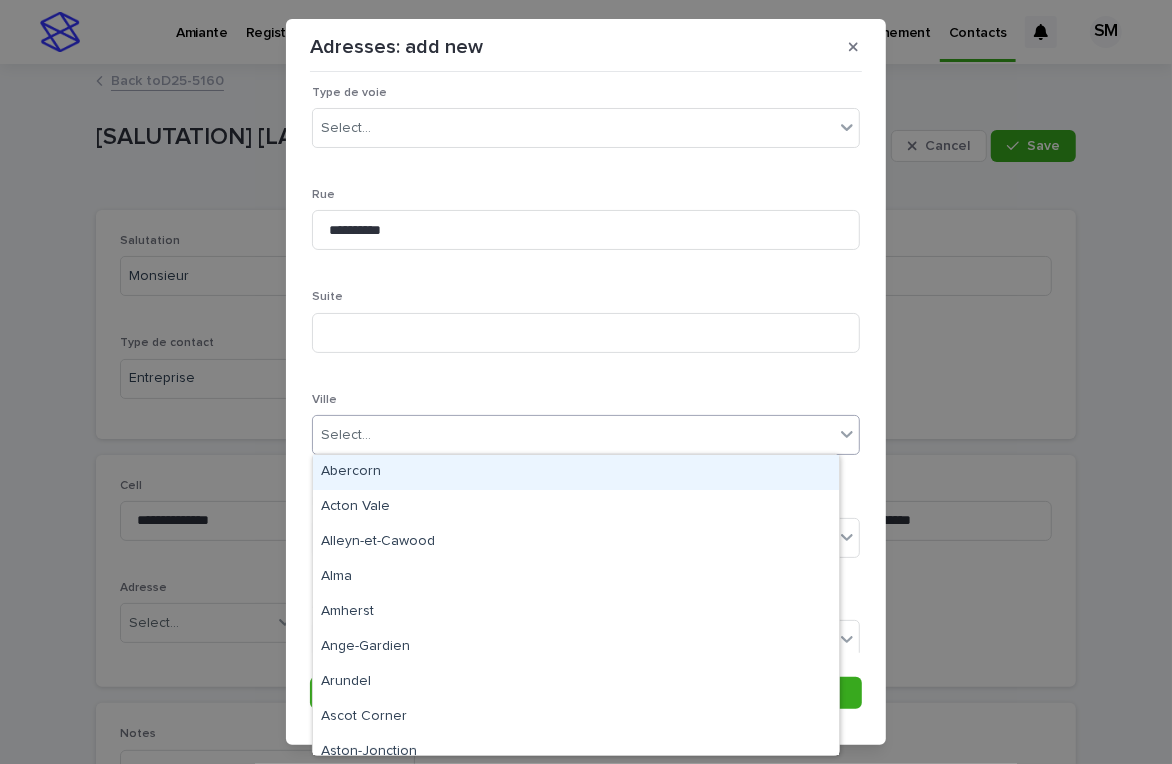 click on "Select..." at bounding box center [573, 435] 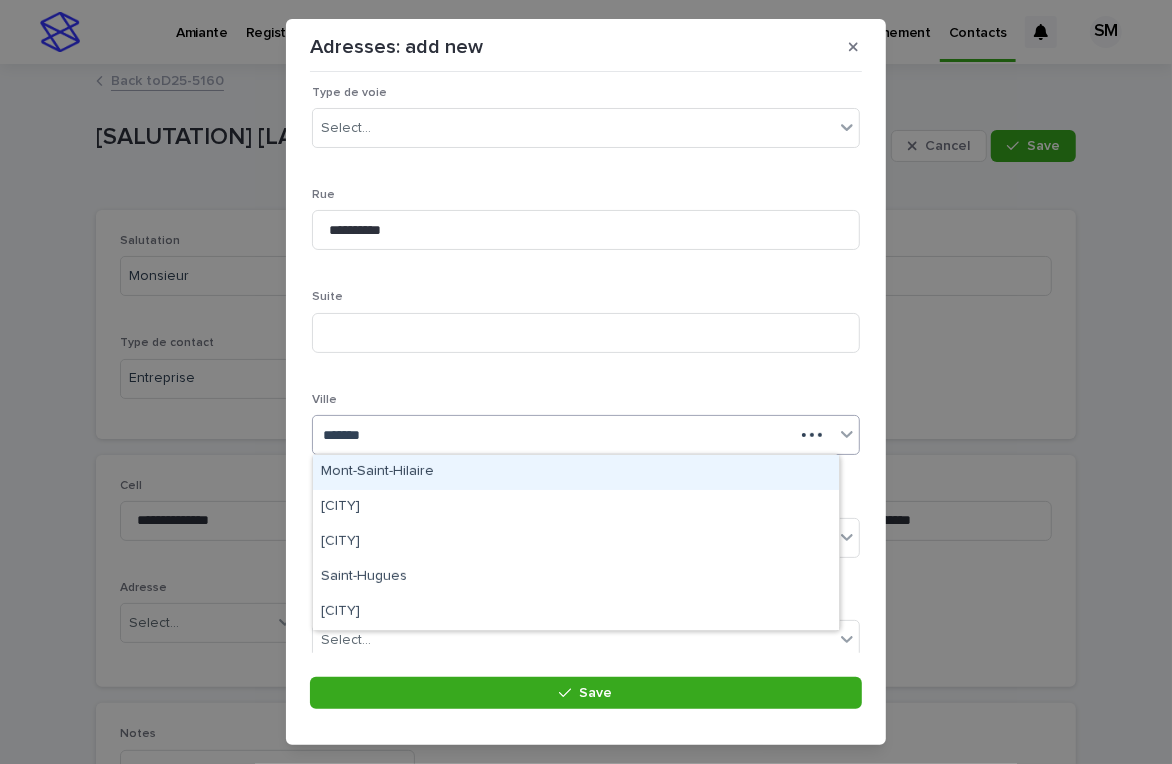 type on "********" 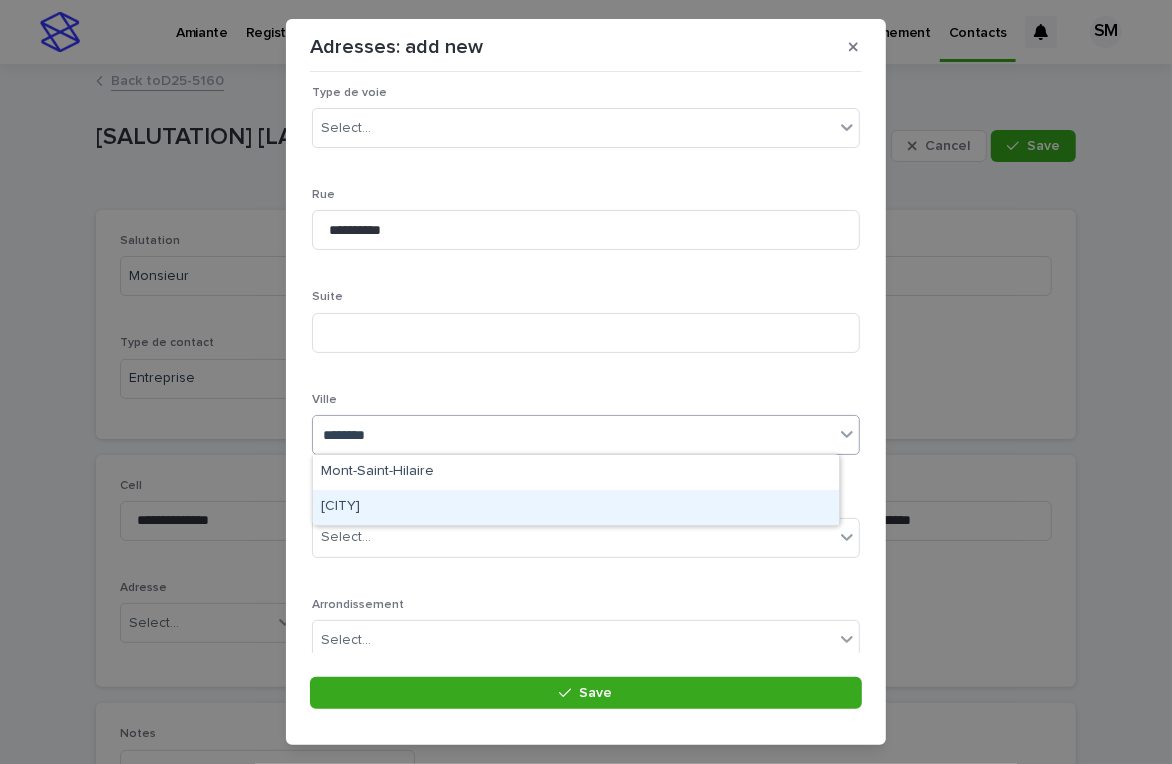 click on "Saint-Hippolyte" at bounding box center (576, 507) 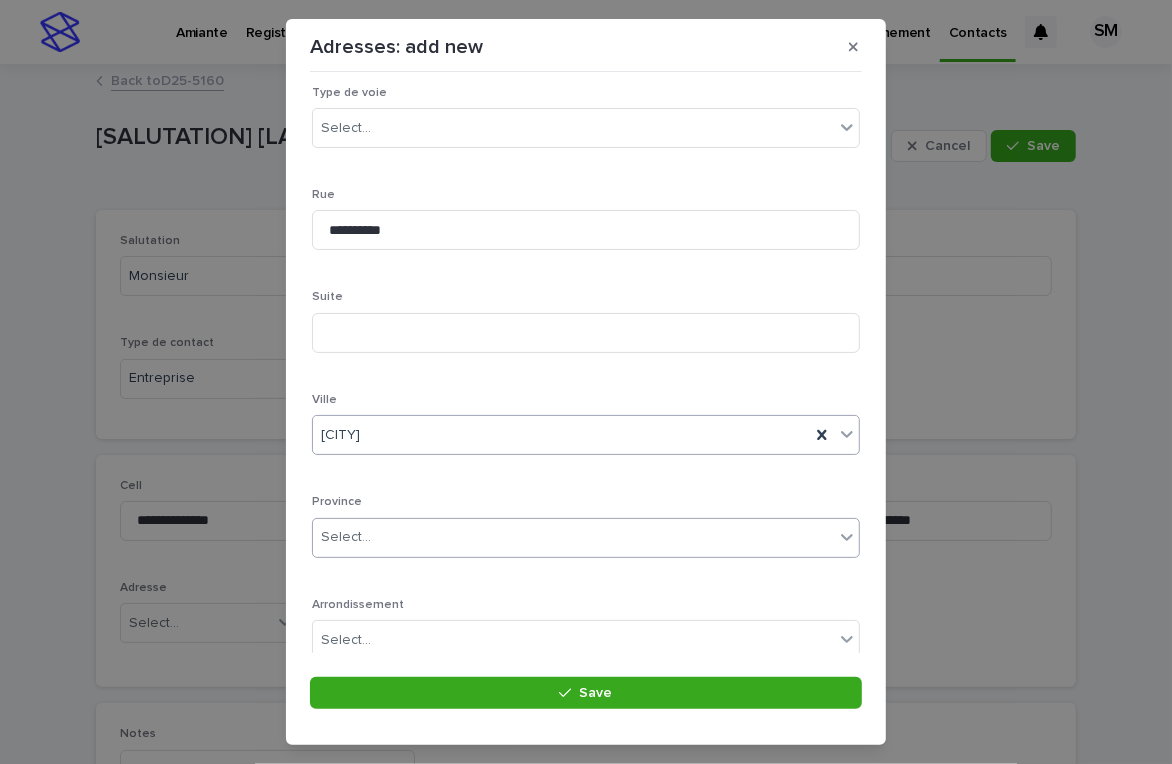 click on "Select..." at bounding box center [346, 537] 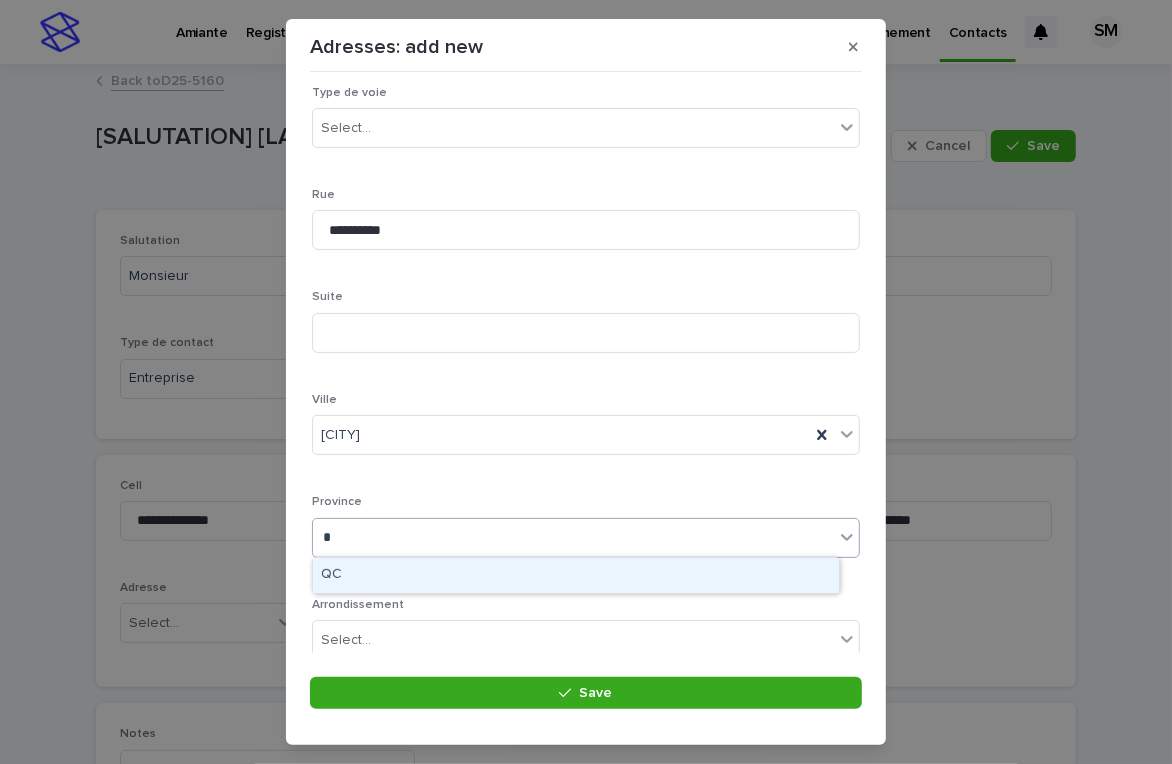 type on "**" 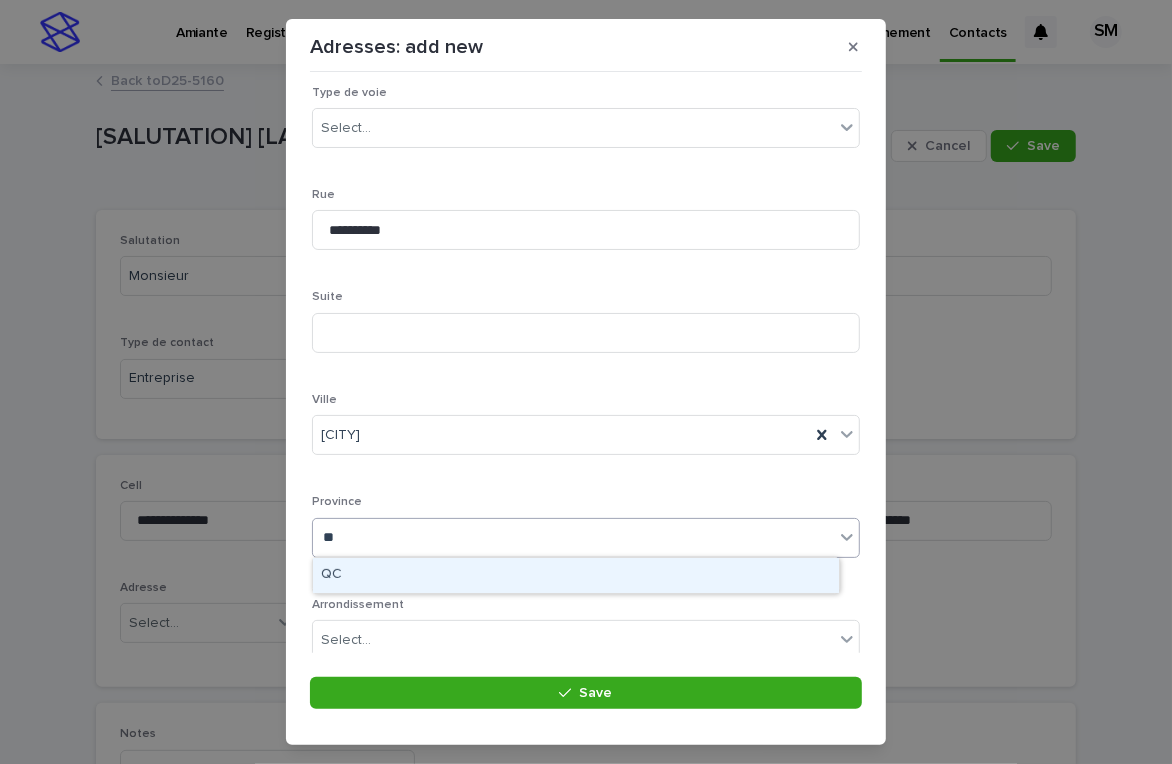 click on "QC" at bounding box center (576, 575) 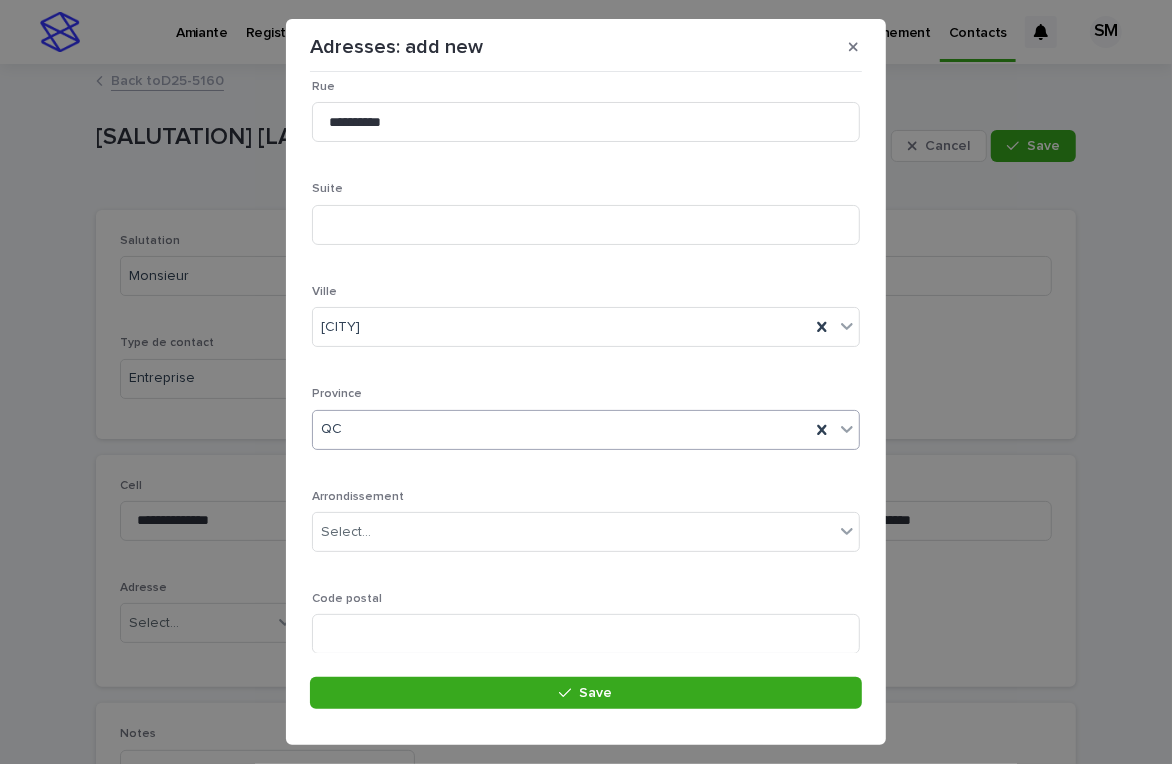 scroll, scrollTop: 372, scrollLeft: 0, axis: vertical 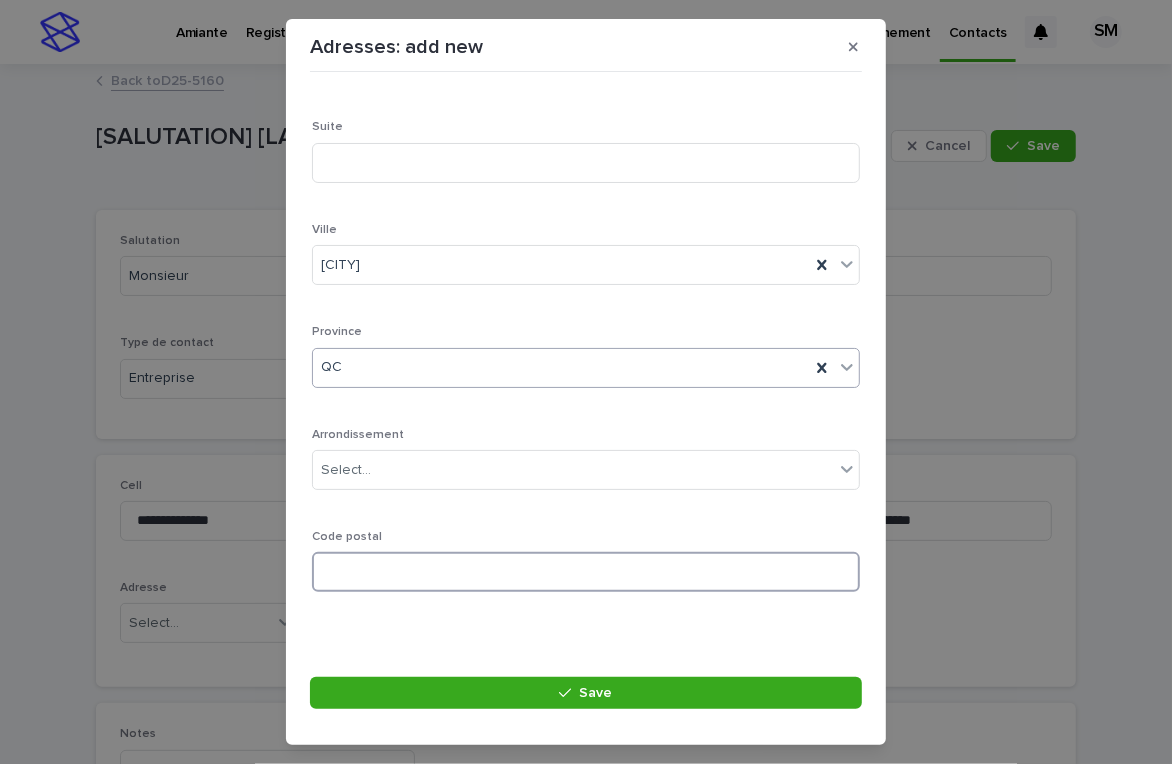 click at bounding box center (586, 572) 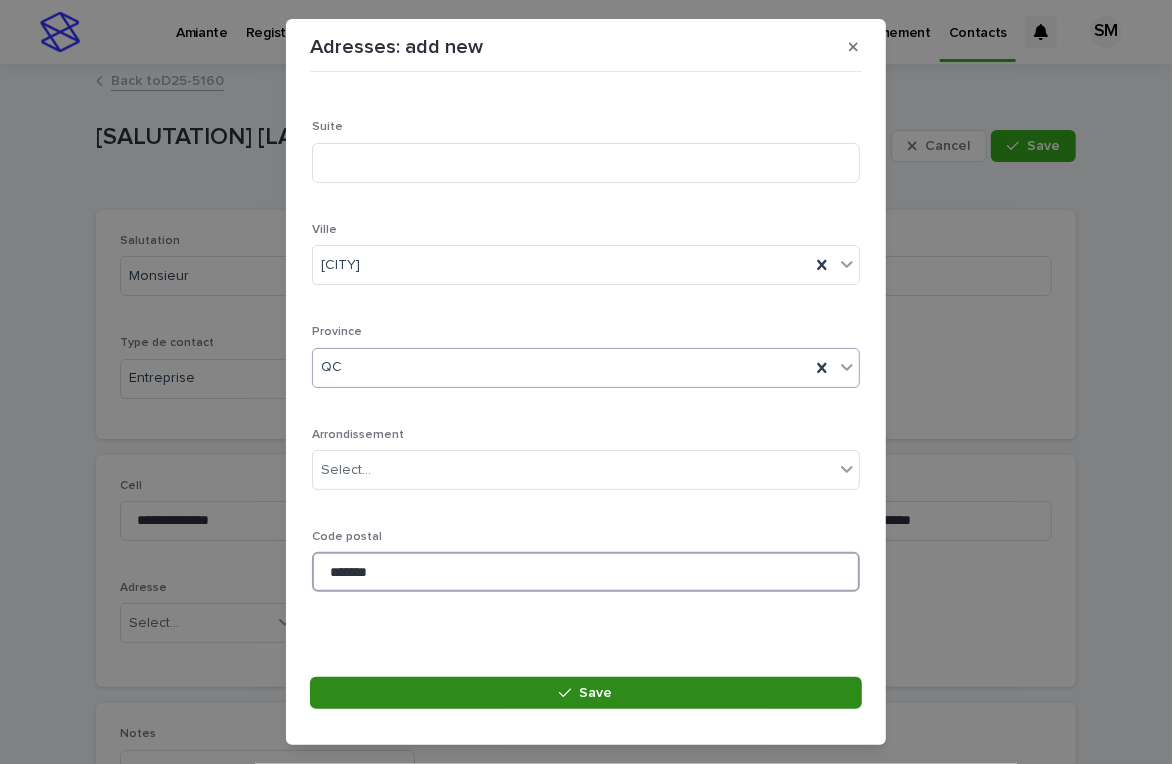type on "*******" 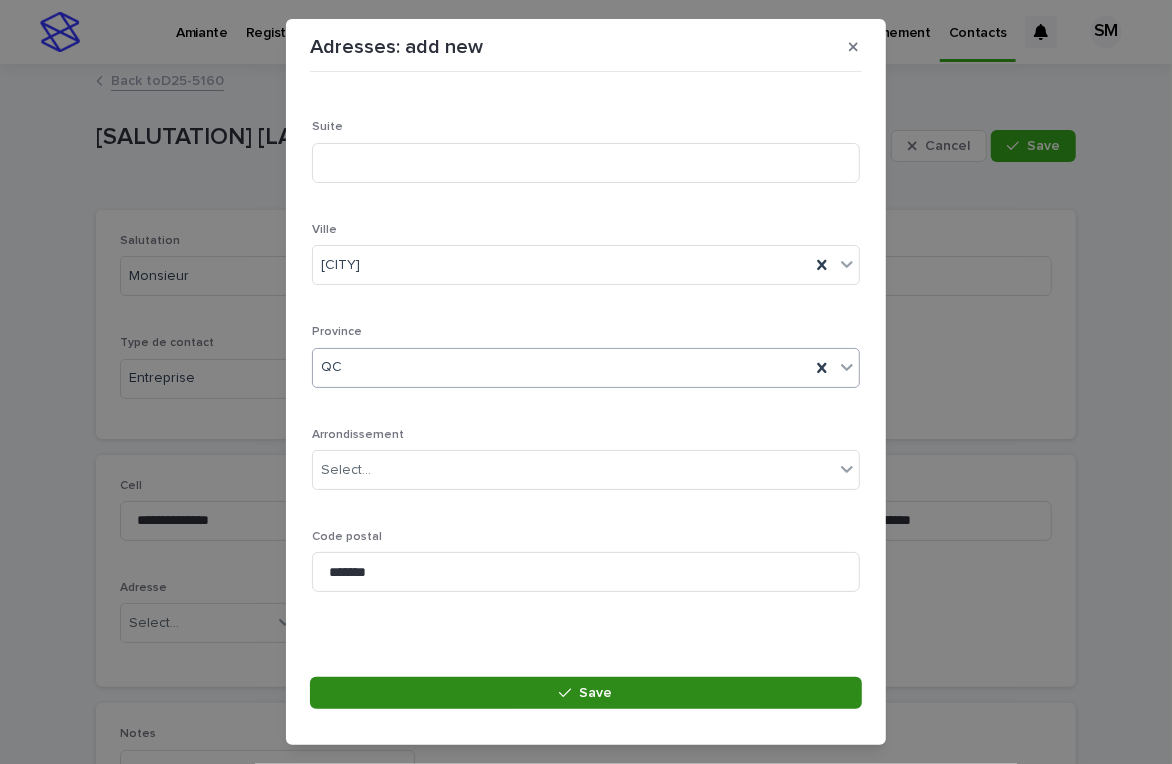 click on "Save" at bounding box center (586, 693) 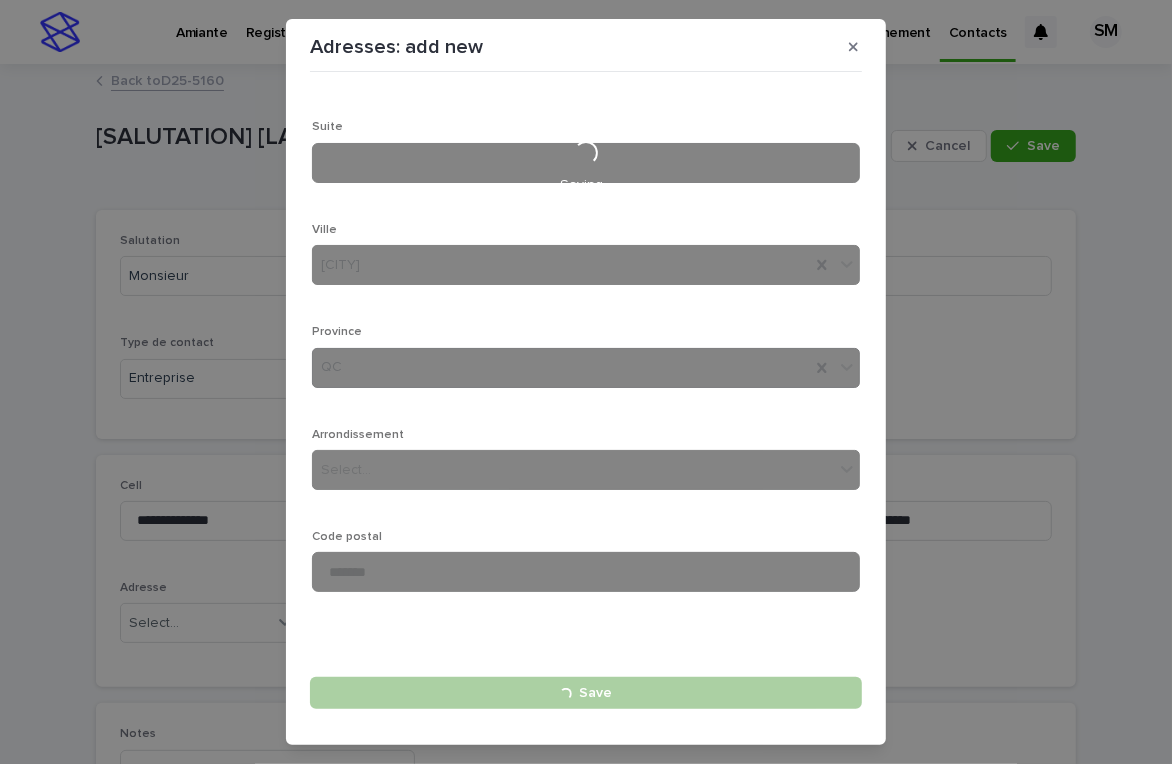 type 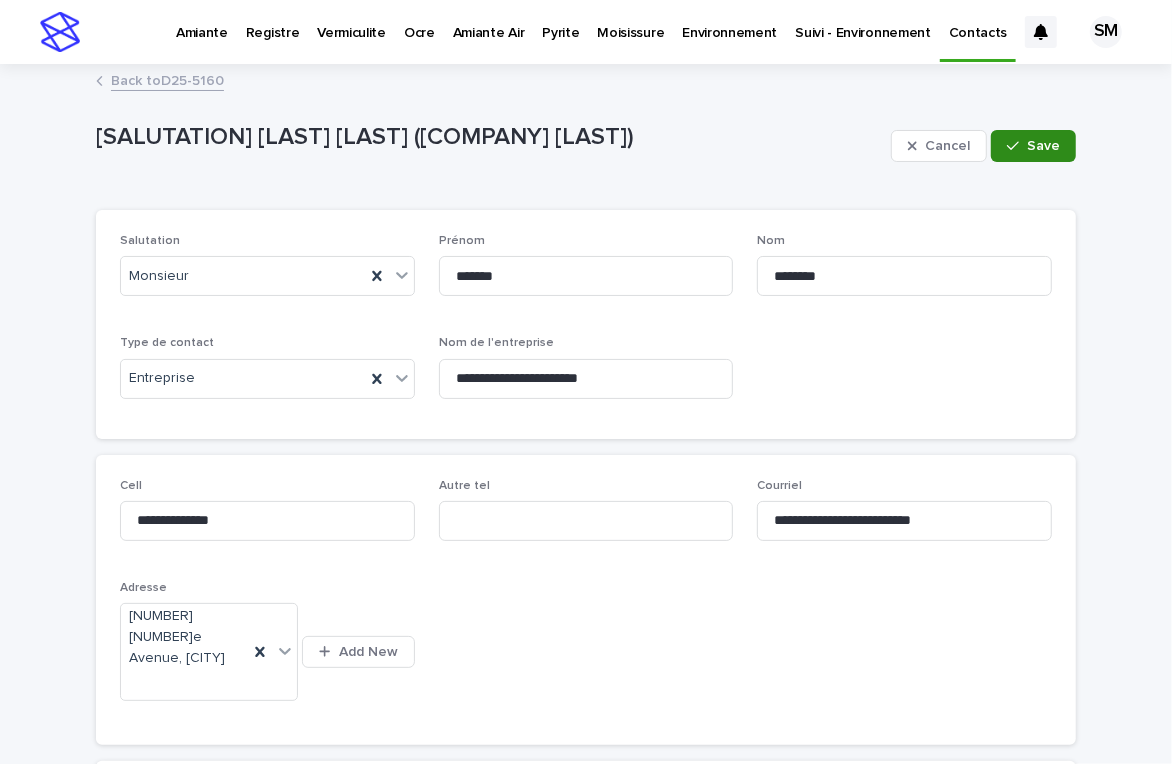 click on "Save" at bounding box center [1033, 146] 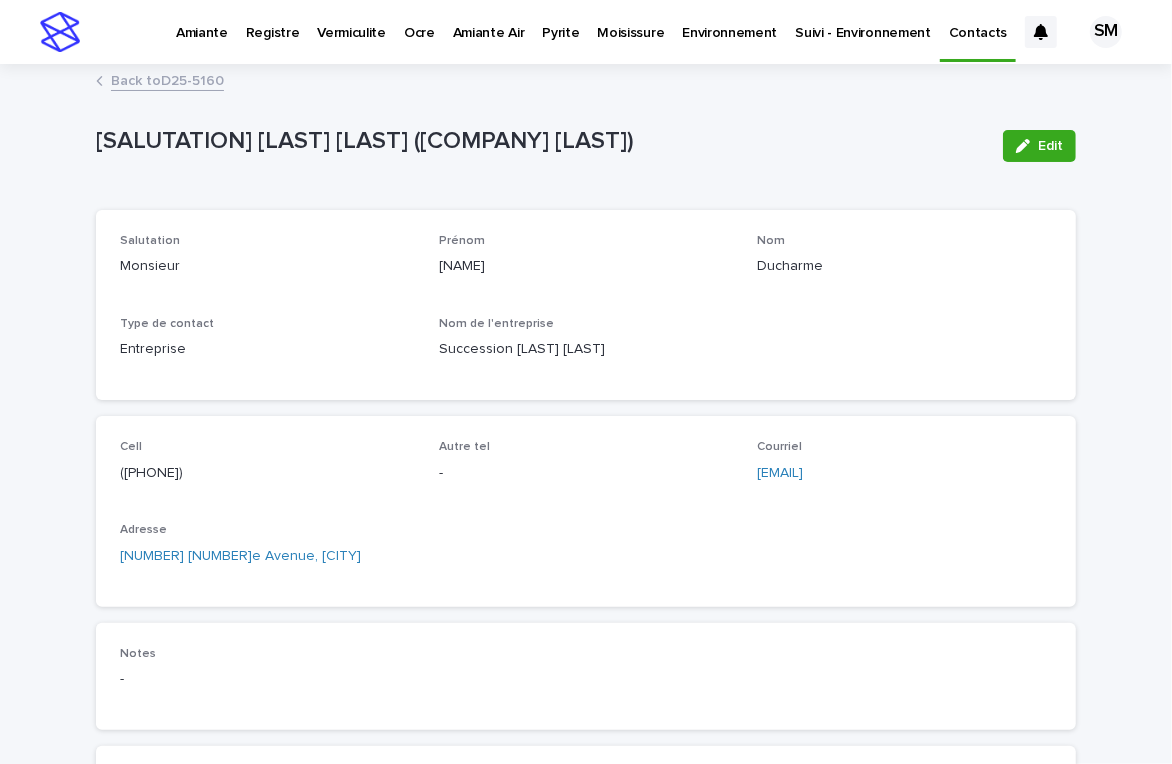 click on "Back to  D25-5160" at bounding box center (167, 79) 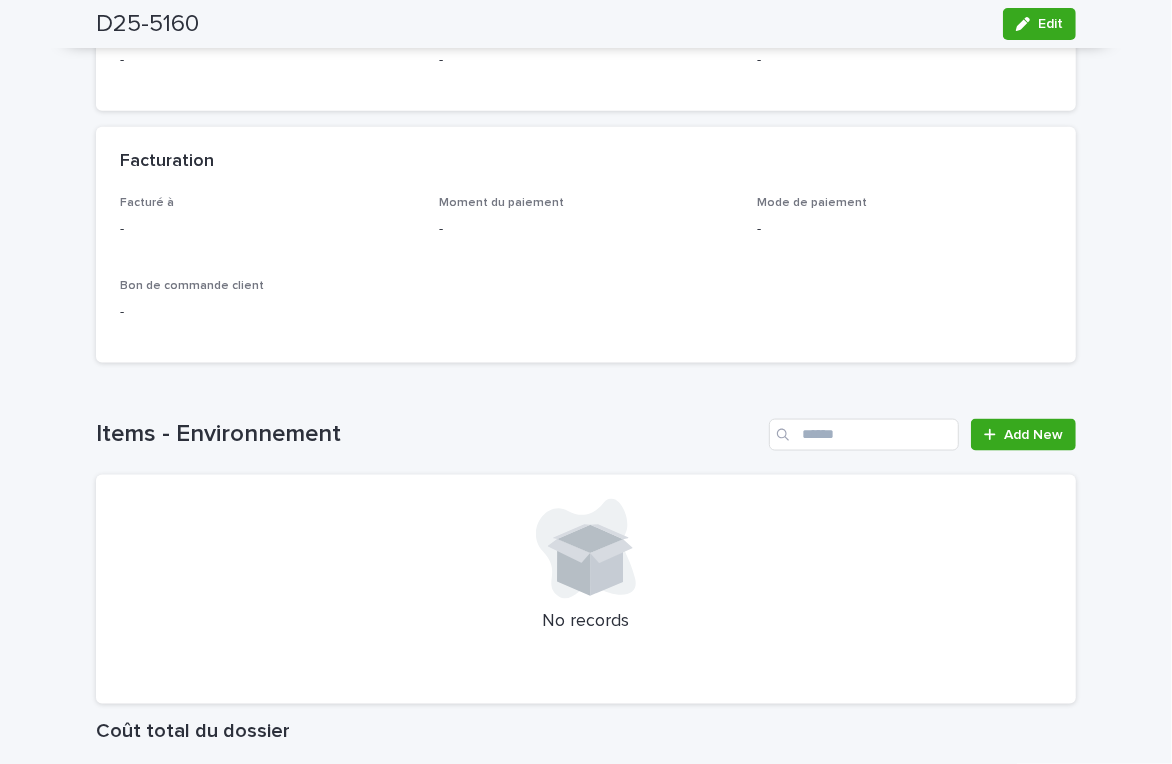 scroll, scrollTop: 1399, scrollLeft: 0, axis: vertical 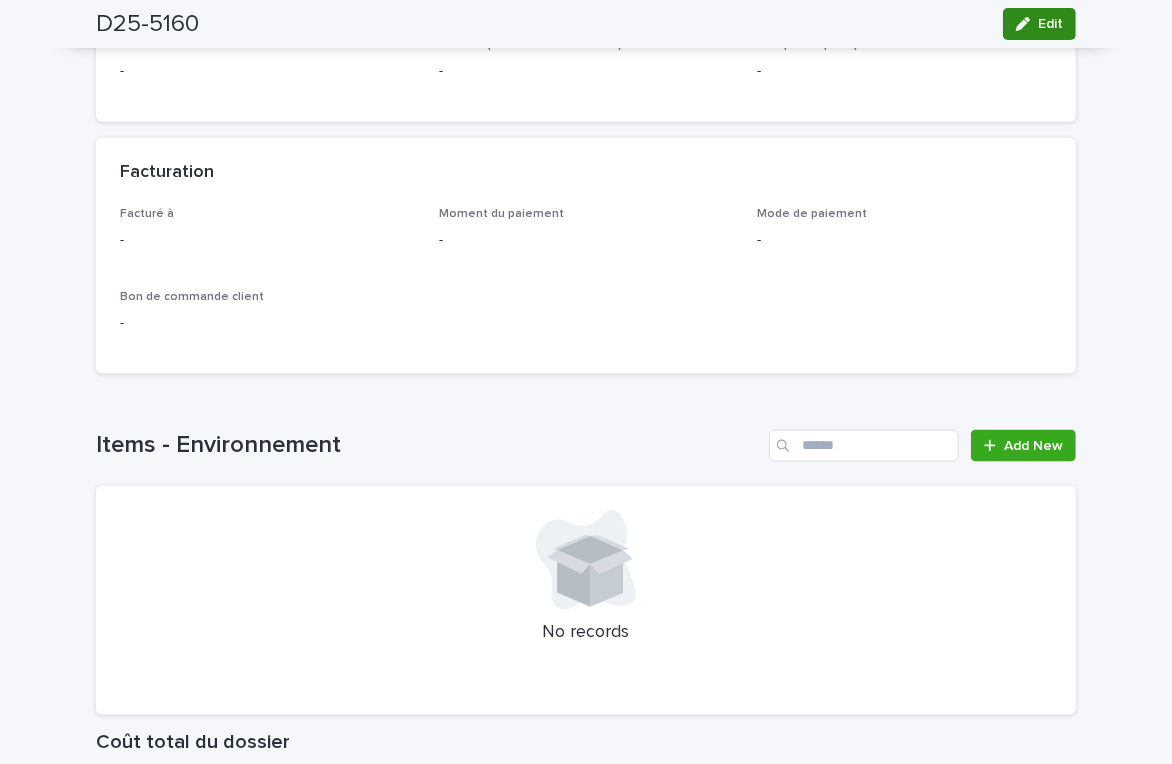 click at bounding box center [1027, 24] 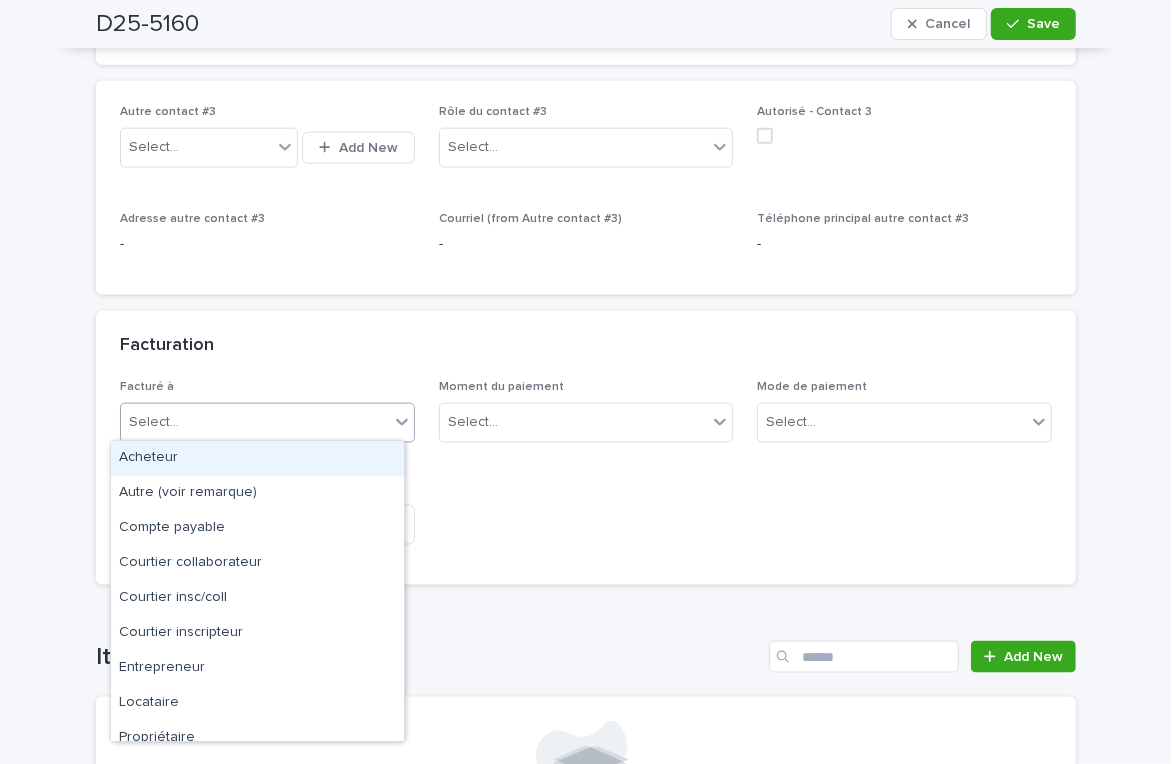 click on "Select..." at bounding box center (255, 422) 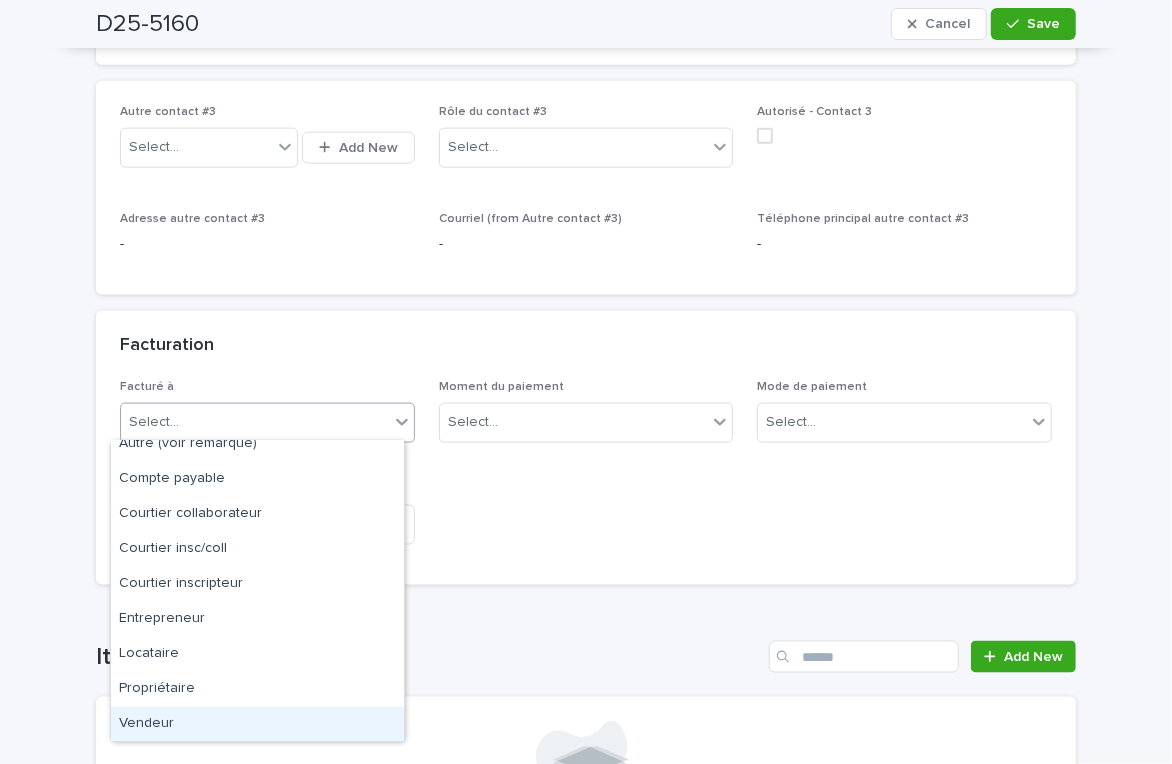 click on "Vendeur" at bounding box center (257, 724) 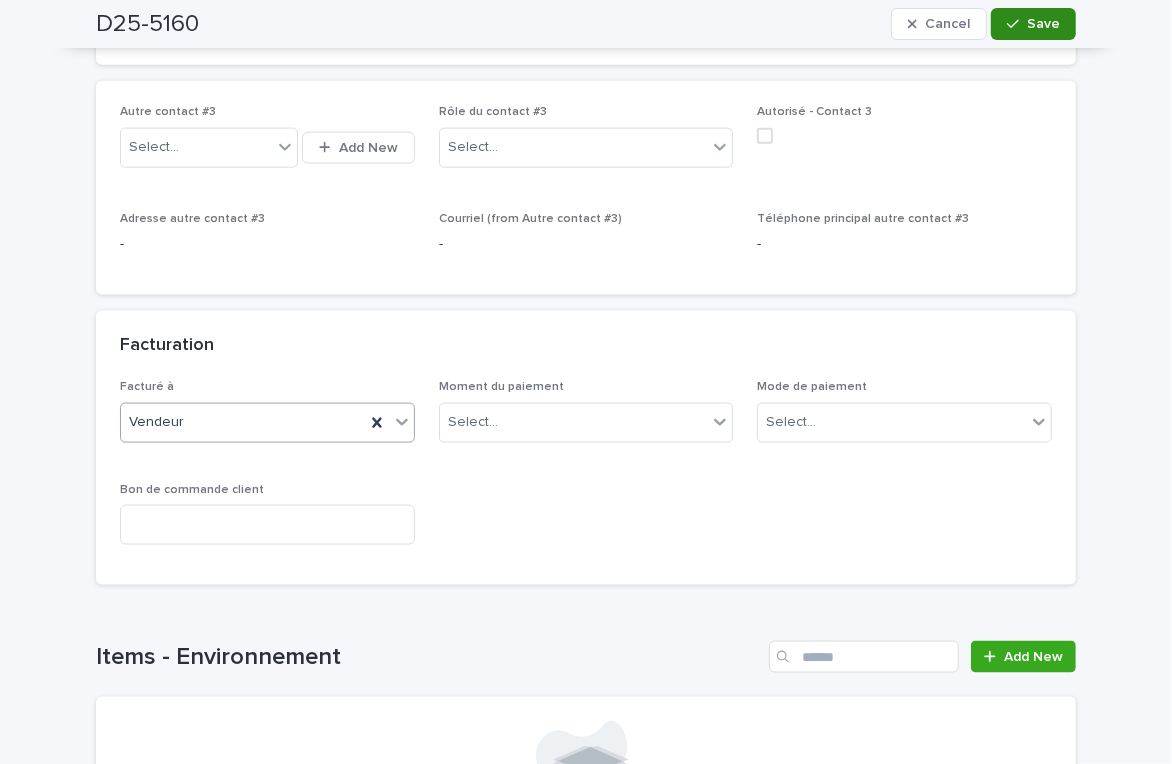 click on "Save" at bounding box center (1033, 24) 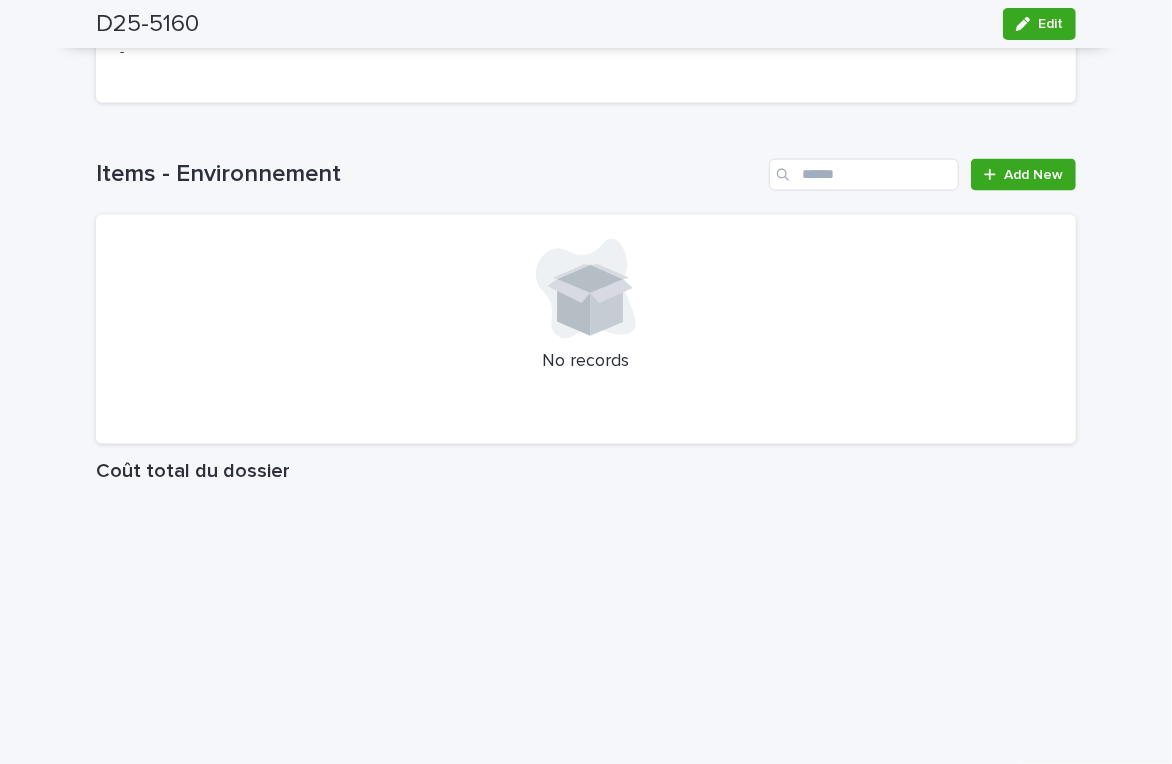 scroll, scrollTop: 1635, scrollLeft: 0, axis: vertical 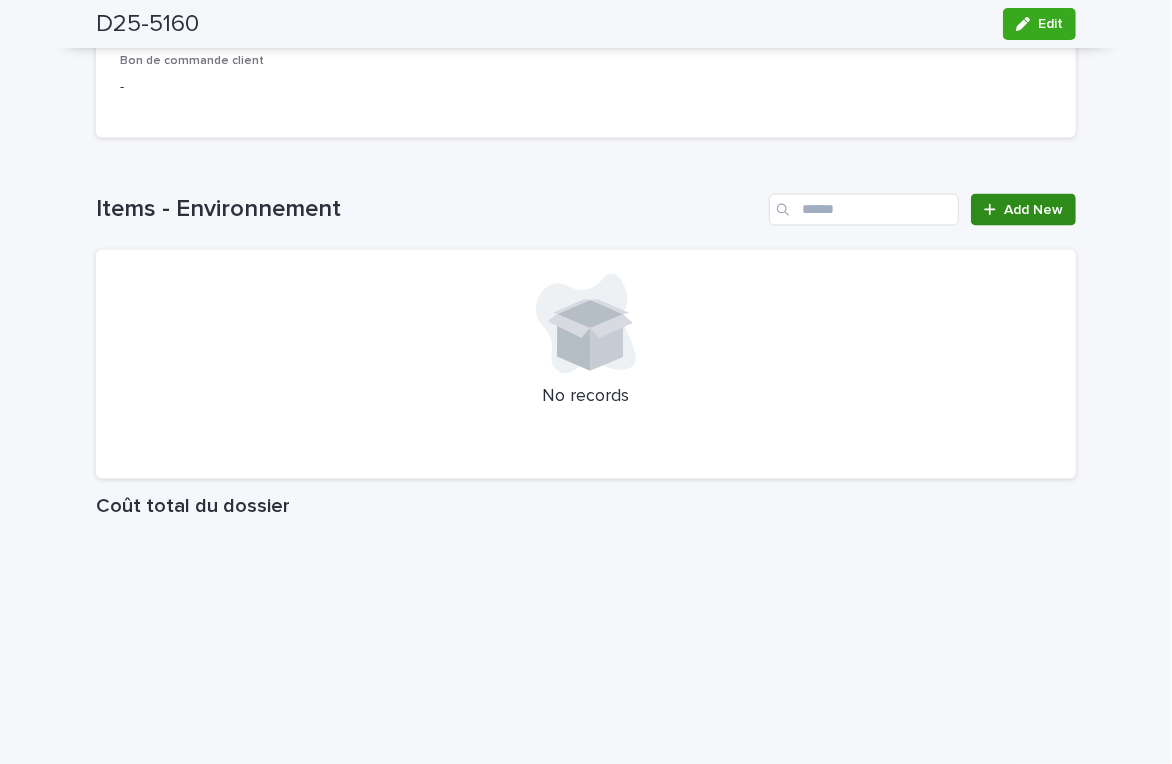 click on "Add New" at bounding box center (1023, 210) 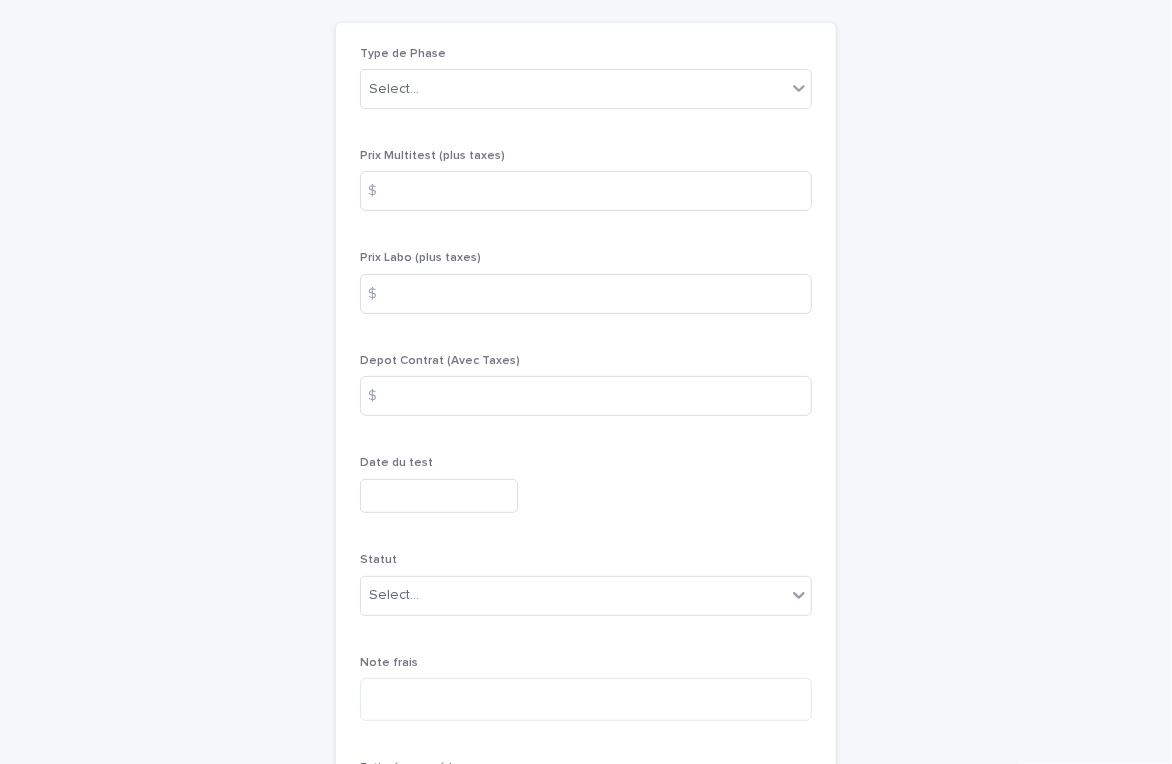 scroll, scrollTop: 149, scrollLeft: 0, axis: vertical 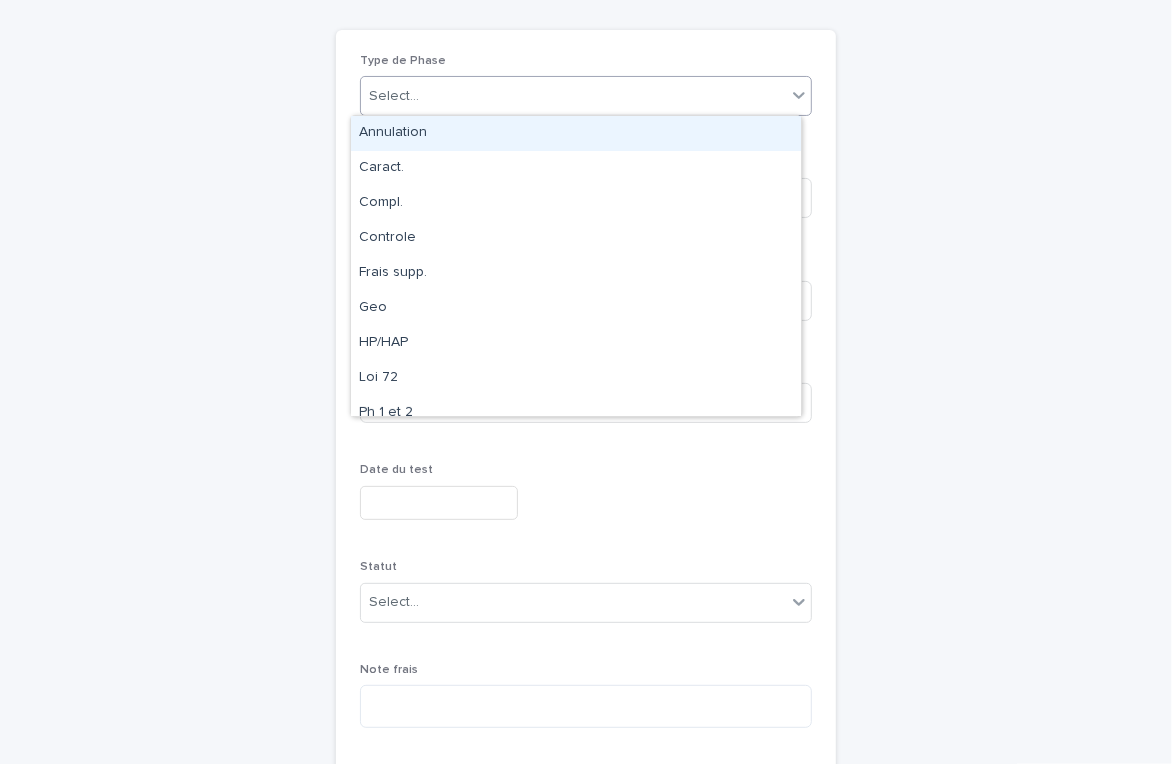 click on "Select..." at bounding box center [573, 96] 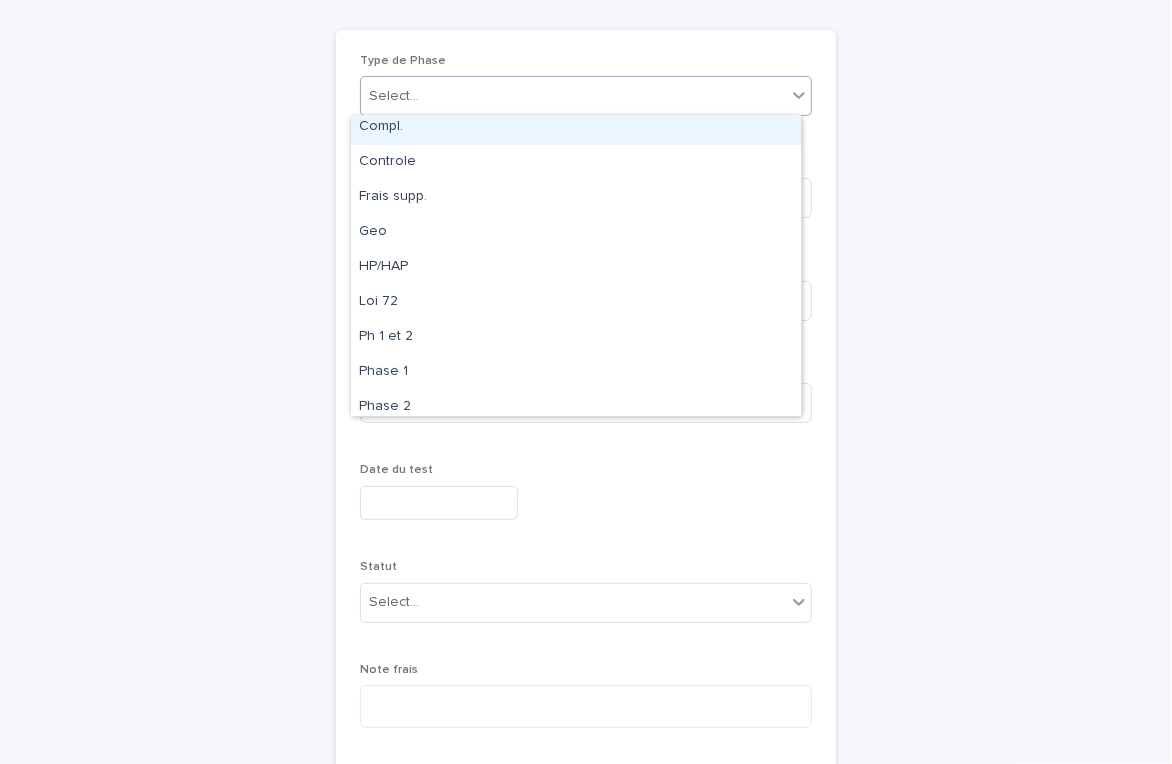 scroll, scrollTop: 81, scrollLeft: 0, axis: vertical 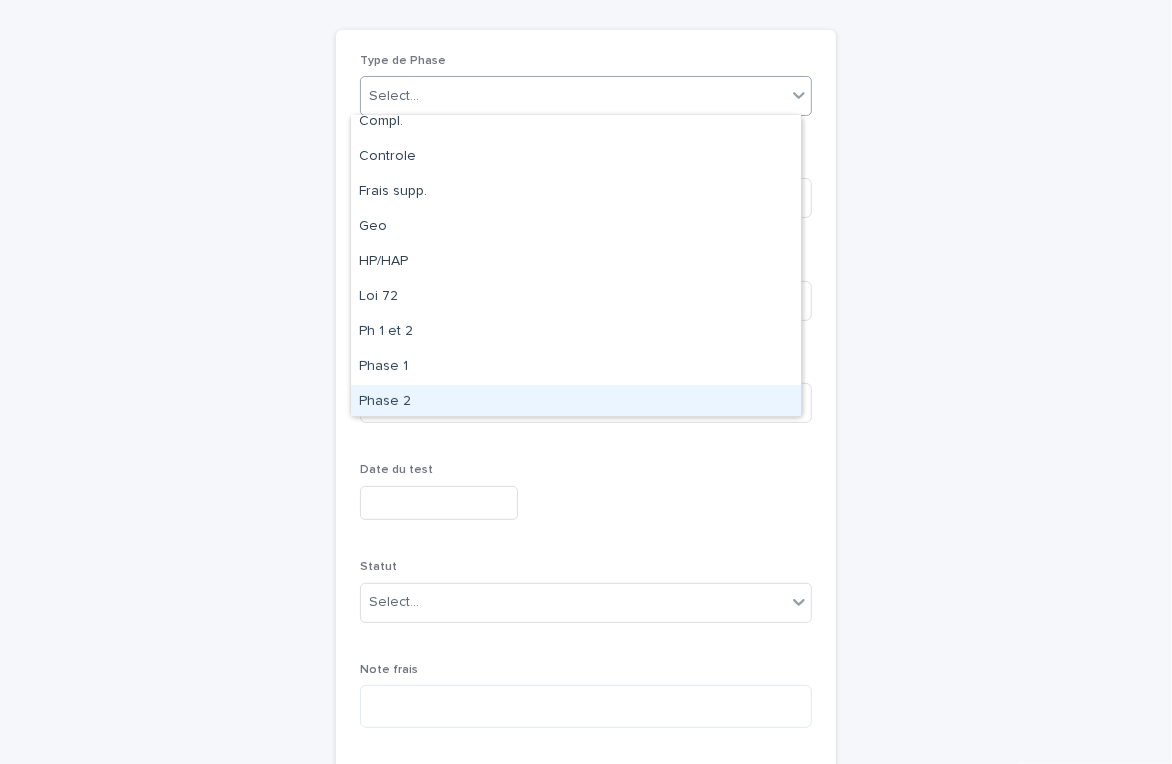 click on "Phase 2" at bounding box center (576, 402) 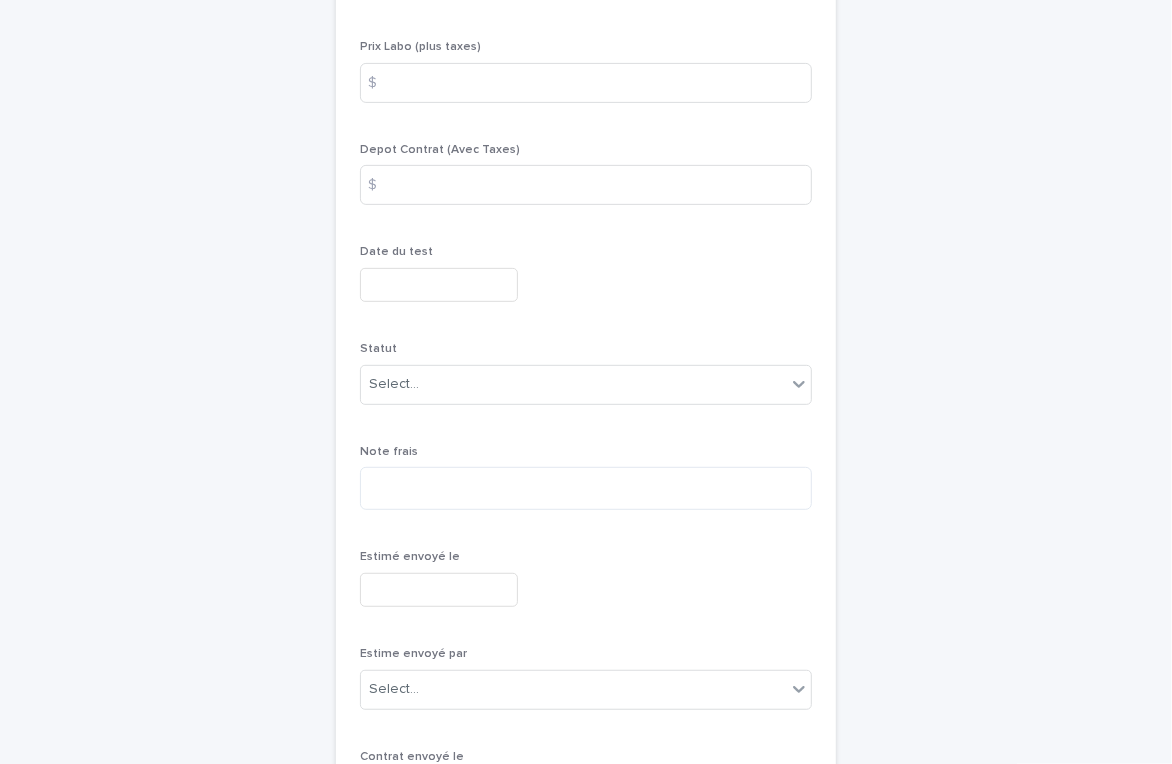 scroll, scrollTop: 365, scrollLeft: 0, axis: vertical 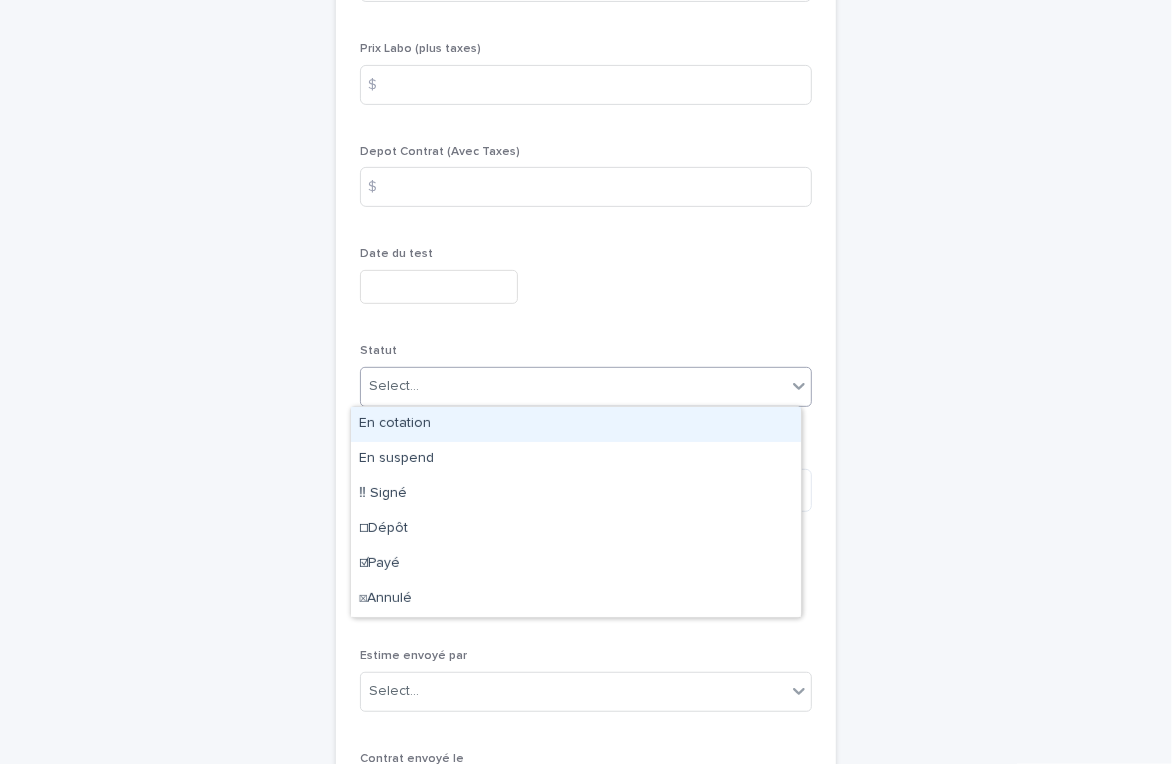 click on "Select..." at bounding box center [573, 386] 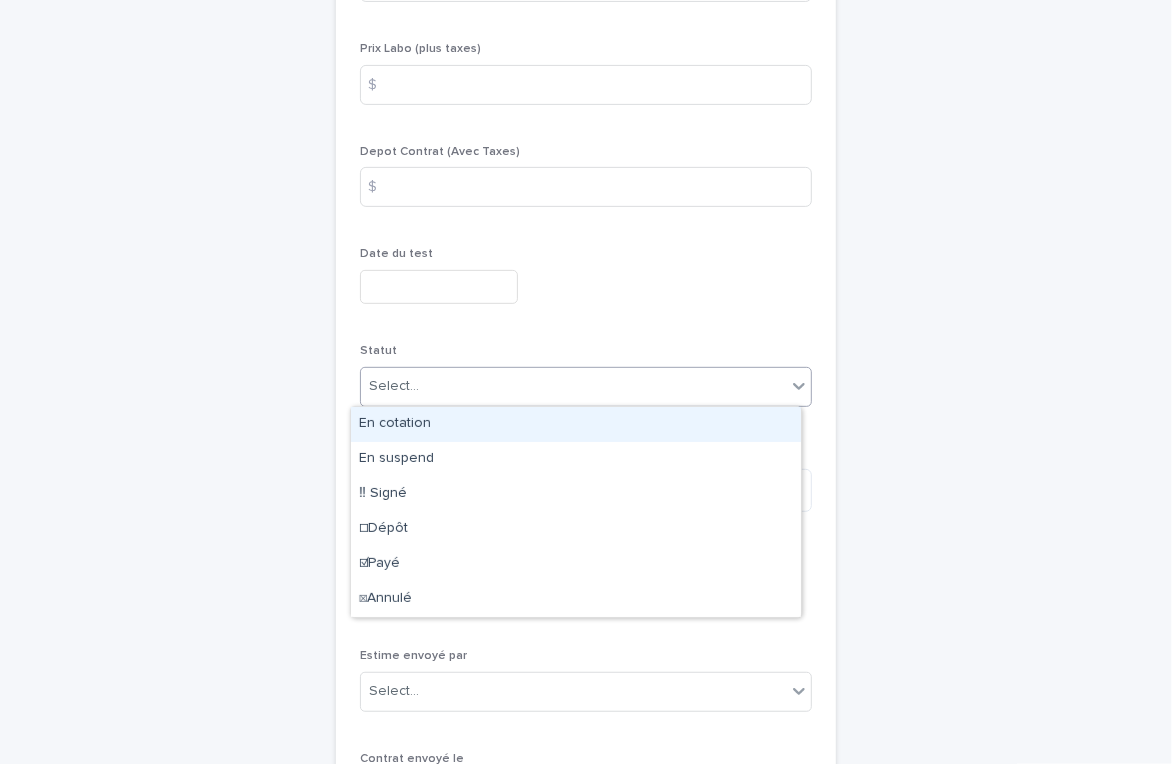 click on "En cotation" at bounding box center [576, 424] 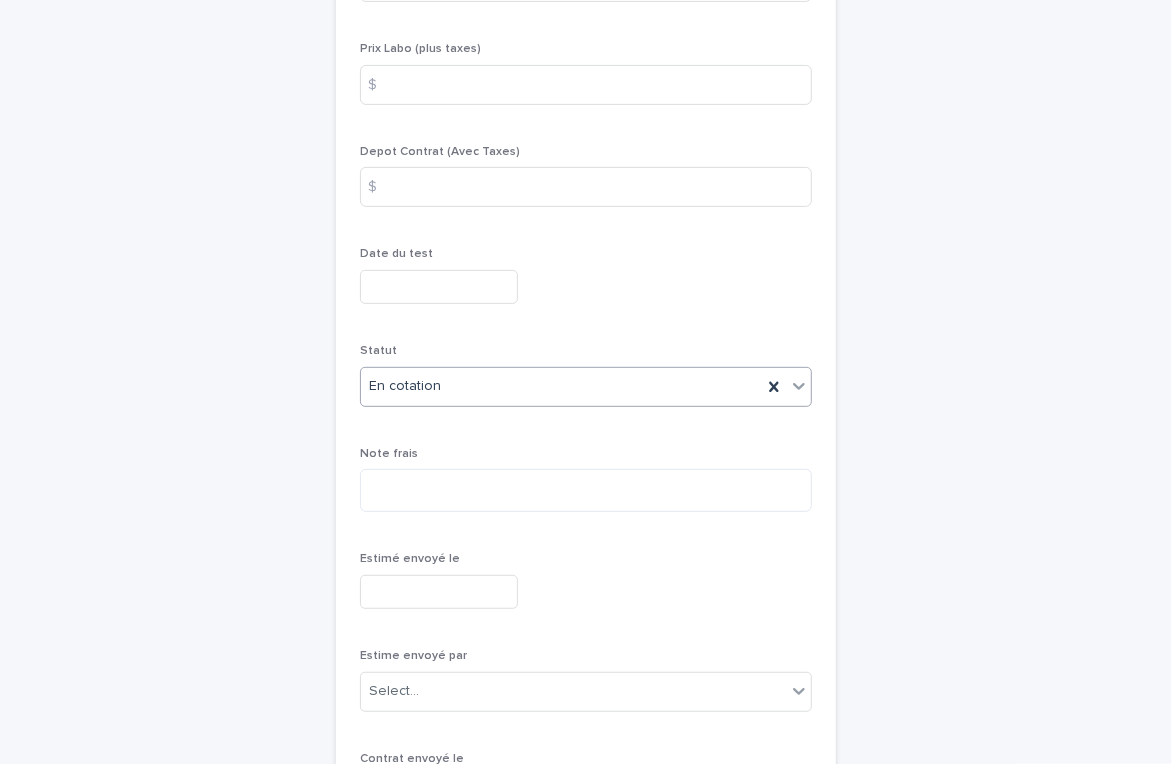 scroll, scrollTop: 757, scrollLeft: 0, axis: vertical 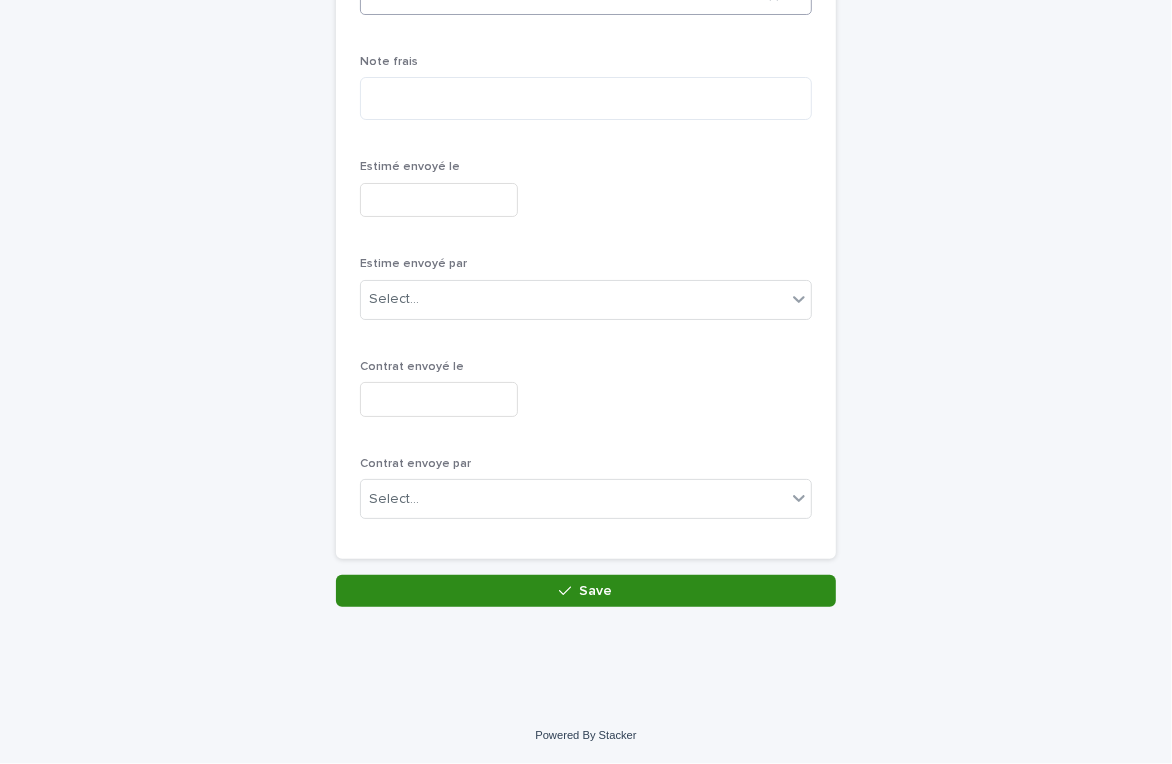 click on "Save" at bounding box center (586, 591) 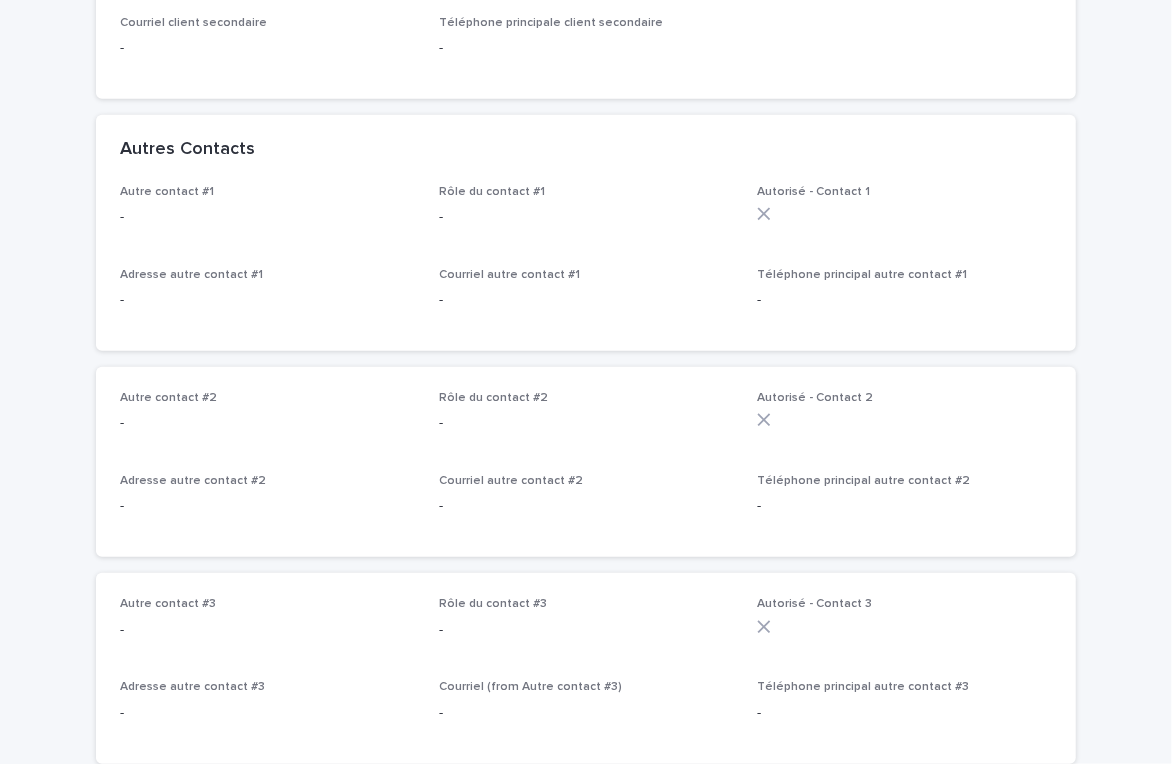 scroll, scrollTop: 0, scrollLeft: 0, axis: both 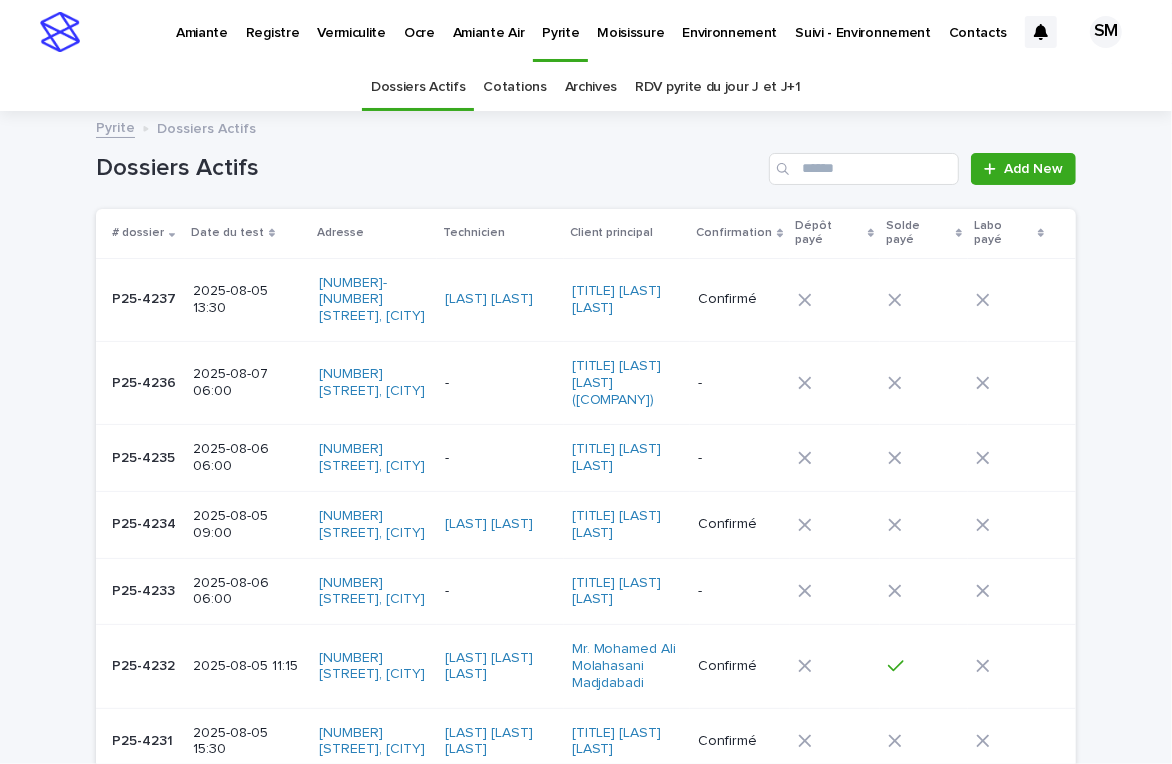 click on "Environnement" at bounding box center [729, 31] 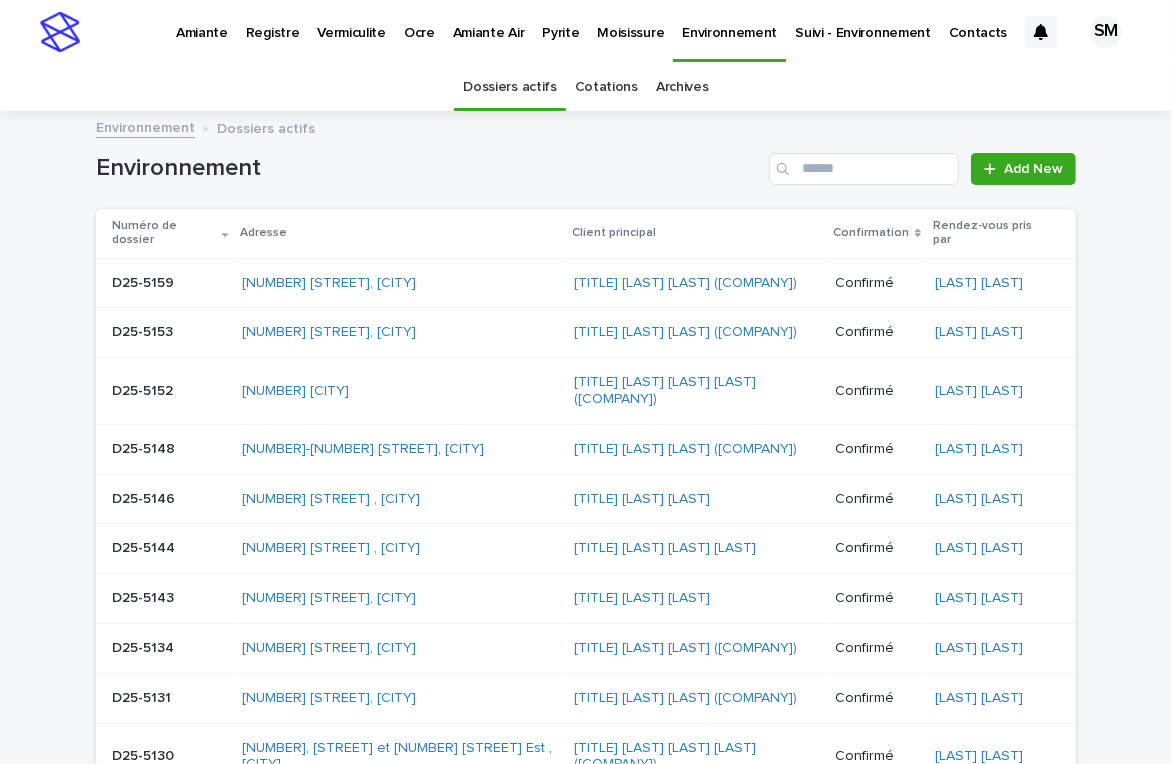click on "Archives" at bounding box center [682, 87] 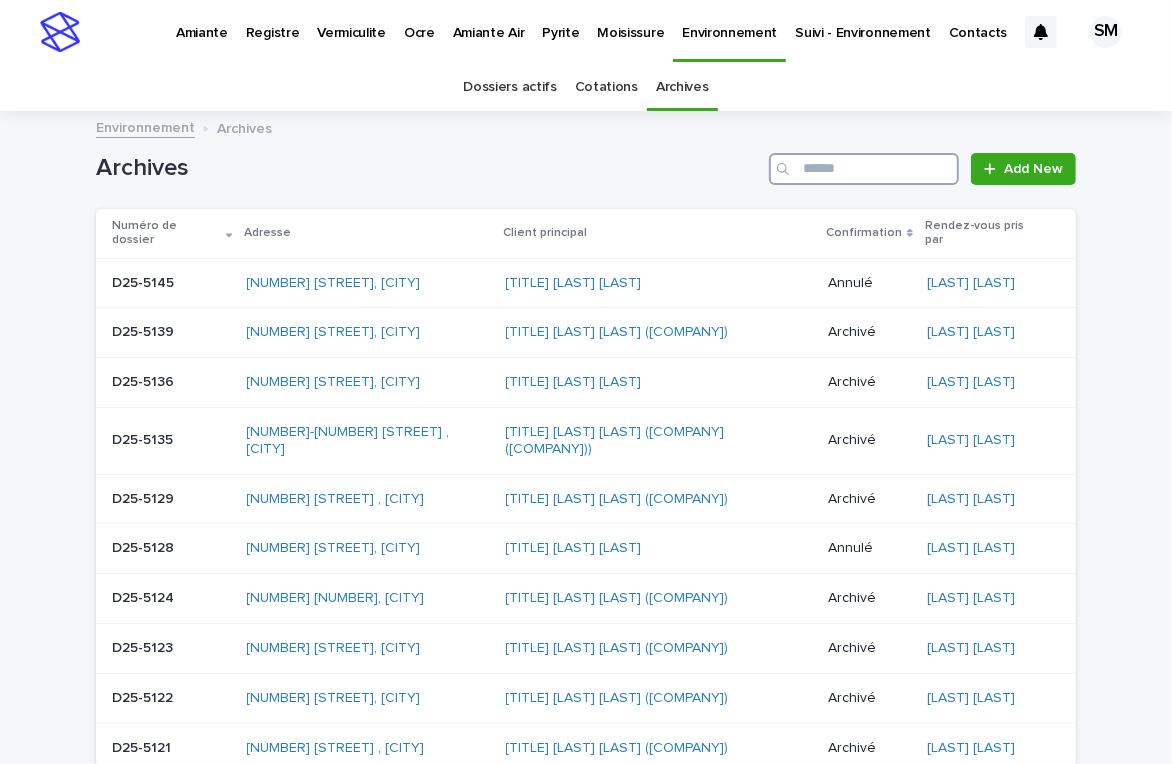 click at bounding box center (864, 169) 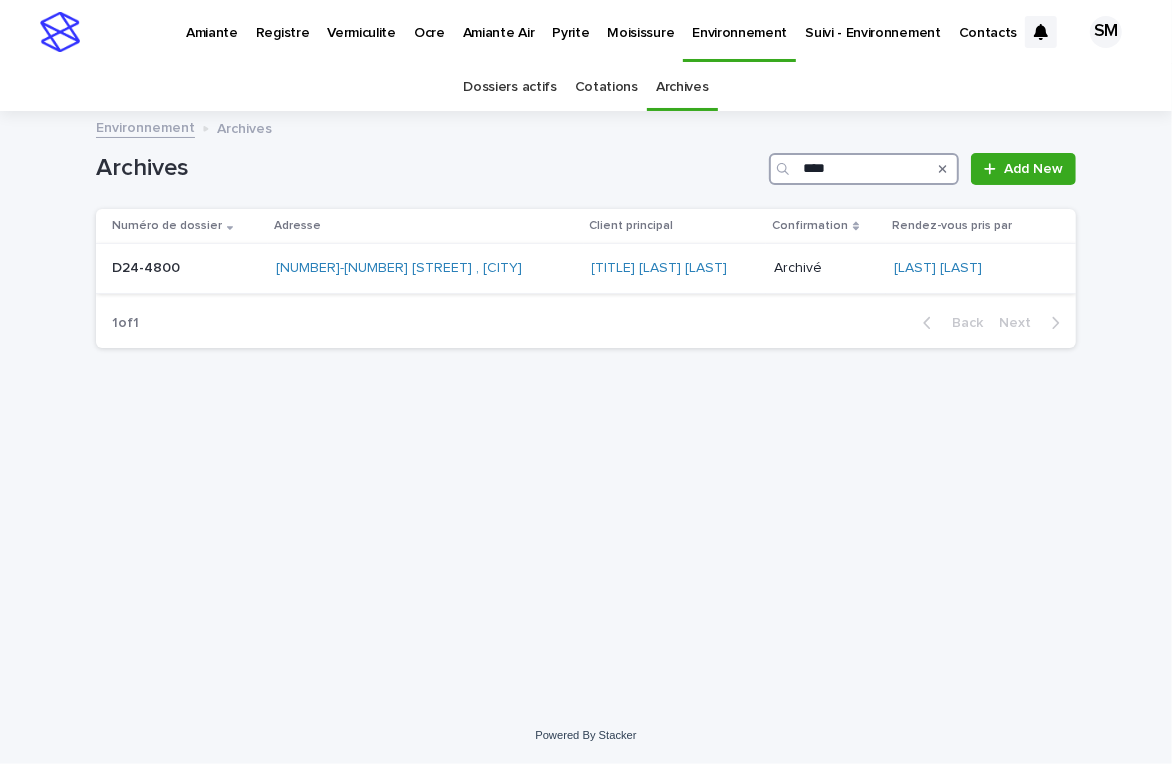 type on "****" 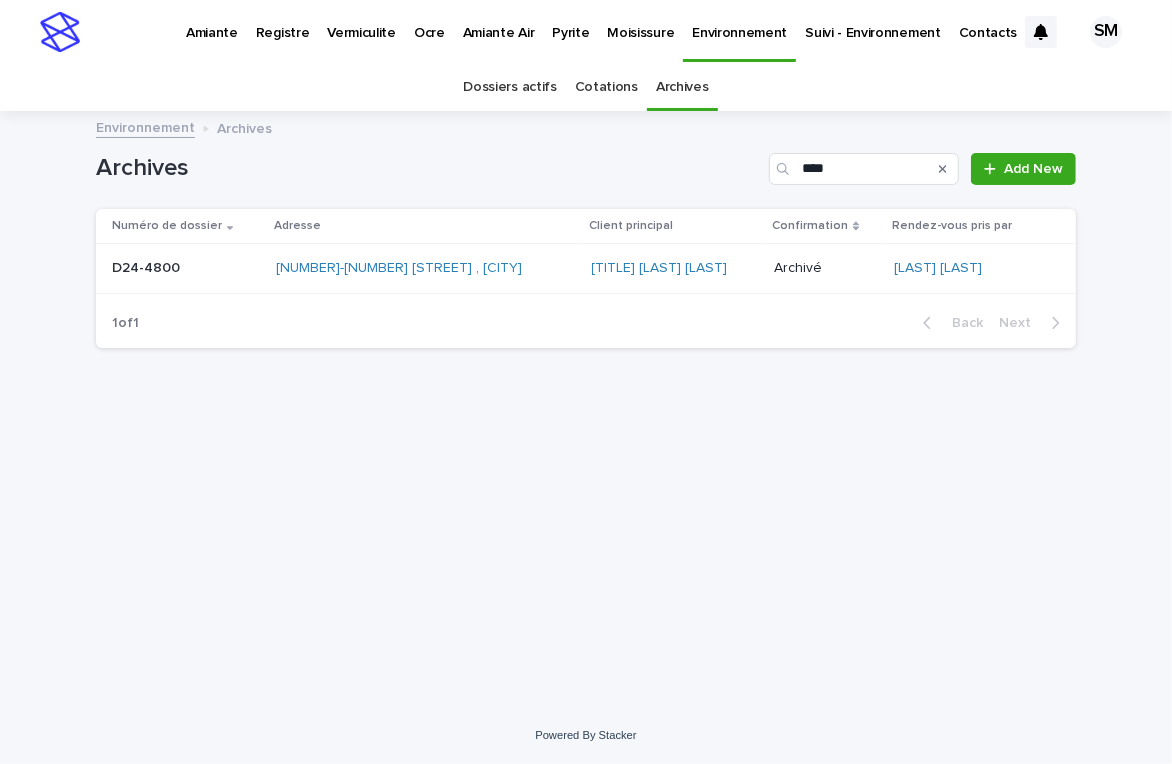 click on "D24-4800 D24-4800" at bounding box center [186, 268] 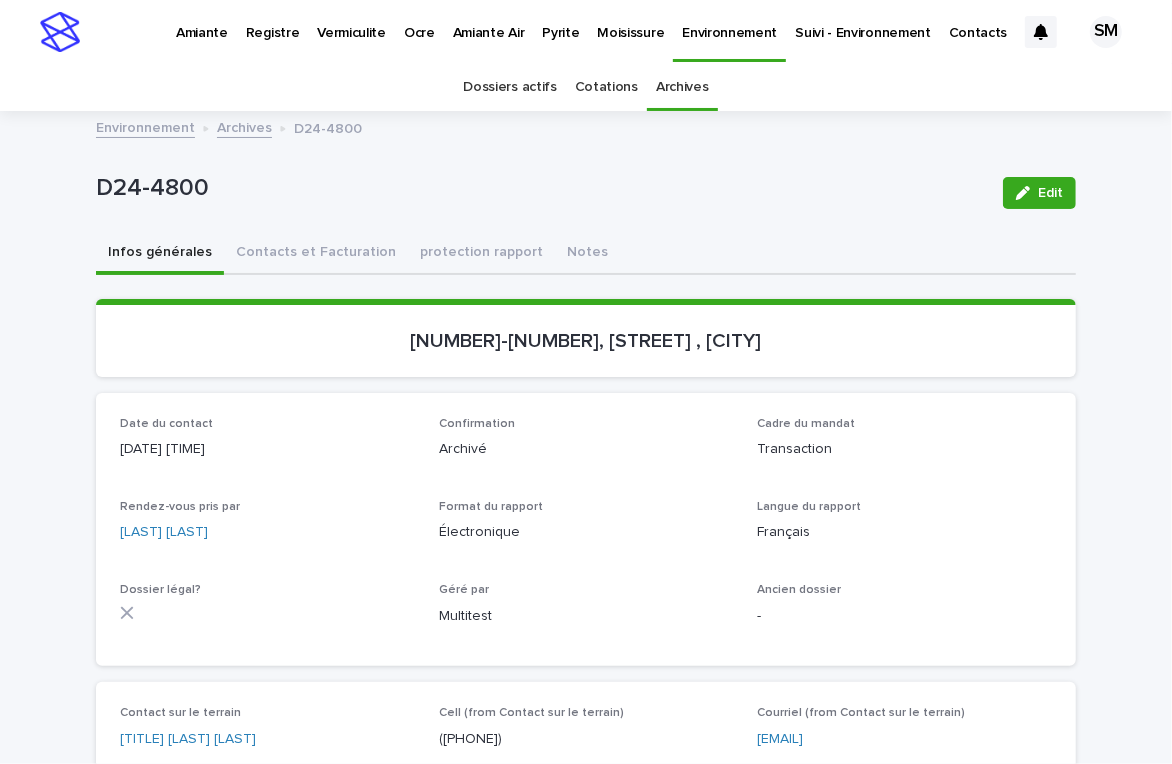 click on "Environnement Archives D24-4800" at bounding box center (586, 129) 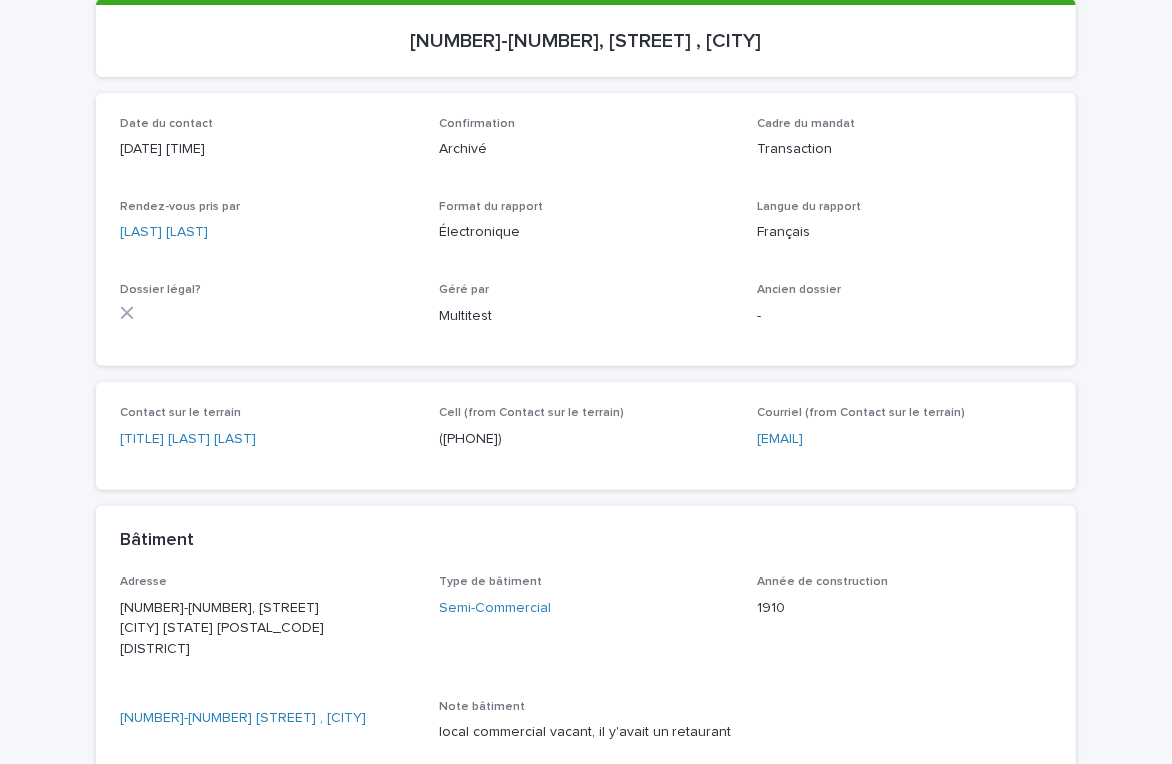 scroll, scrollTop: 313, scrollLeft: 0, axis: vertical 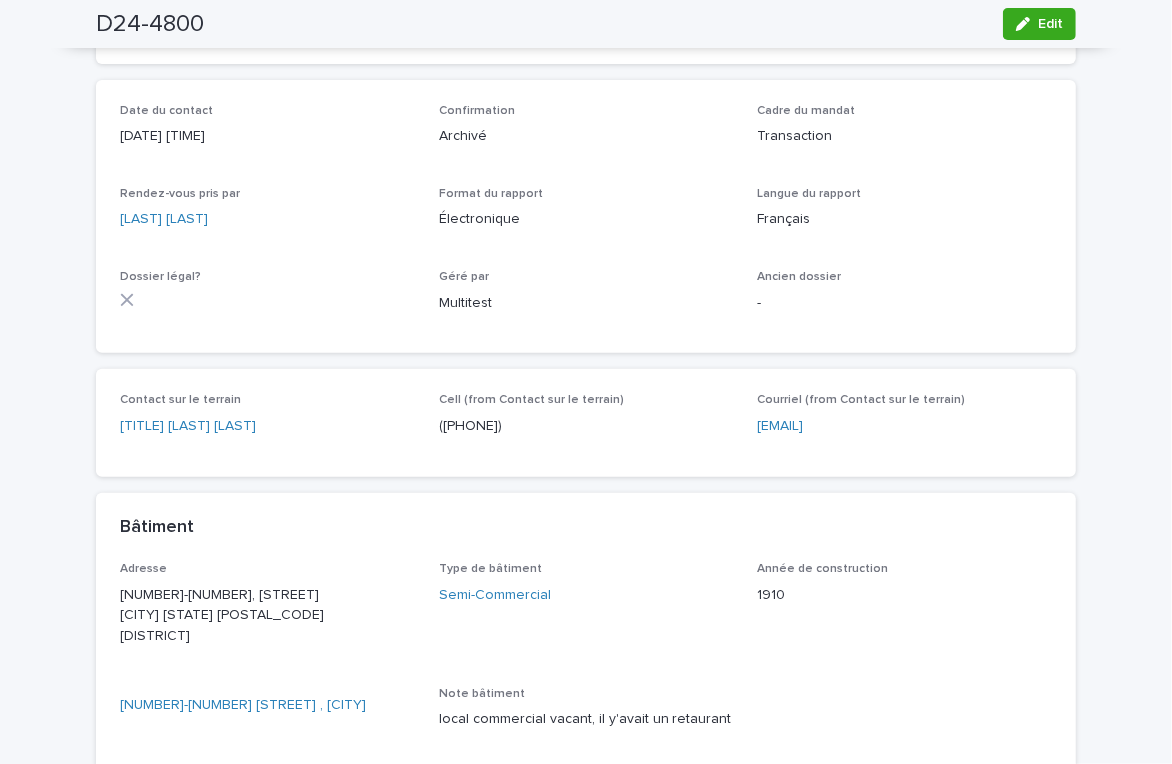 click on "Date du contact [DATE] [TIME] Confirmation Archivé Cadre du mandat Transaction Rendez-vous pris par [LAST] [LAST] Format du rapport Électronique Langue du rapport Français Dossier légal? Géré par Multitest Ancien dossier -" at bounding box center (586, 217) 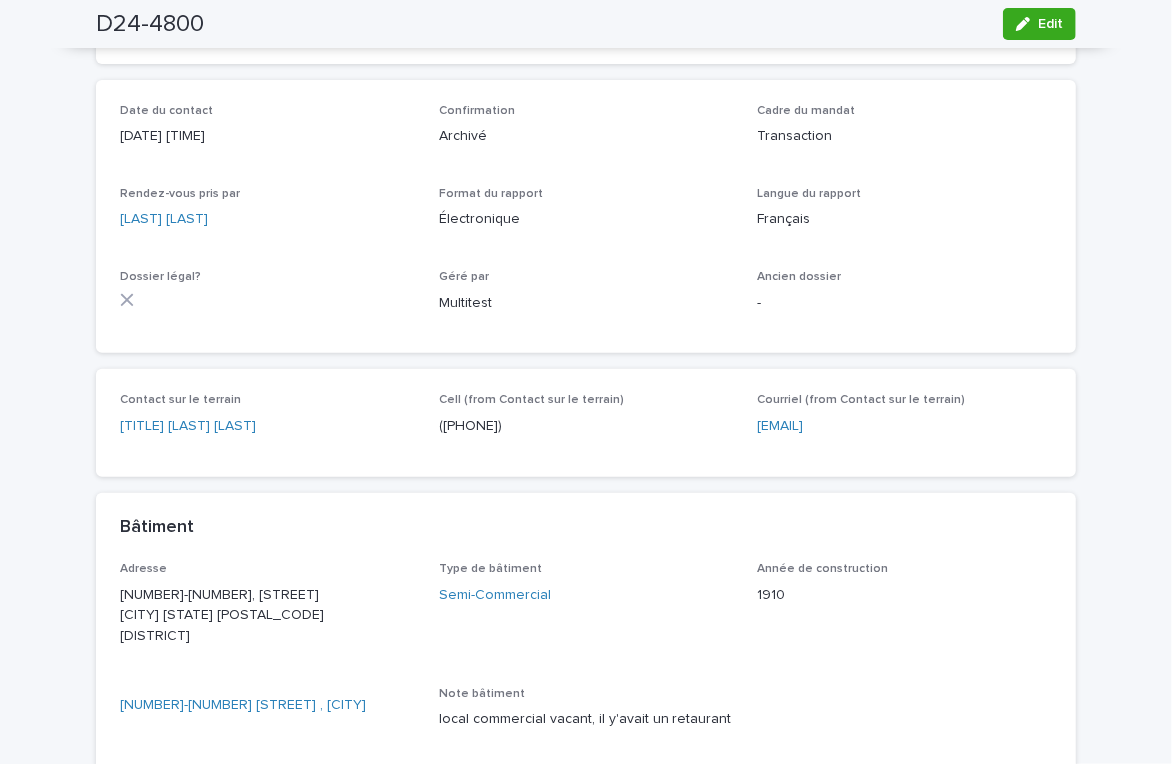 scroll, scrollTop: 0, scrollLeft: 0, axis: both 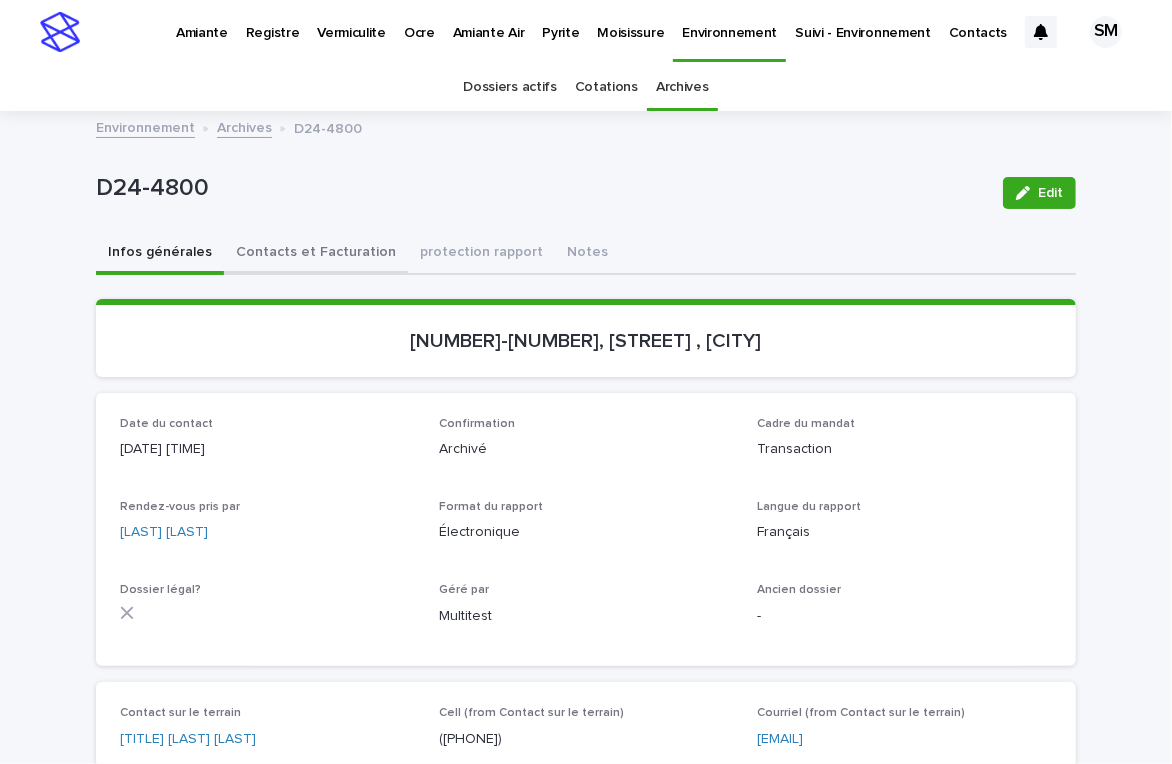 click on "Contacts et Facturation" at bounding box center [316, 254] 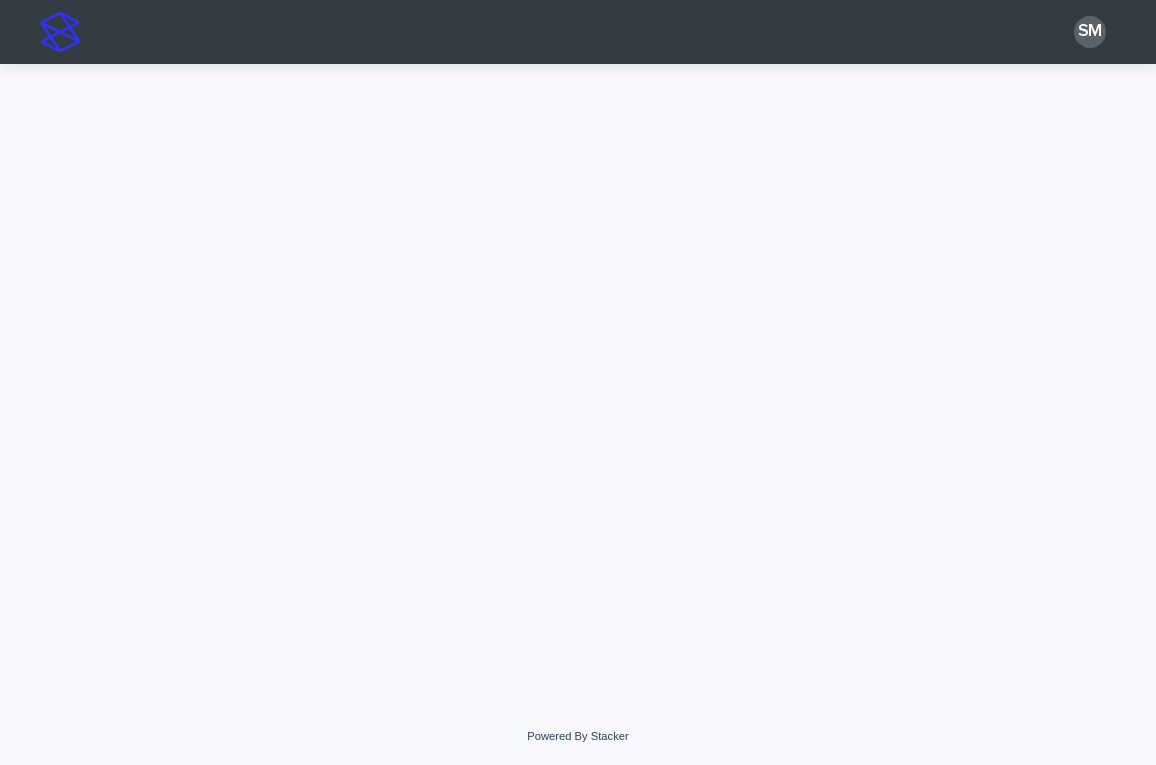 scroll, scrollTop: 0, scrollLeft: 0, axis: both 